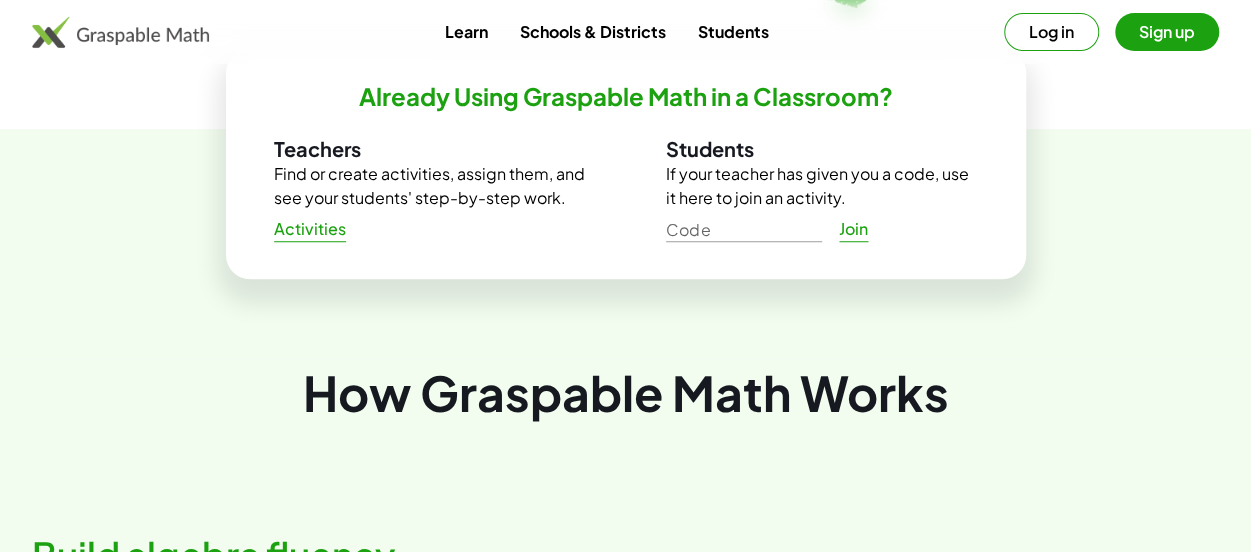 scroll, scrollTop: 0, scrollLeft: 0, axis: both 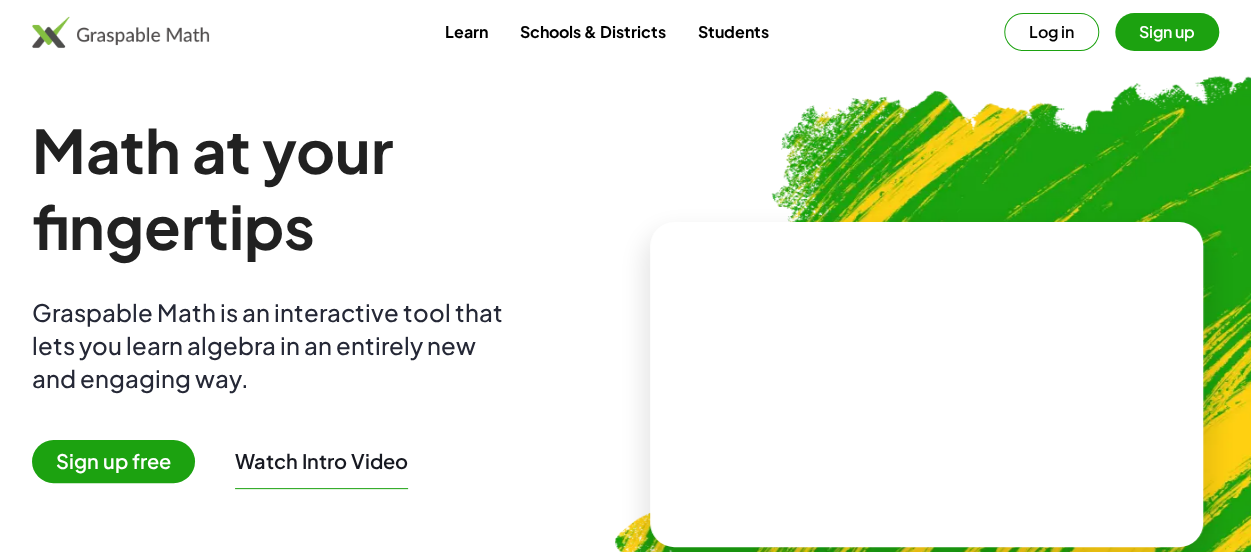 click on "Learn" at bounding box center (465, 31) 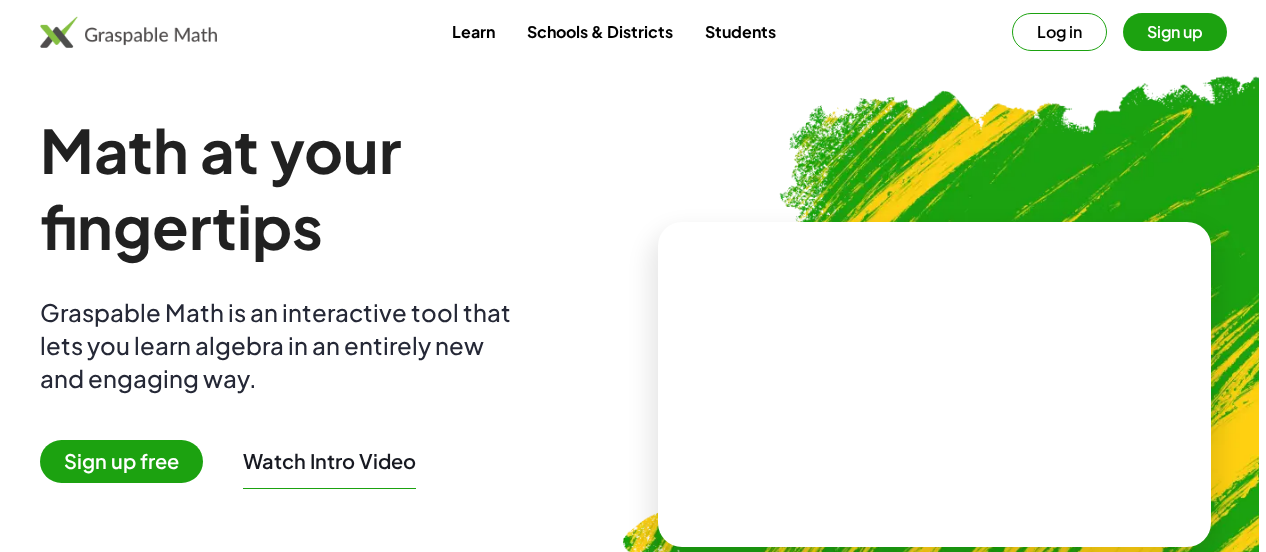 scroll, scrollTop: 0, scrollLeft: 0, axis: both 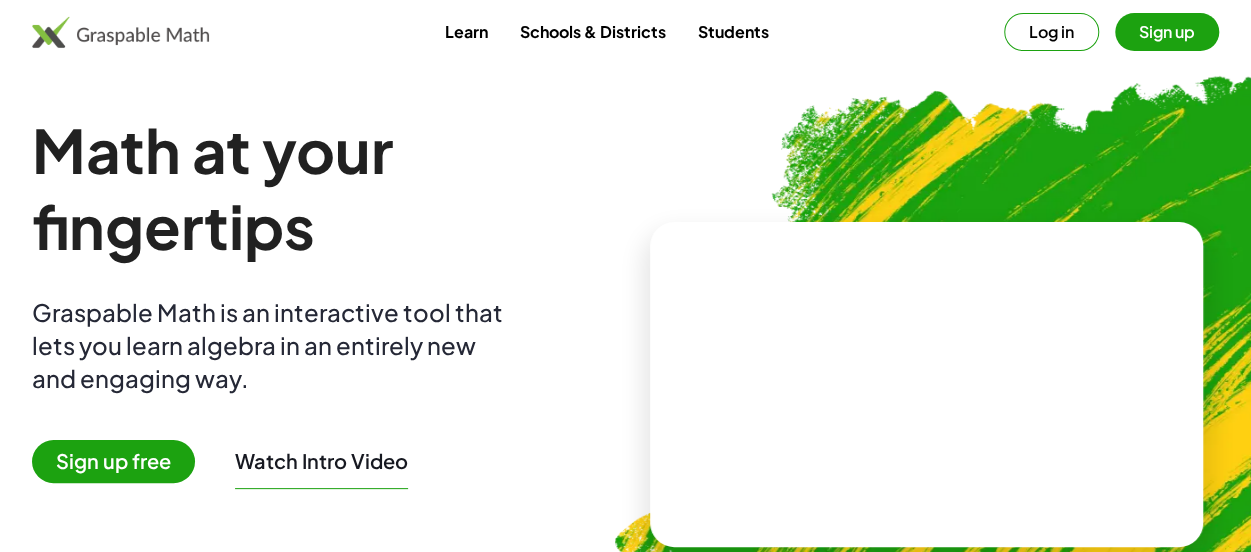 click on "Students" at bounding box center (732, 31) 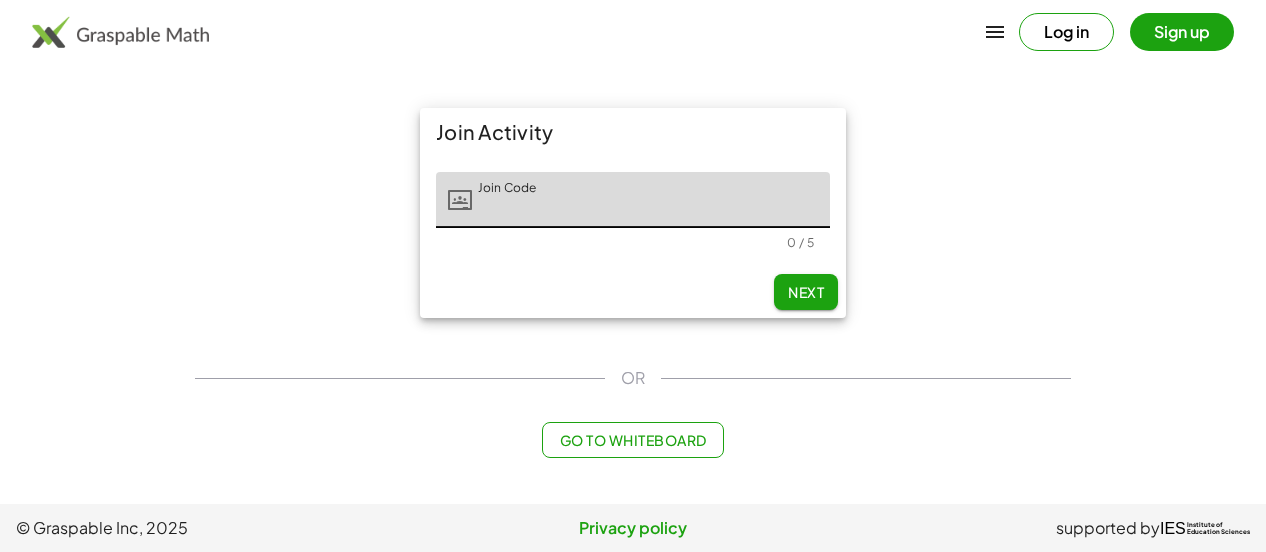 click on "Go to Whiteboard" 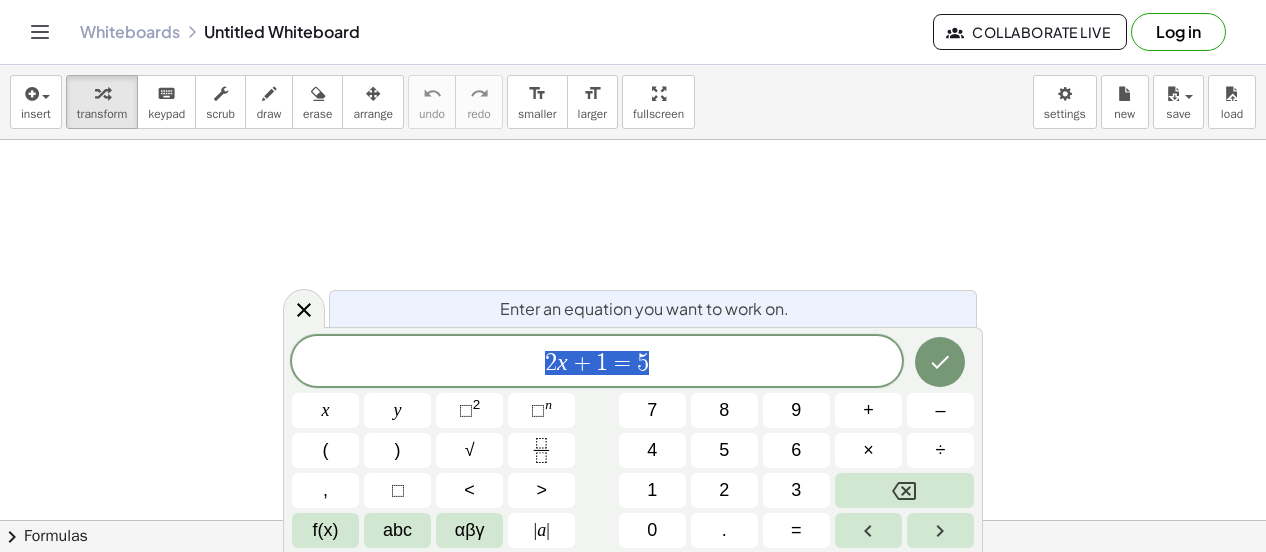 click on "4" at bounding box center [652, 450] 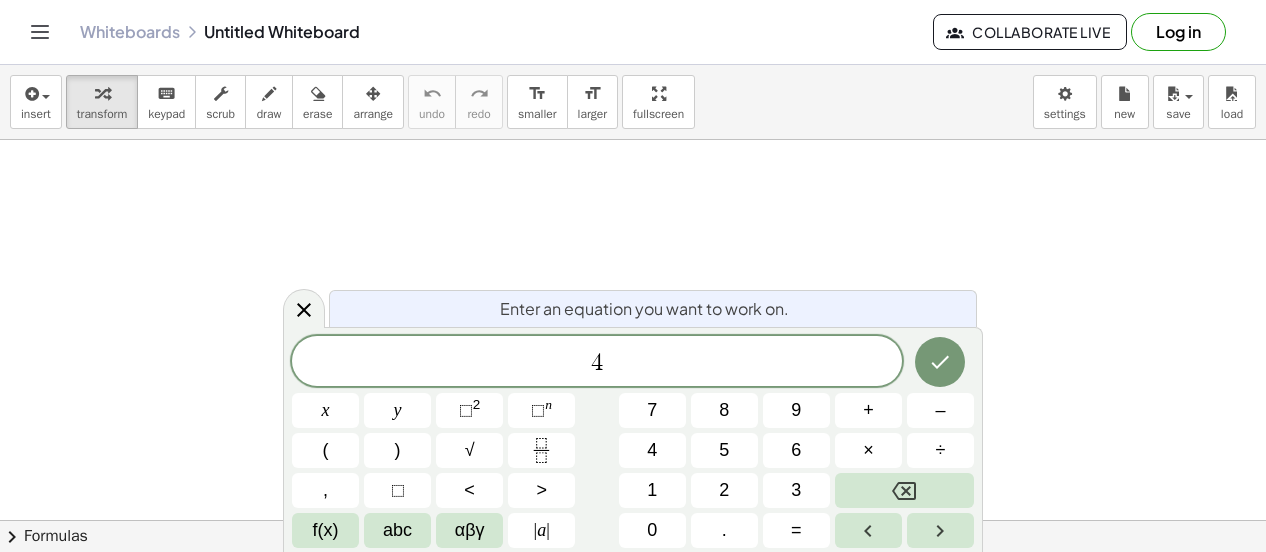 click on "f(x)" at bounding box center [326, 530] 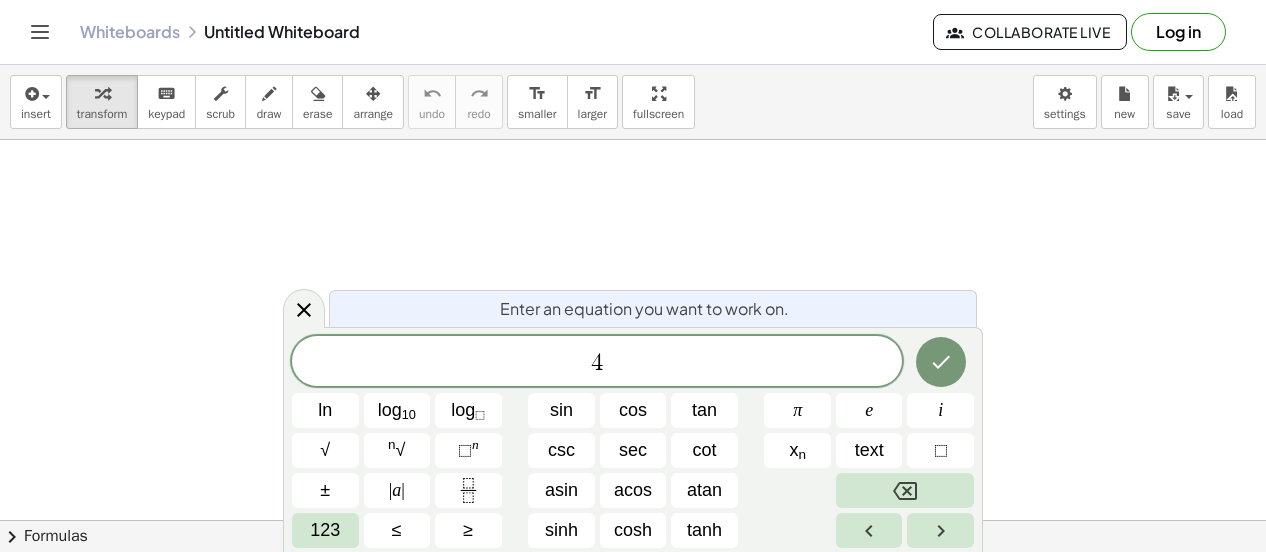 click on "123" at bounding box center [325, 530] 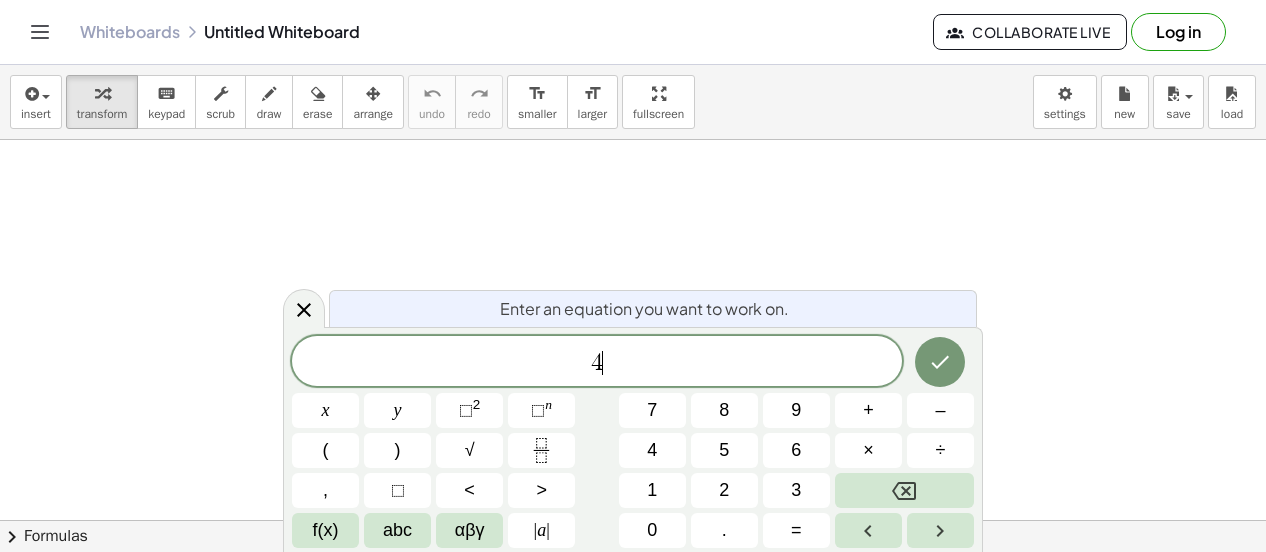 click 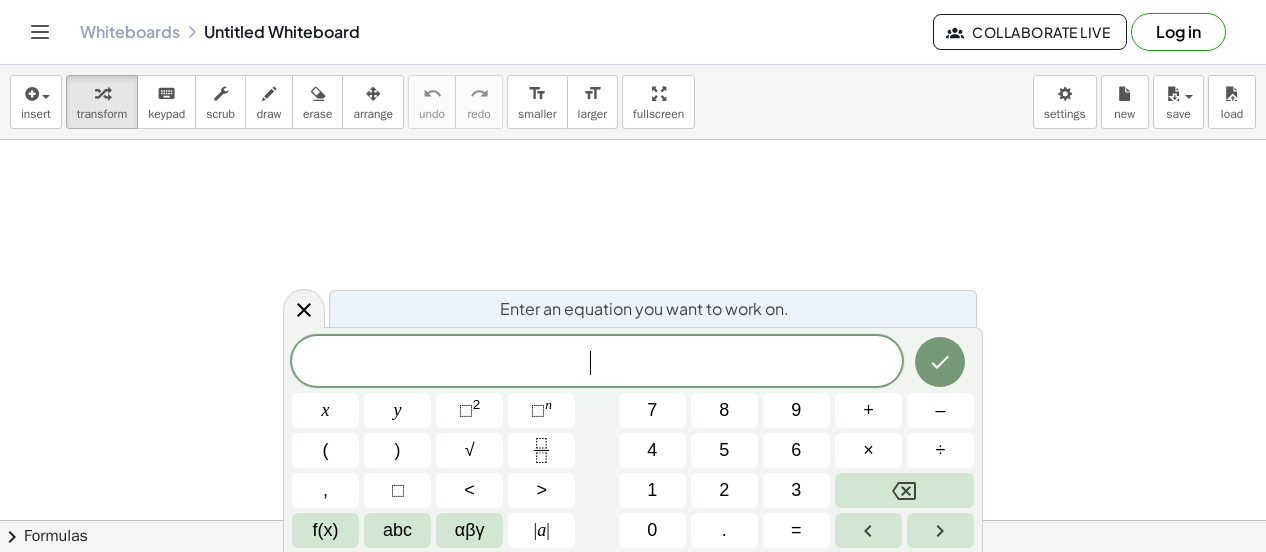 click on "2" at bounding box center (724, 490) 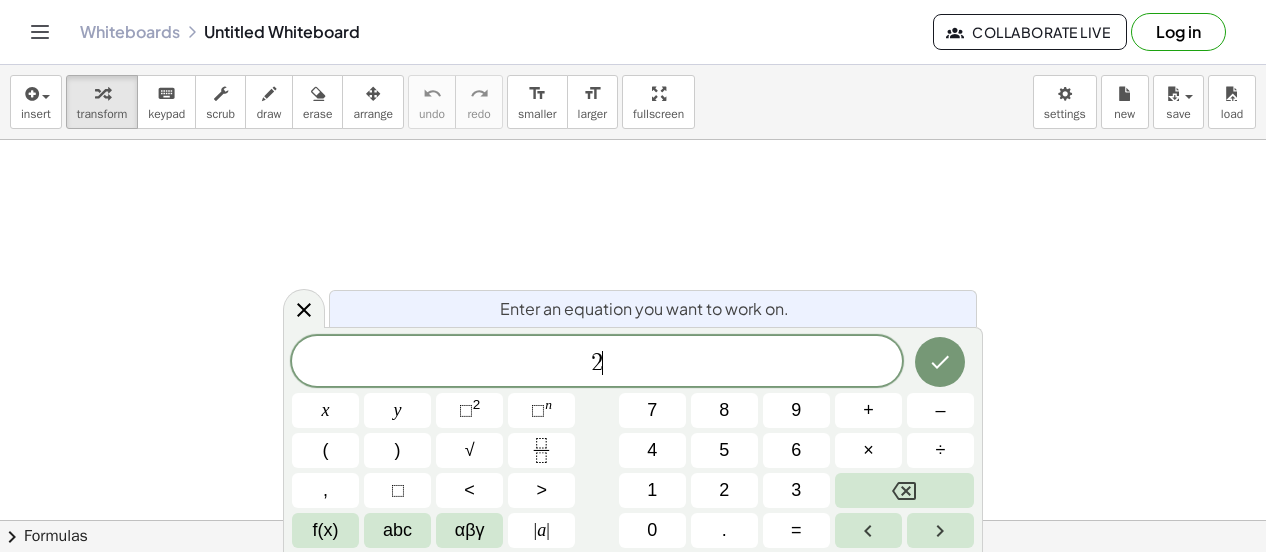 click on "4" at bounding box center (652, 450) 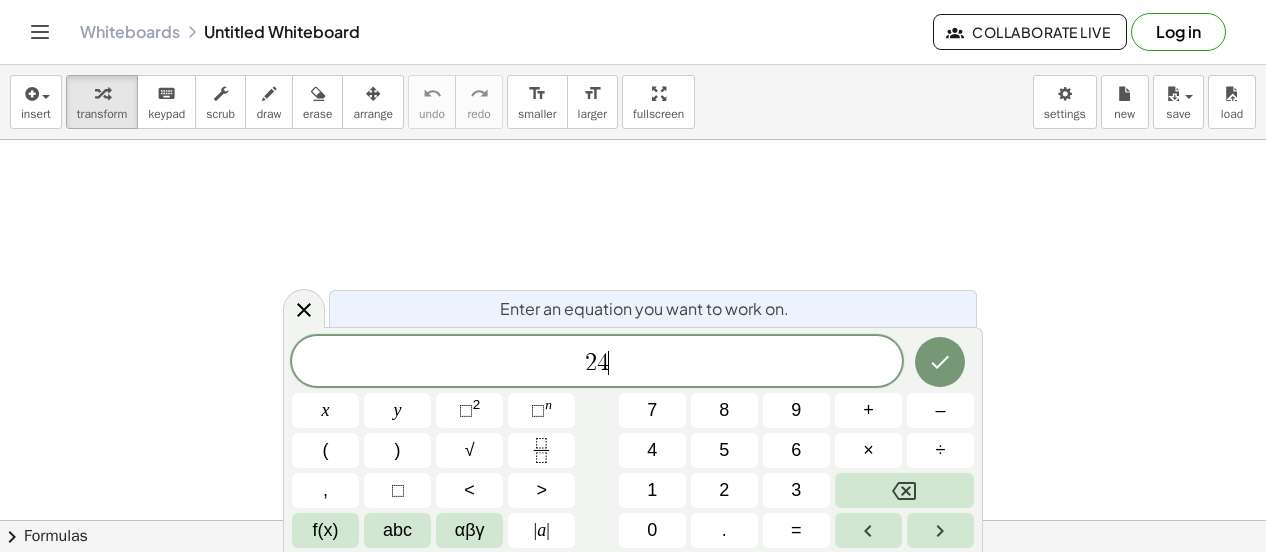 click on "÷" at bounding box center (940, 450) 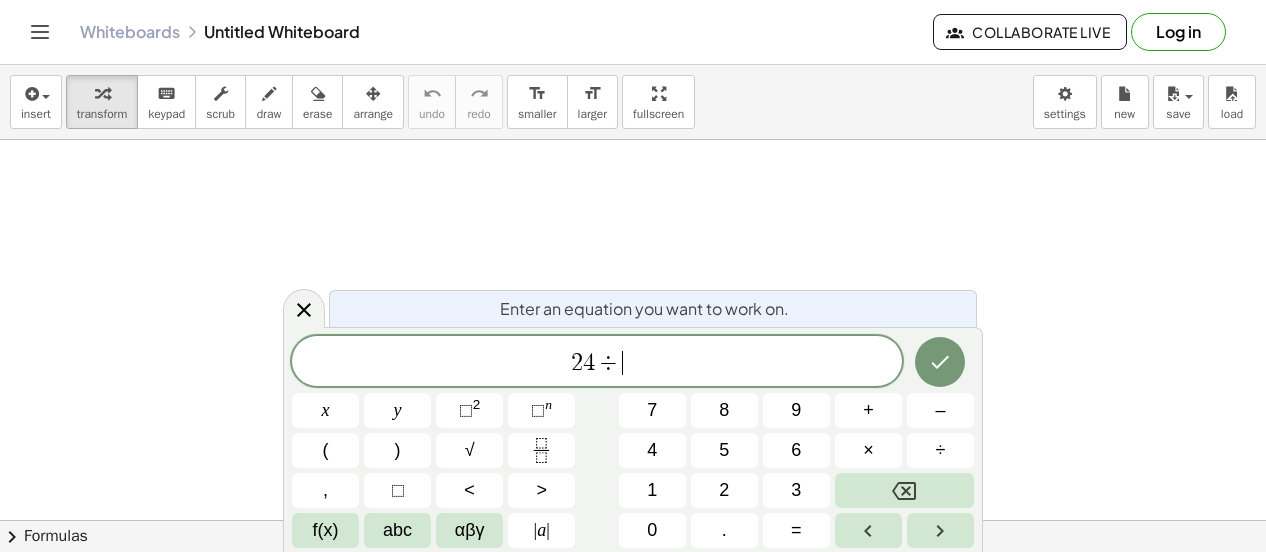 click on "√" at bounding box center [469, 450] 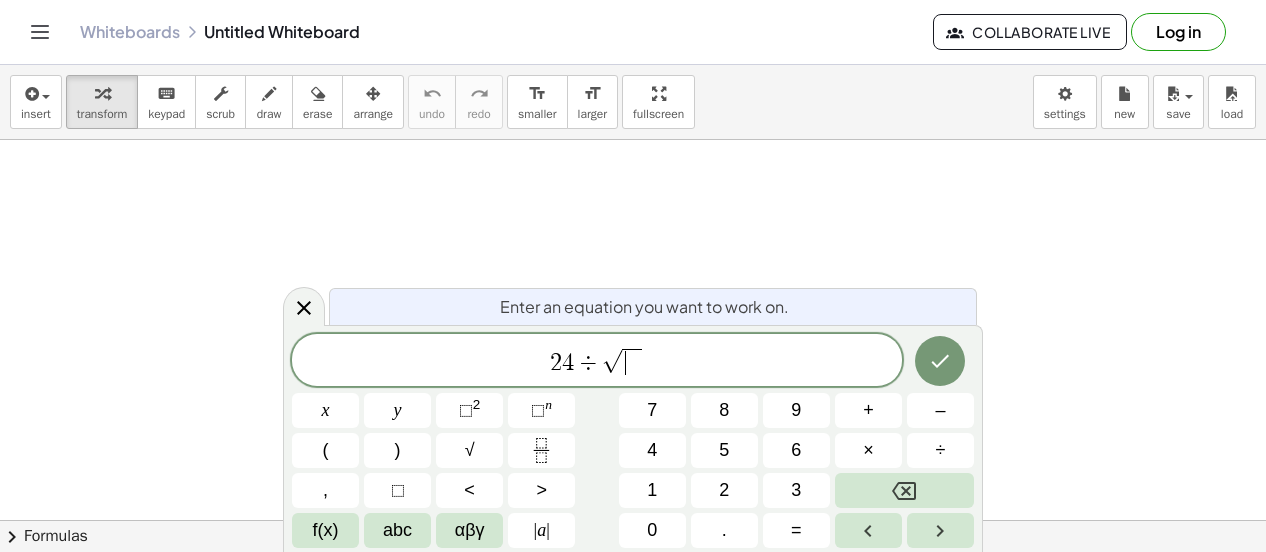 click on "4" at bounding box center [652, 450] 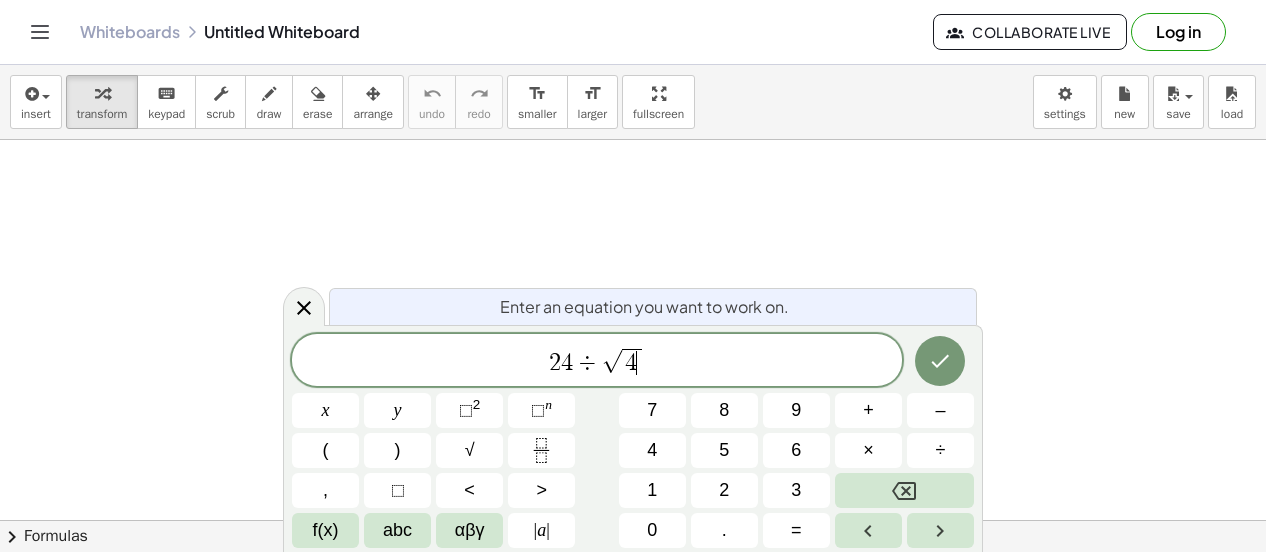 click on "–" at bounding box center (940, 410) 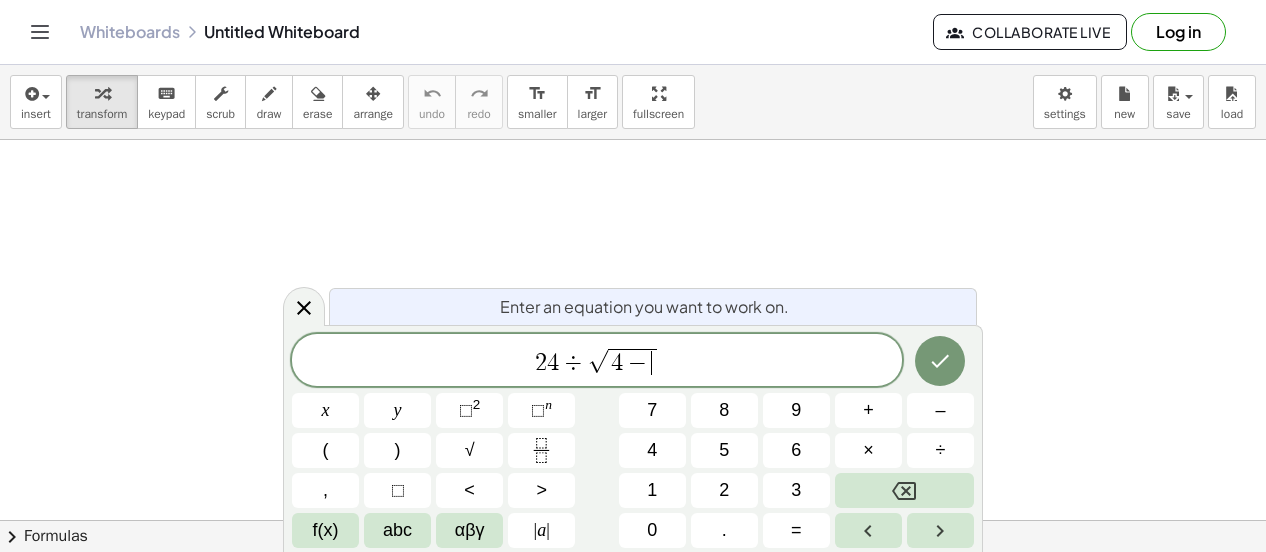 click 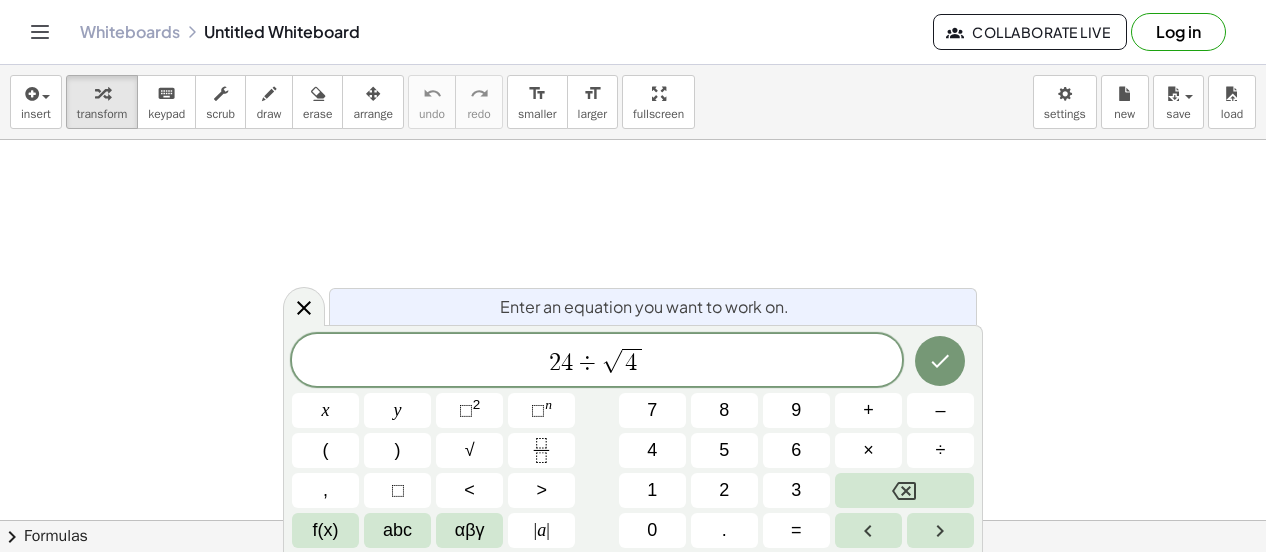 click on ")" at bounding box center (397, 450) 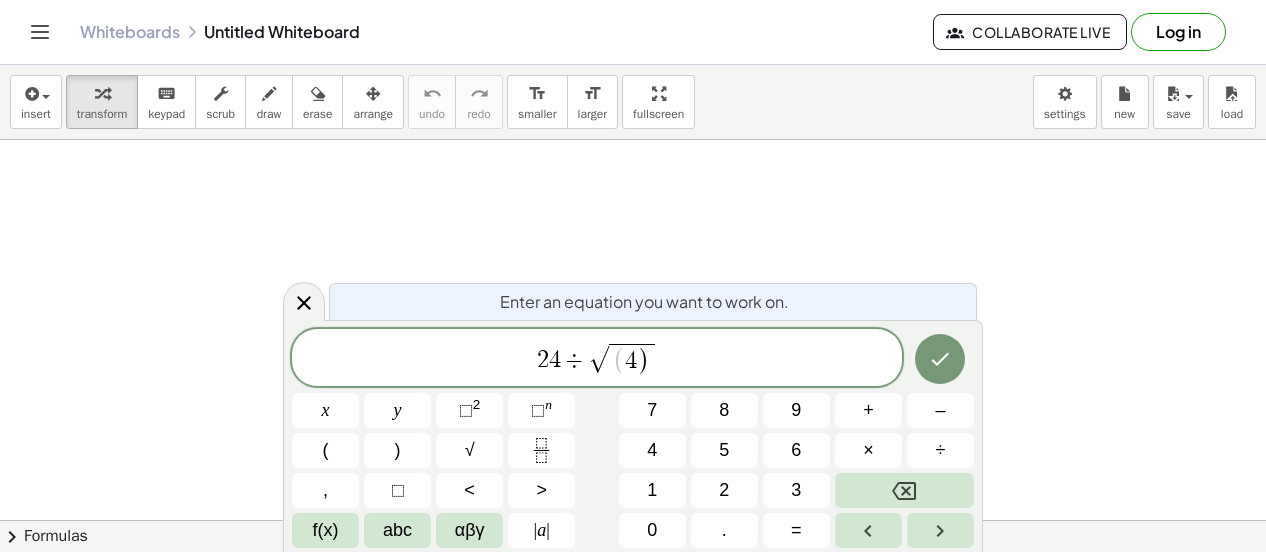 click on "2 4 ÷ √ ( 4 ) ​" at bounding box center [597, 359] 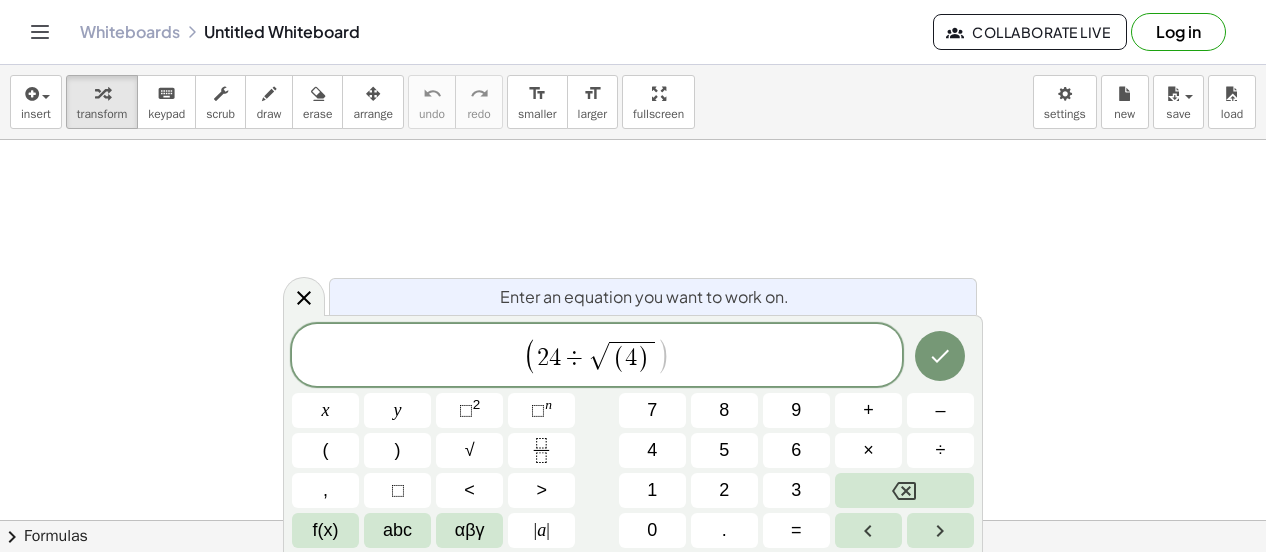 click on "( ​ 2 4 ÷ √ ( 4 ) )" at bounding box center (597, 356) 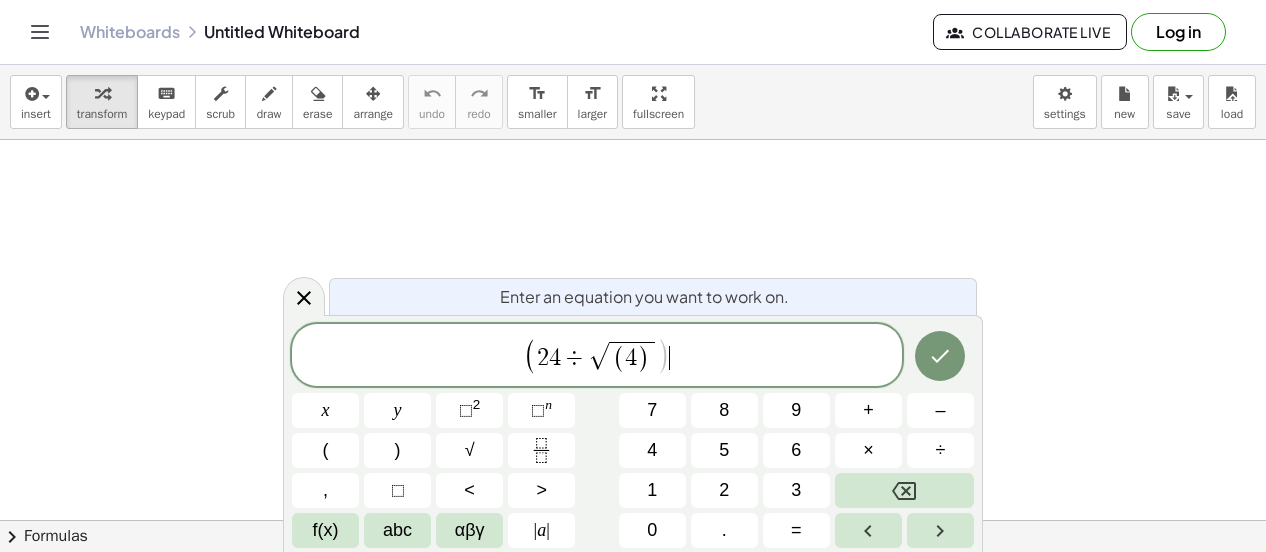 click on "–" at bounding box center (940, 410) 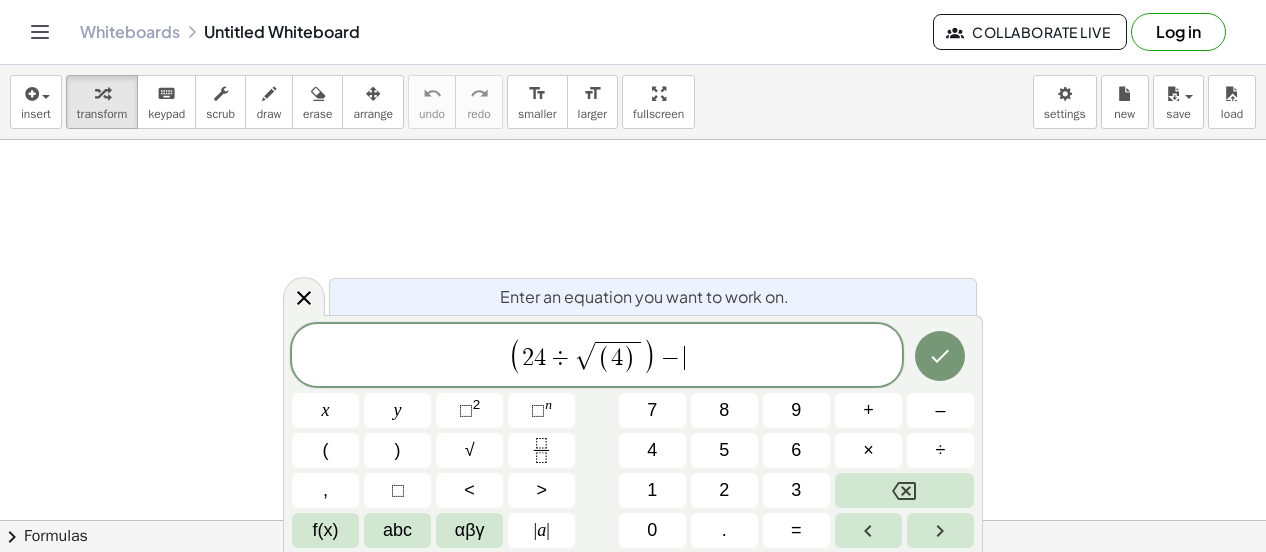 click 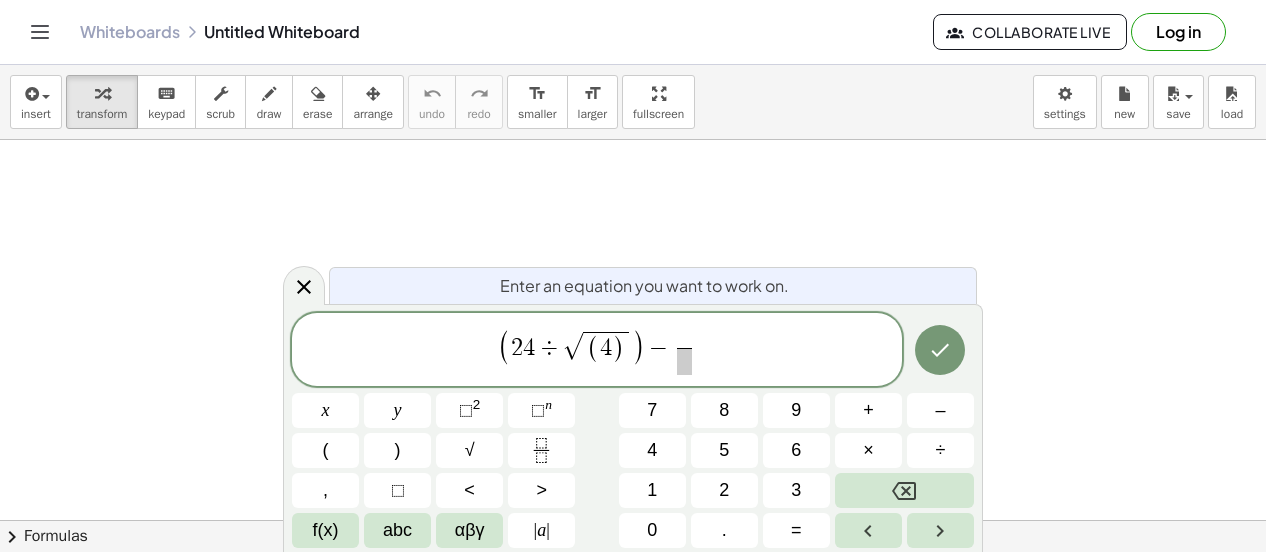 click on "4" at bounding box center (652, 450) 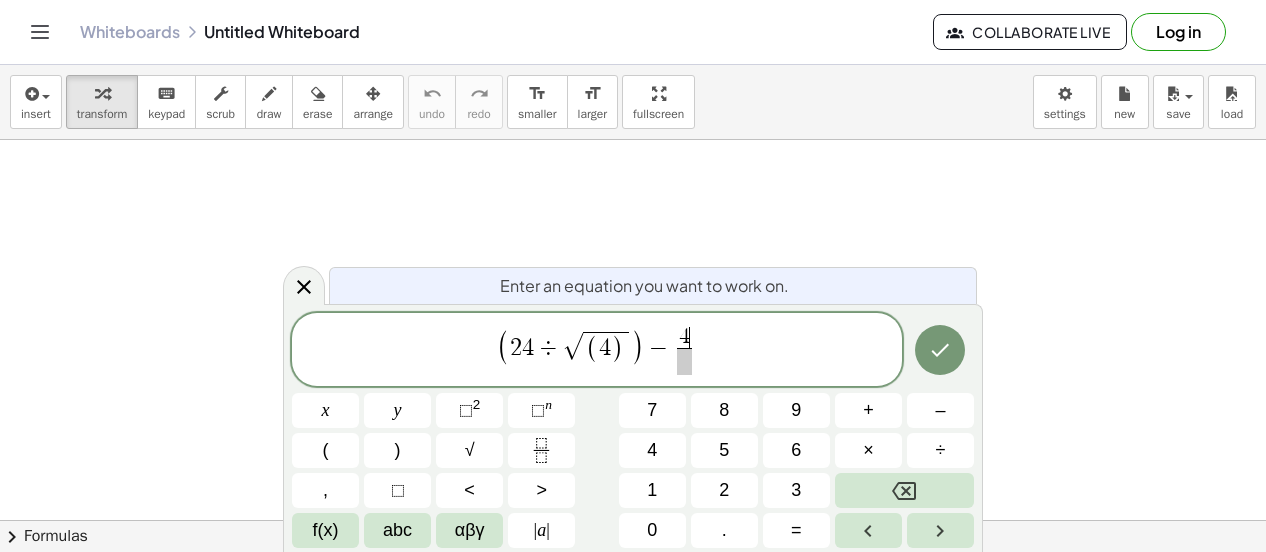 click at bounding box center [684, 361] 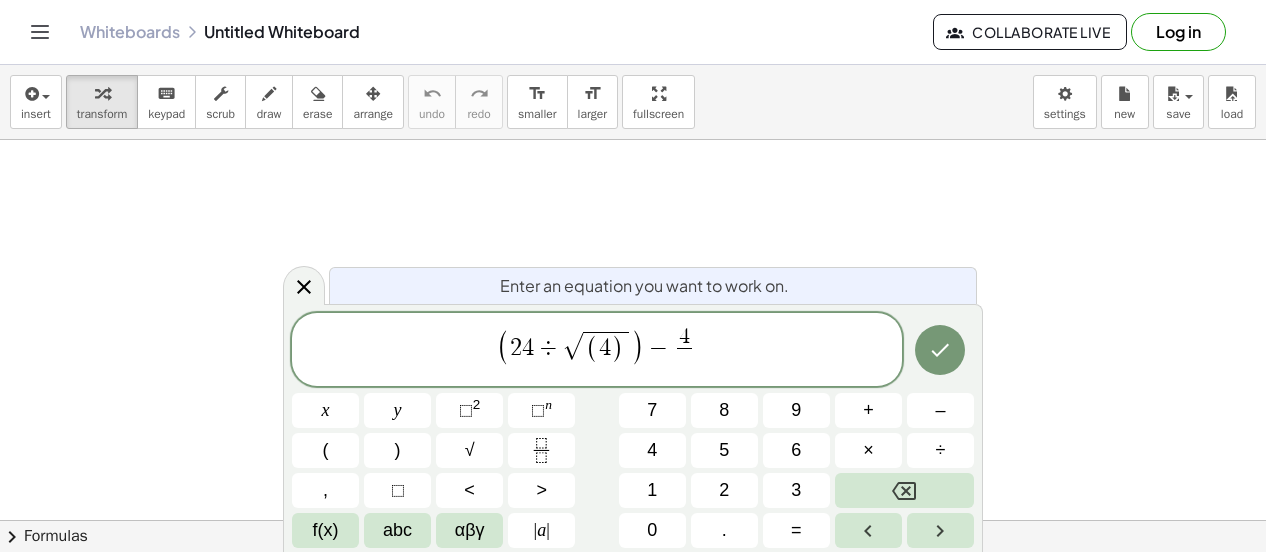 click on "4" at bounding box center [652, 450] 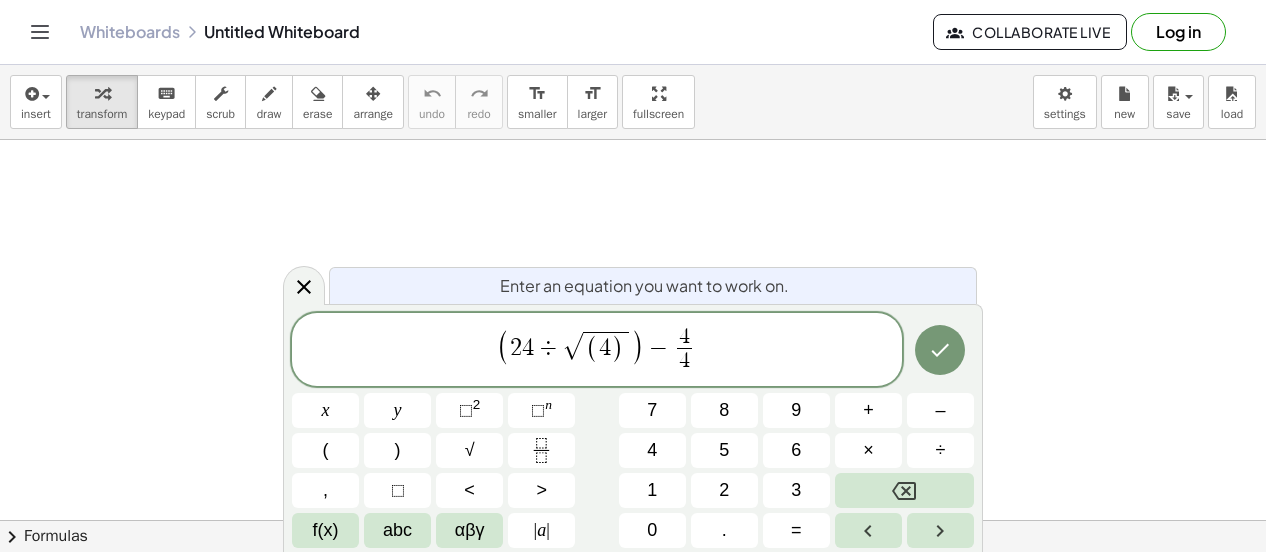 click 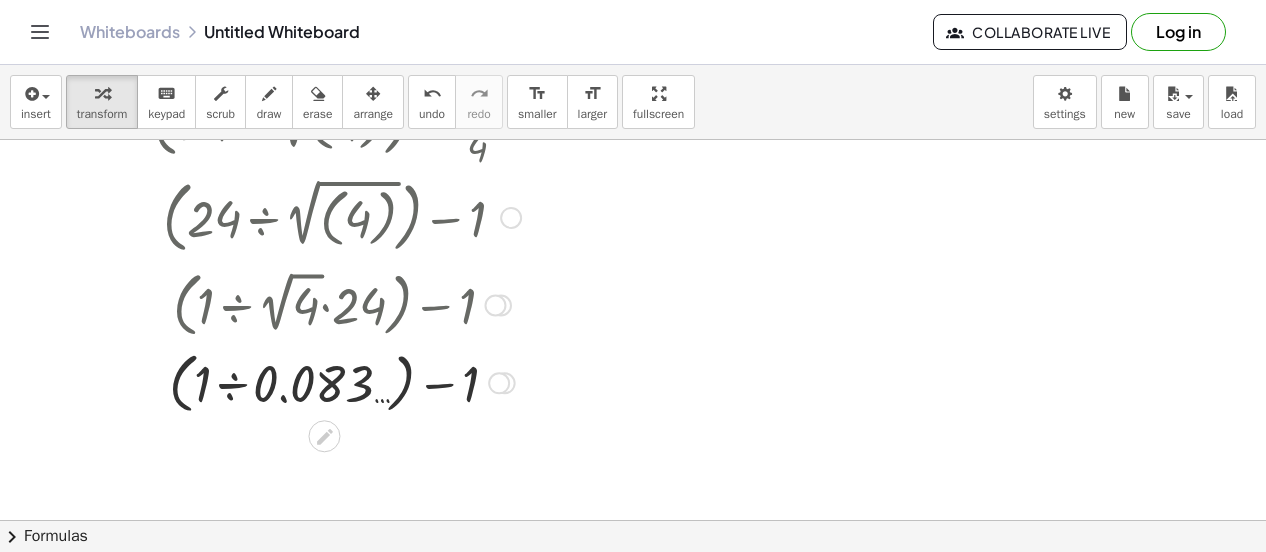 scroll, scrollTop: 89, scrollLeft: 0, axis: vertical 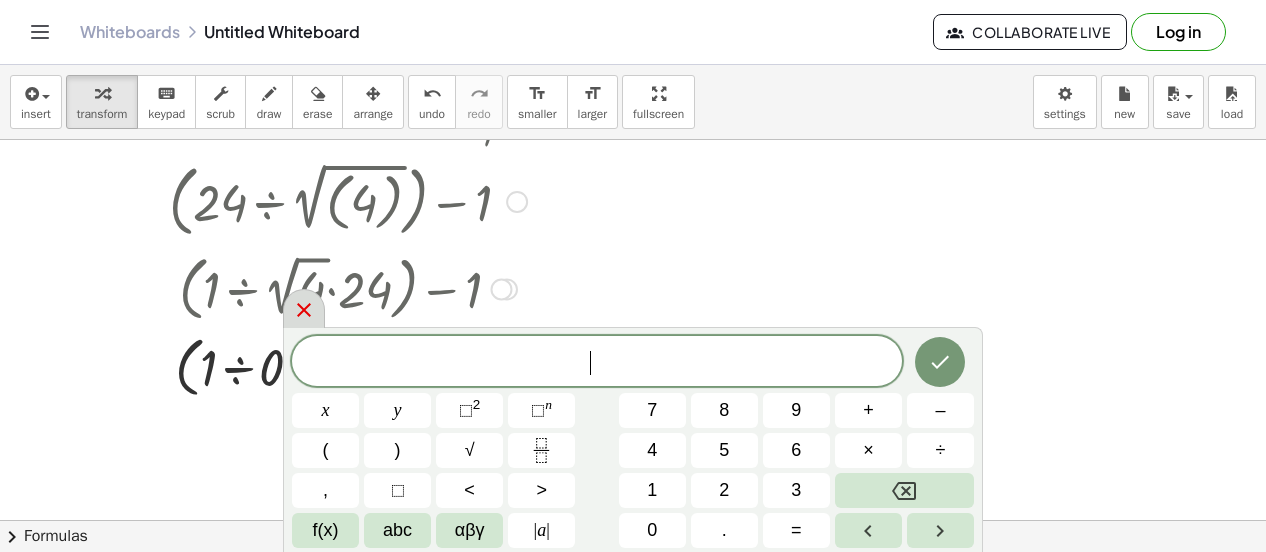 click 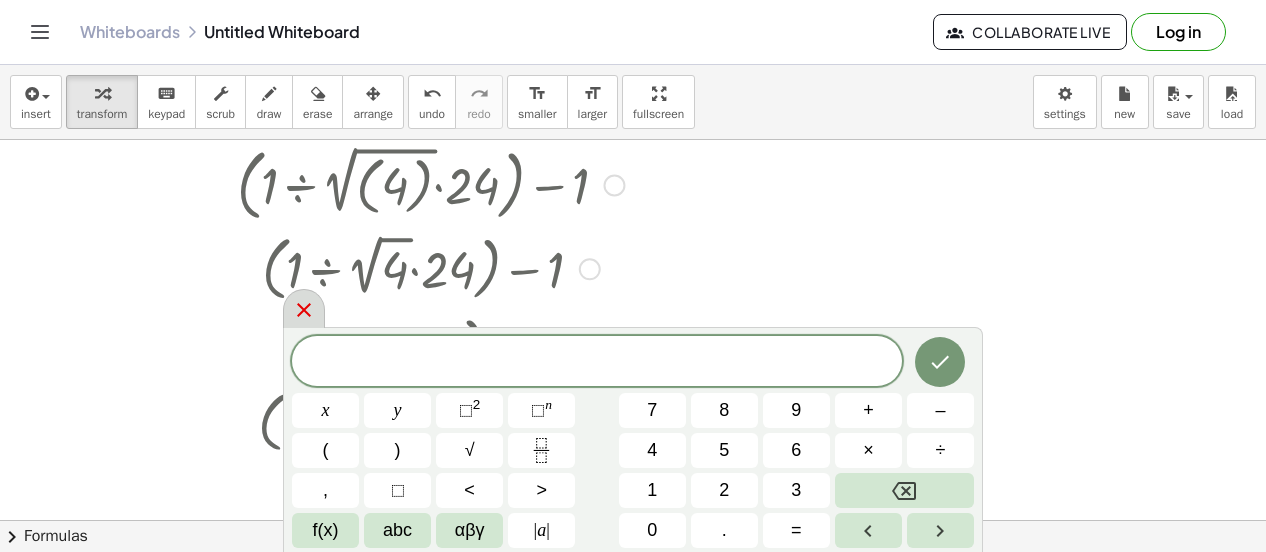 scroll, scrollTop: 195, scrollLeft: 0, axis: vertical 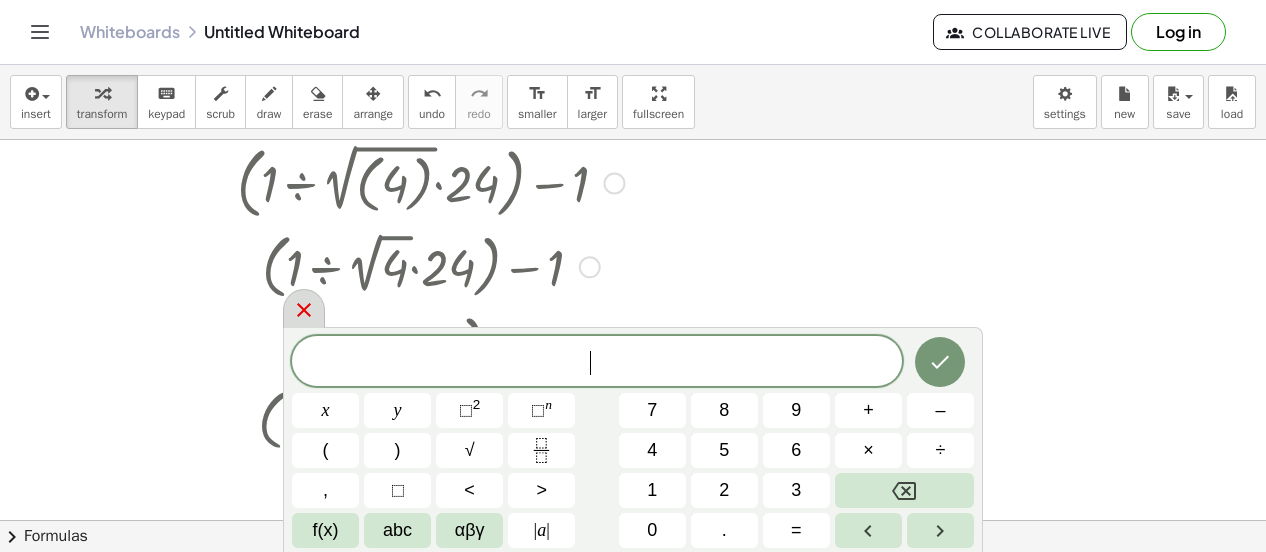 click 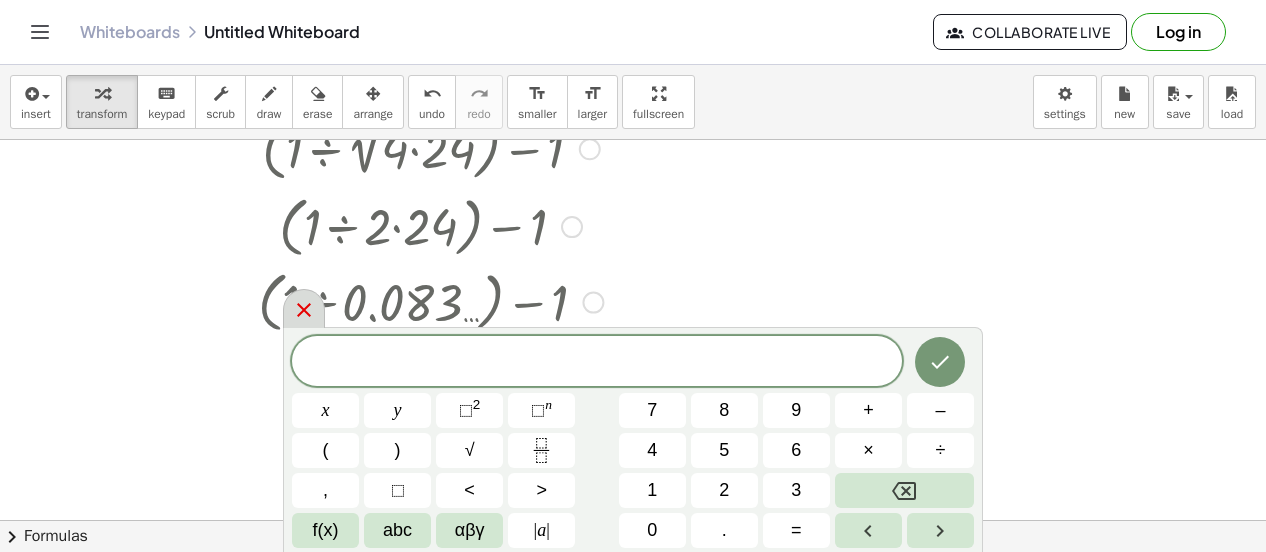 scroll, scrollTop: 335, scrollLeft: 0, axis: vertical 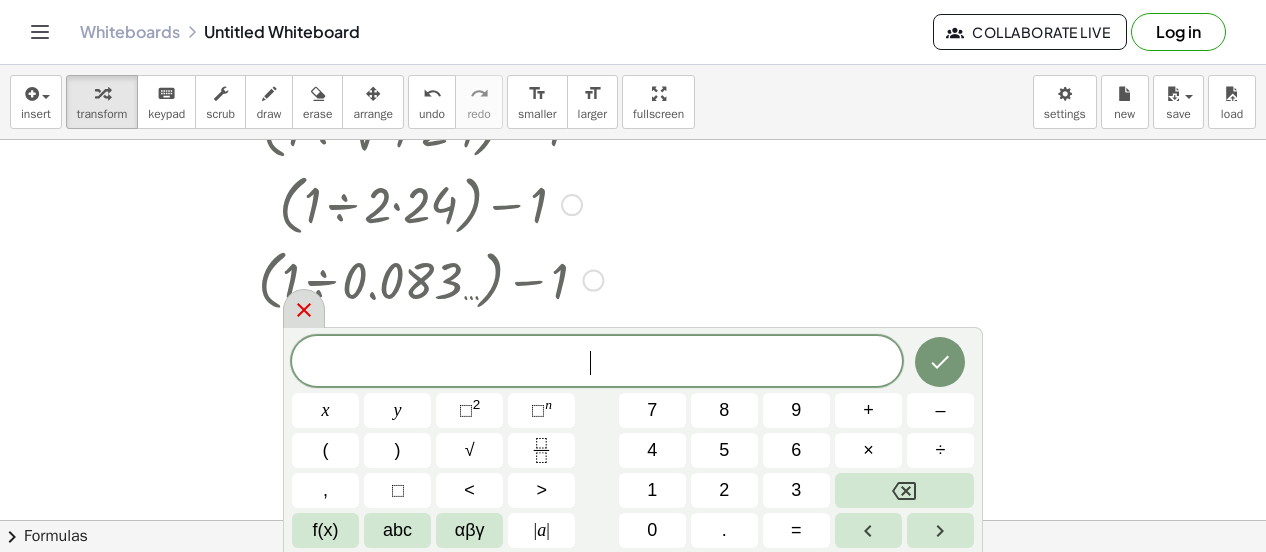 click 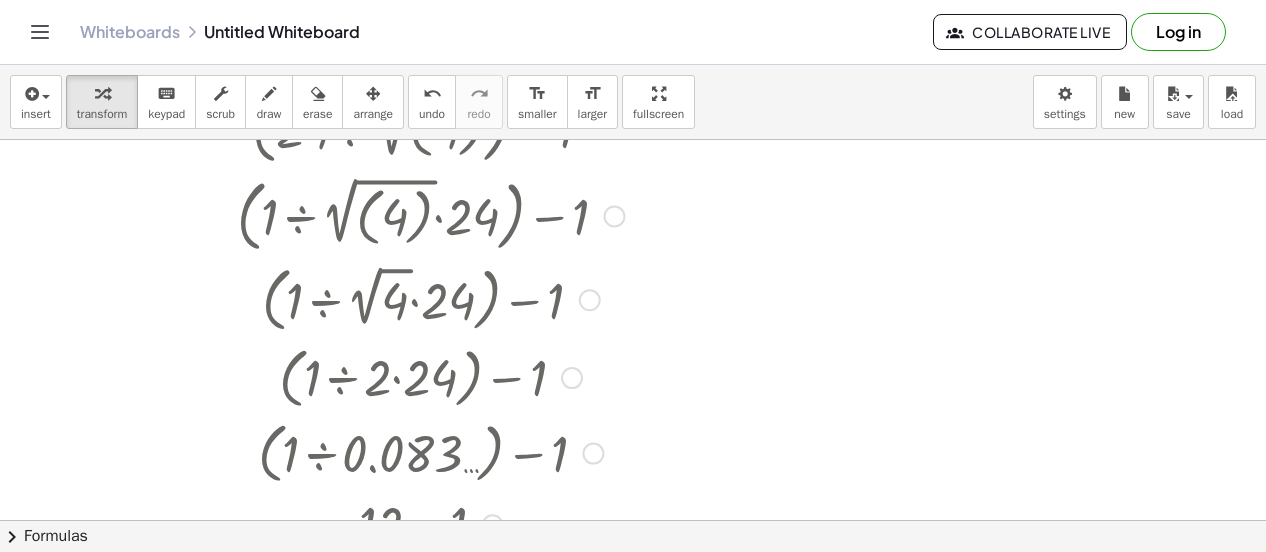 scroll, scrollTop: 144, scrollLeft: 0, axis: vertical 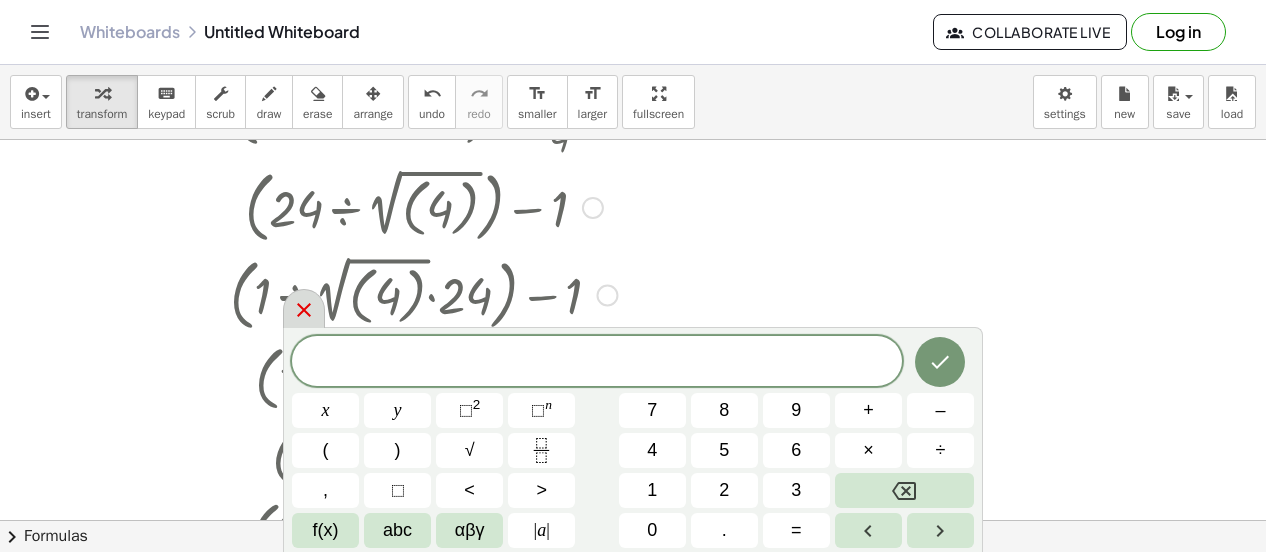 click 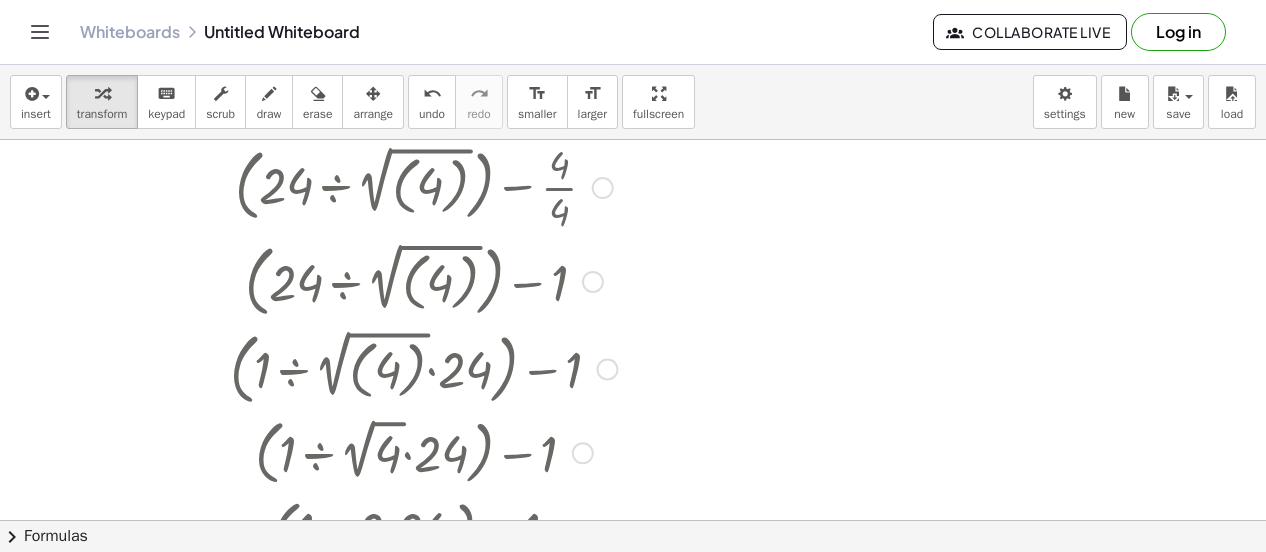 scroll, scrollTop: 0, scrollLeft: 0, axis: both 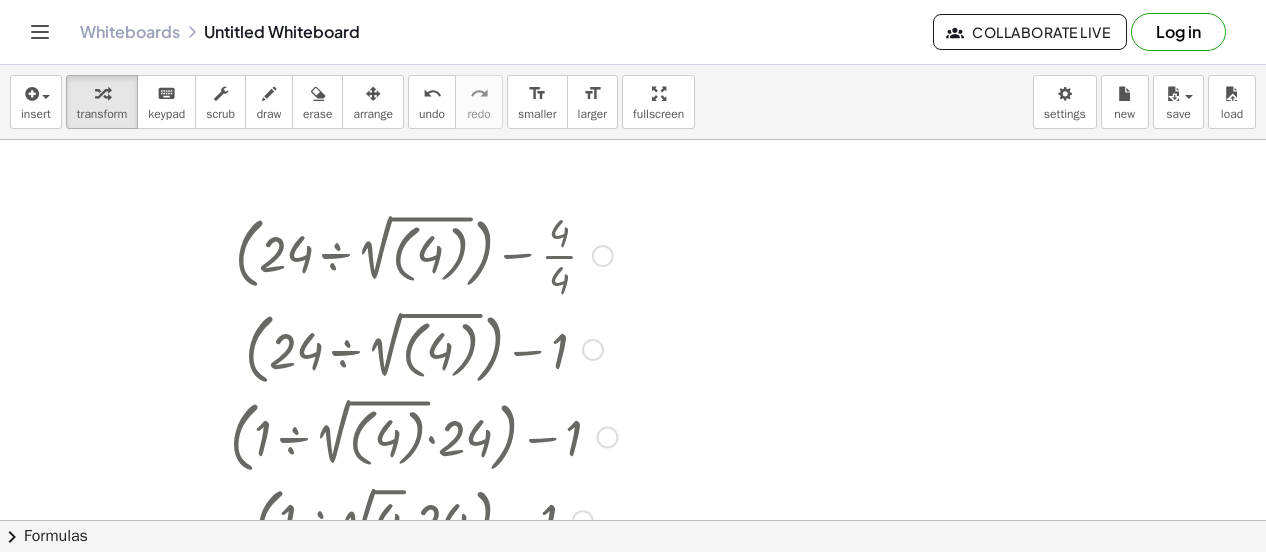 click at bounding box center [423, 254] 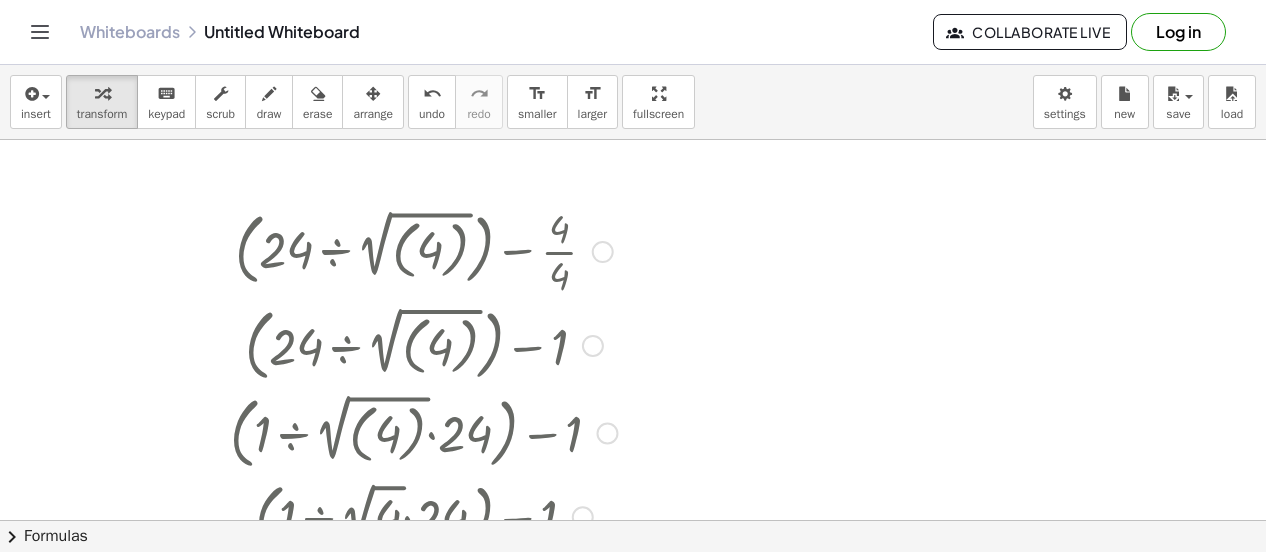 scroll, scrollTop: 5, scrollLeft: 0, axis: vertical 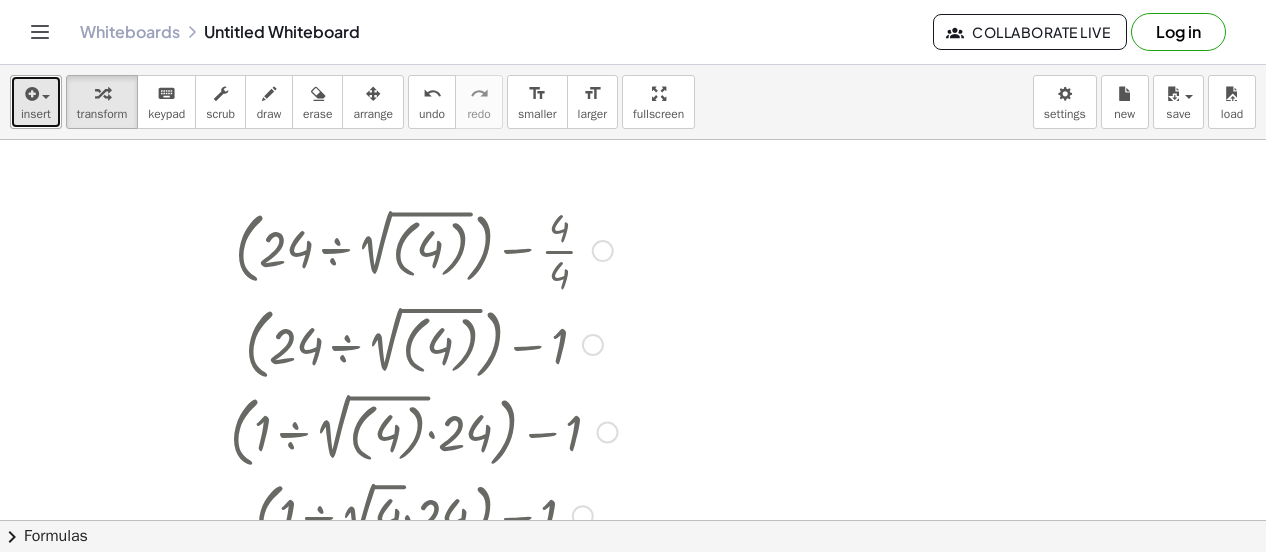 click at bounding box center [36, 93] 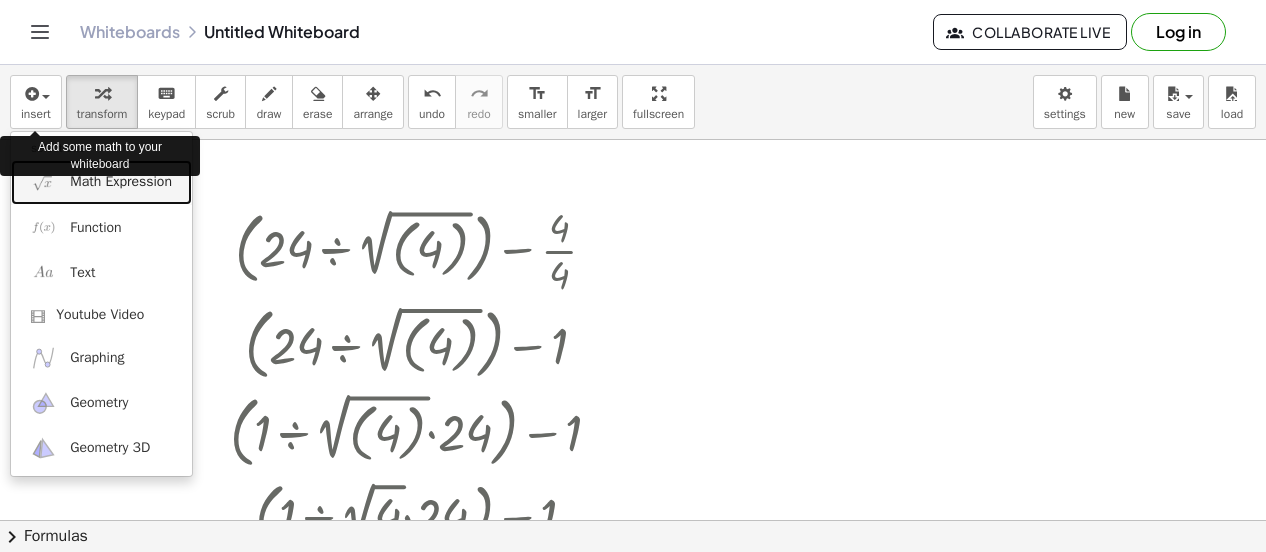 click on "Math Expression" at bounding box center (121, 182) 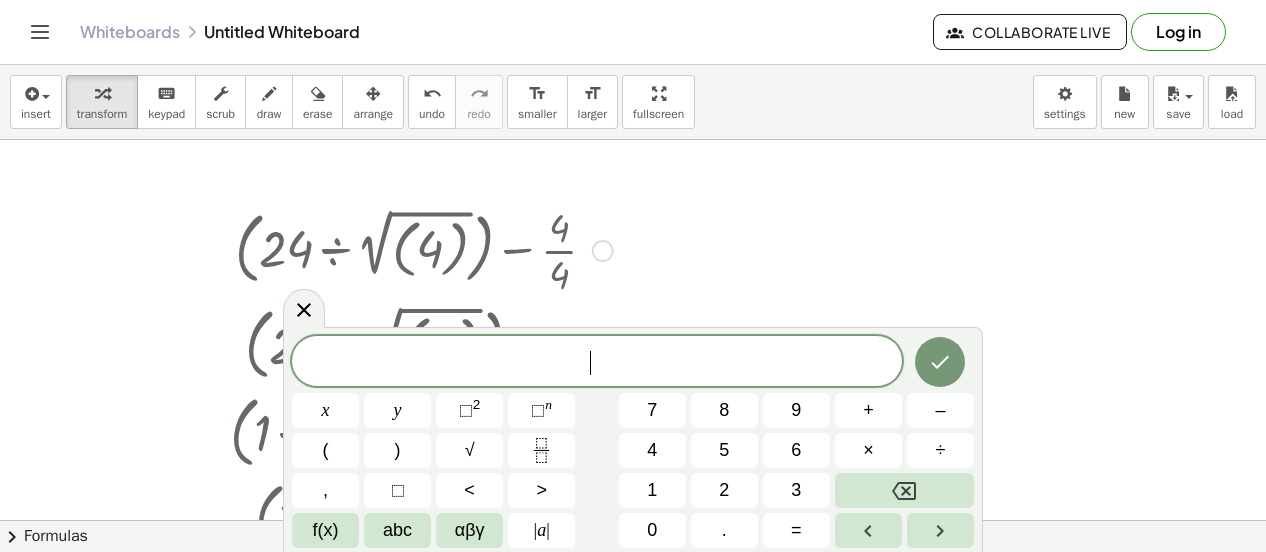 click on "2" at bounding box center [724, 490] 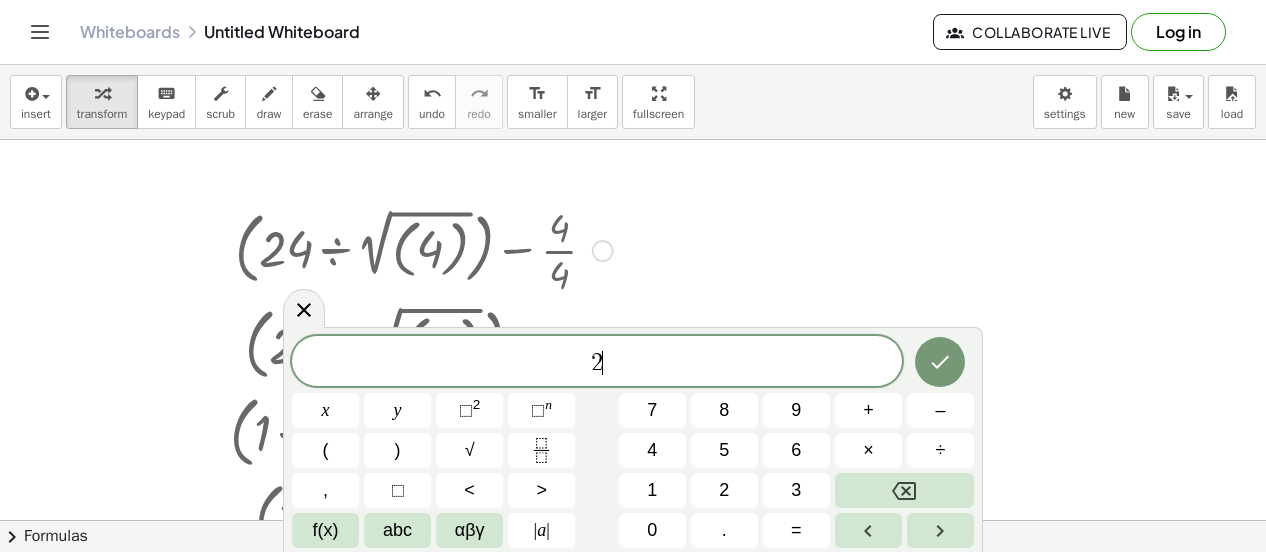 click on "4" at bounding box center [652, 450] 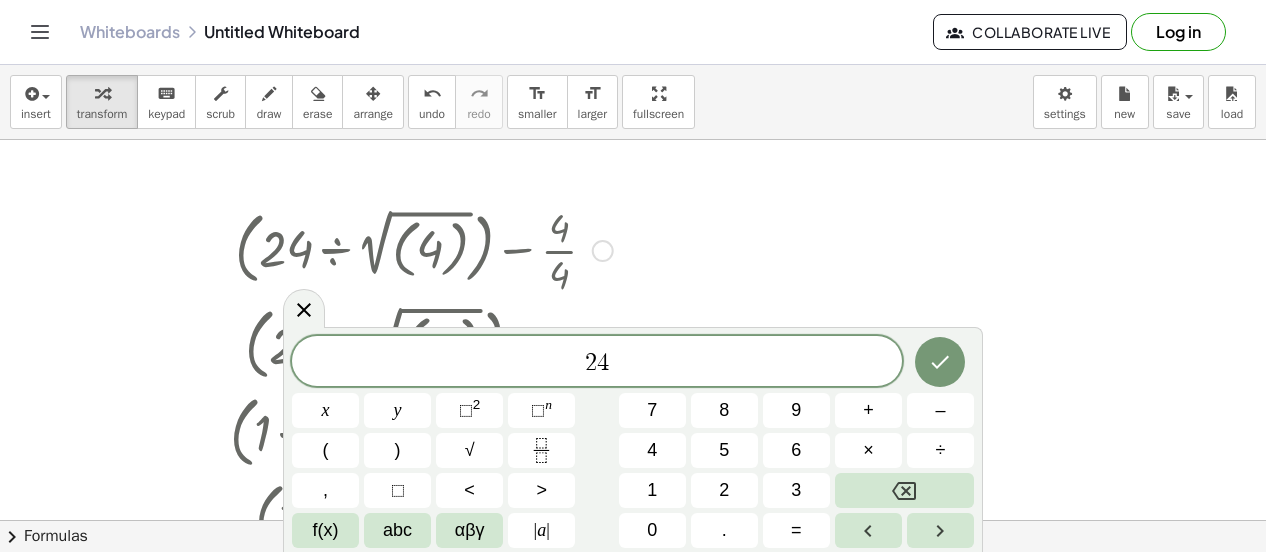 click at bounding box center [904, 490] 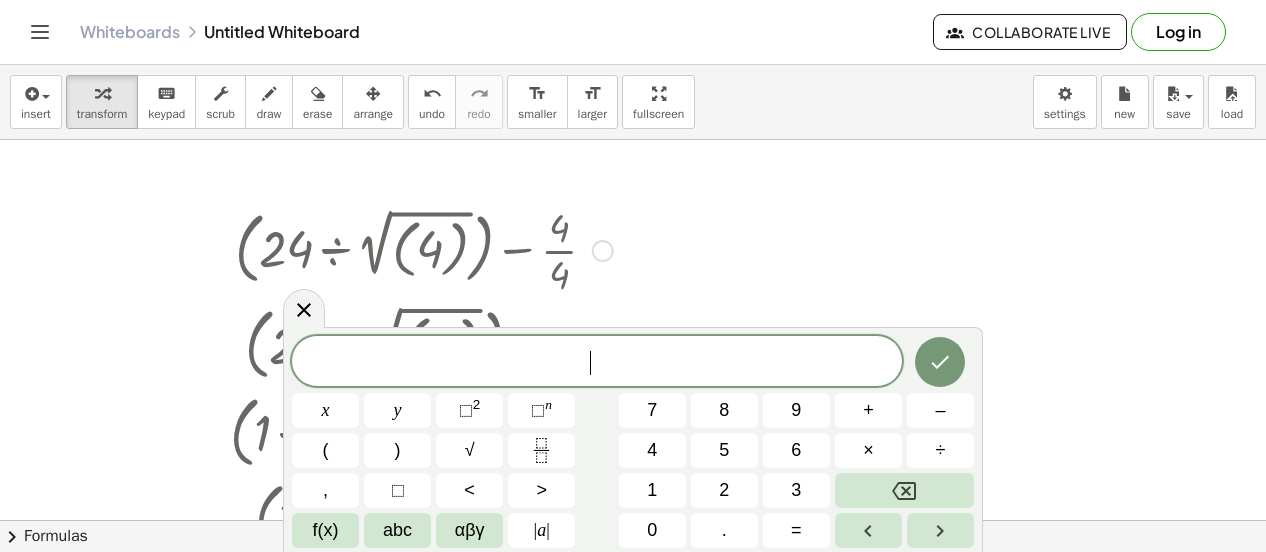 click on "(" at bounding box center [325, 450] 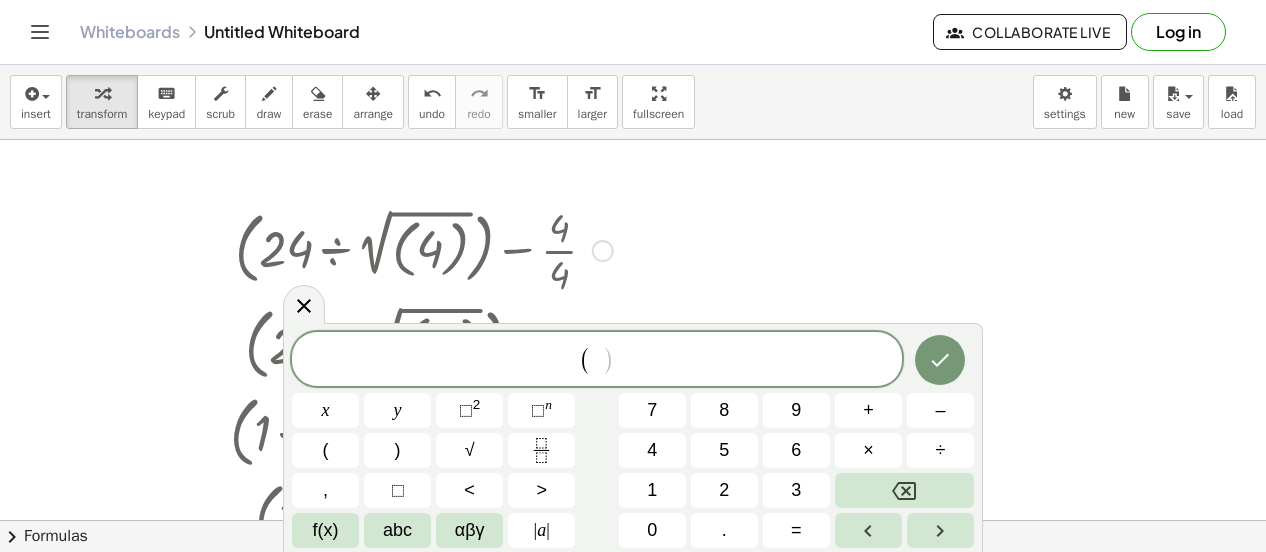 click on "2" at bounding box center (724, 490) 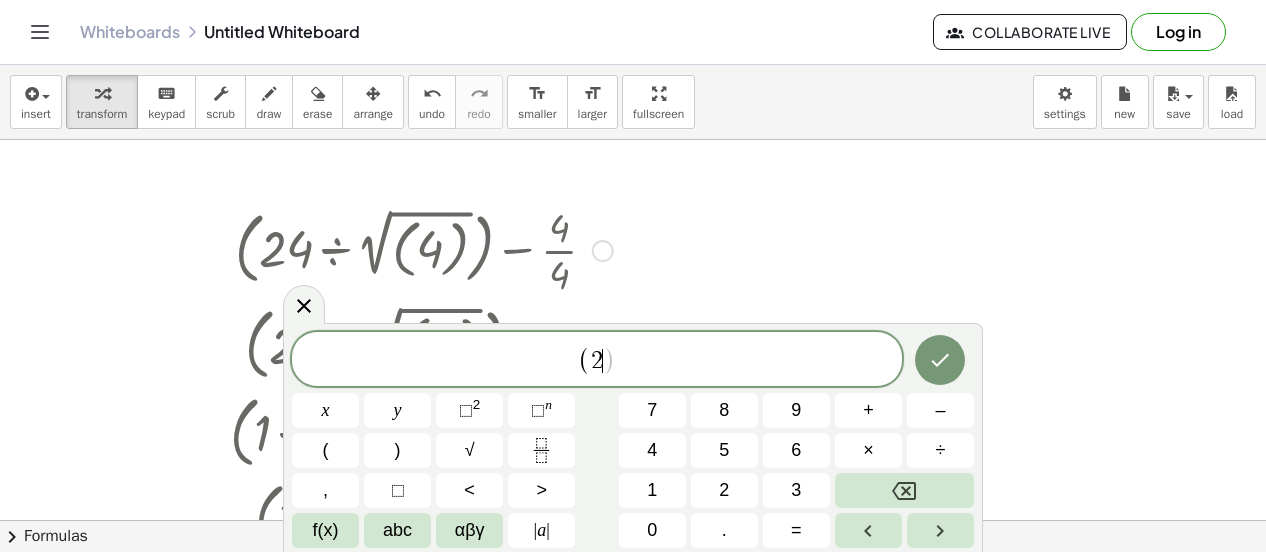 click on "4" at bounding box center [652, 450] 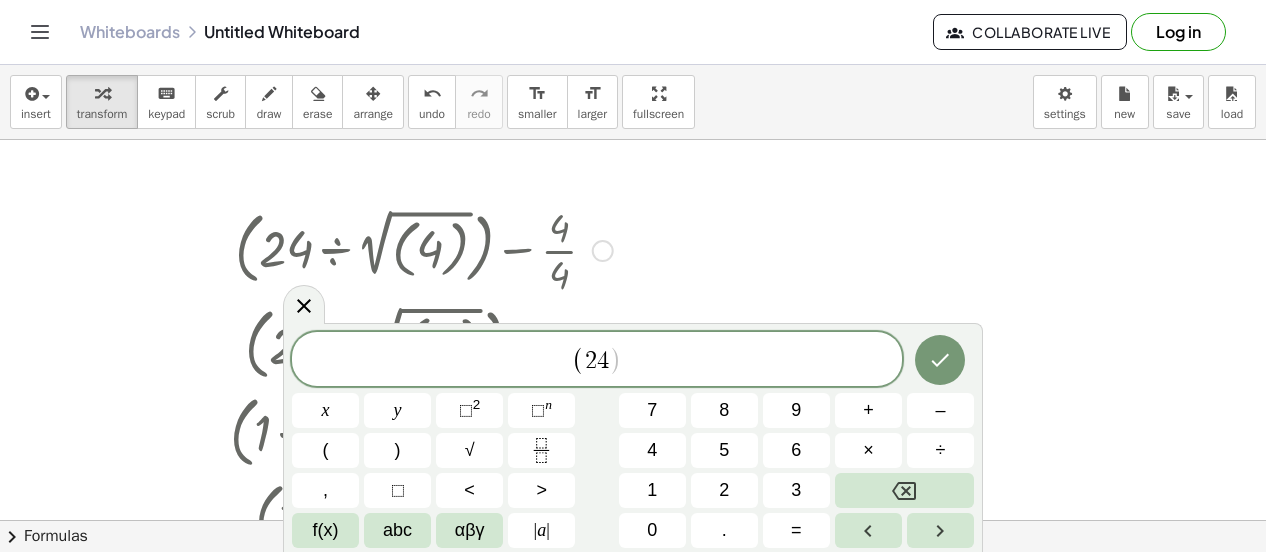 click on "÷" at bounding box center (940, 450) 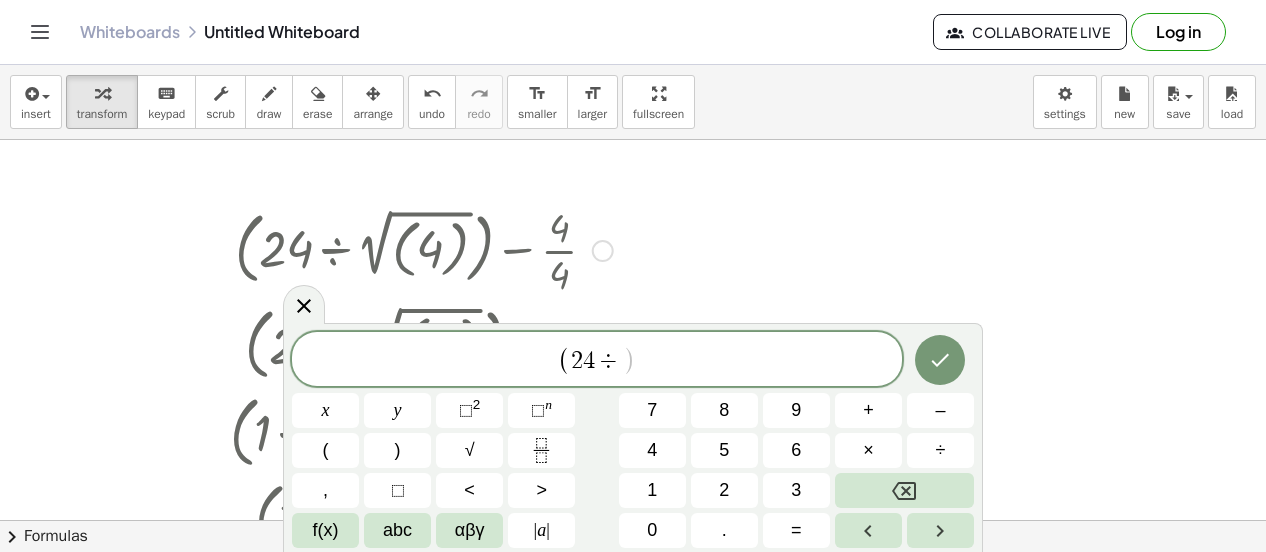 click on "√" at bounding box center (470, 450) 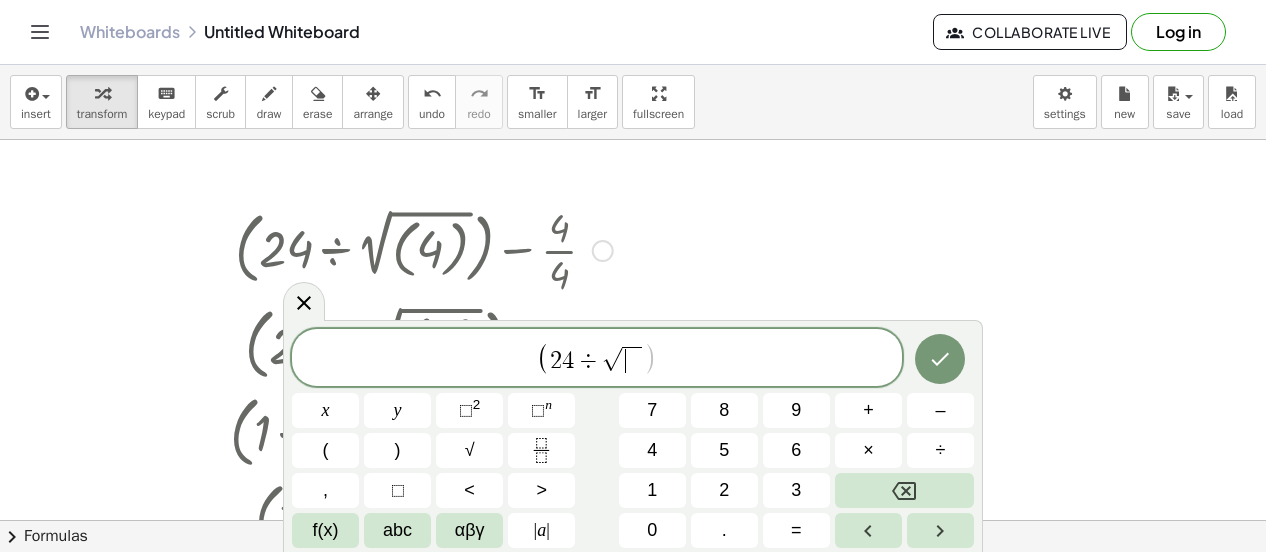 click on "4" at bounding box center [652, 450] 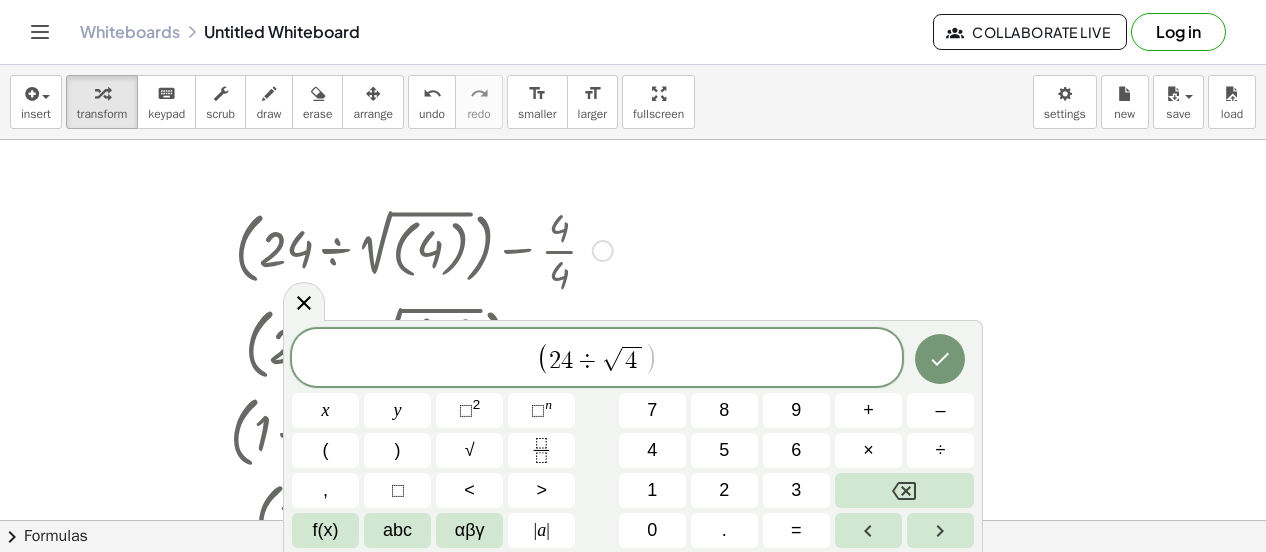 click on ")" at bounding box center [398, 450] 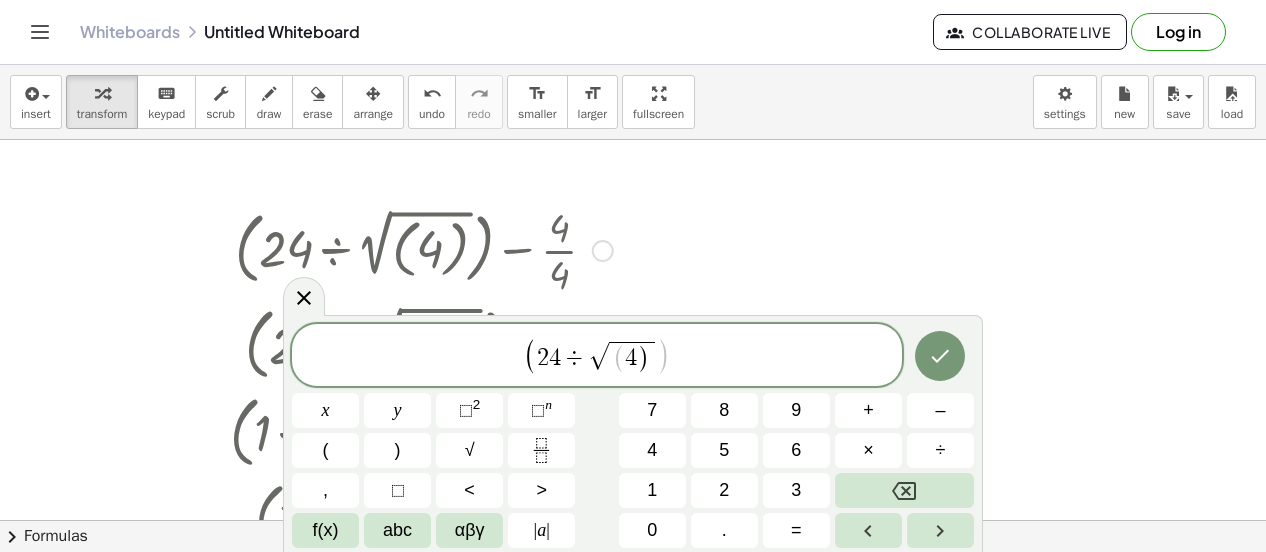 click on "–" at bounding box center [940, 410] 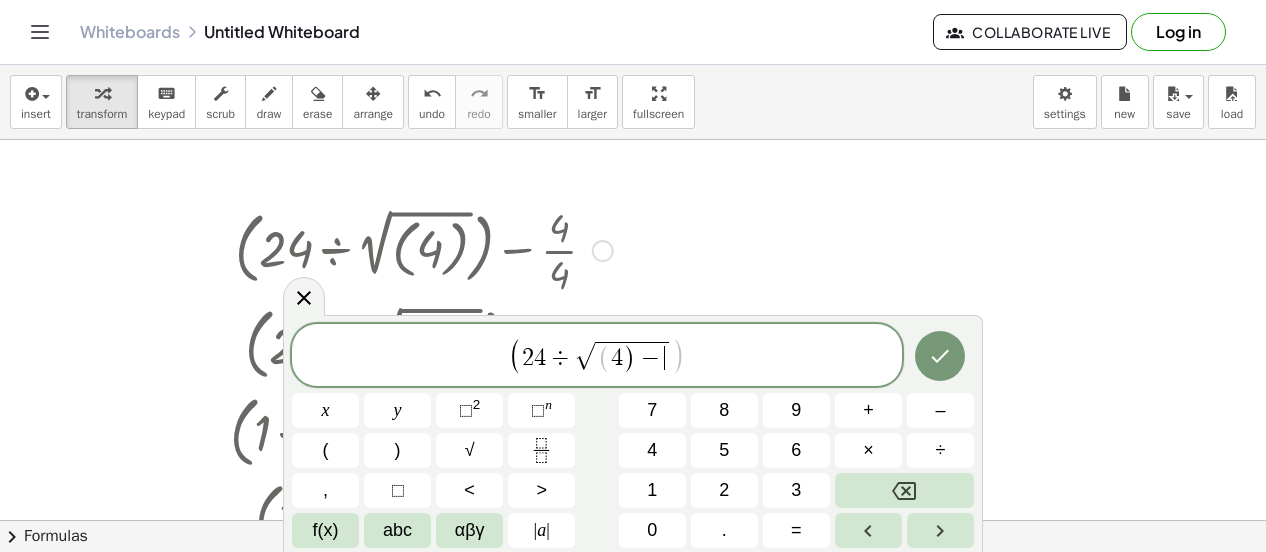 click 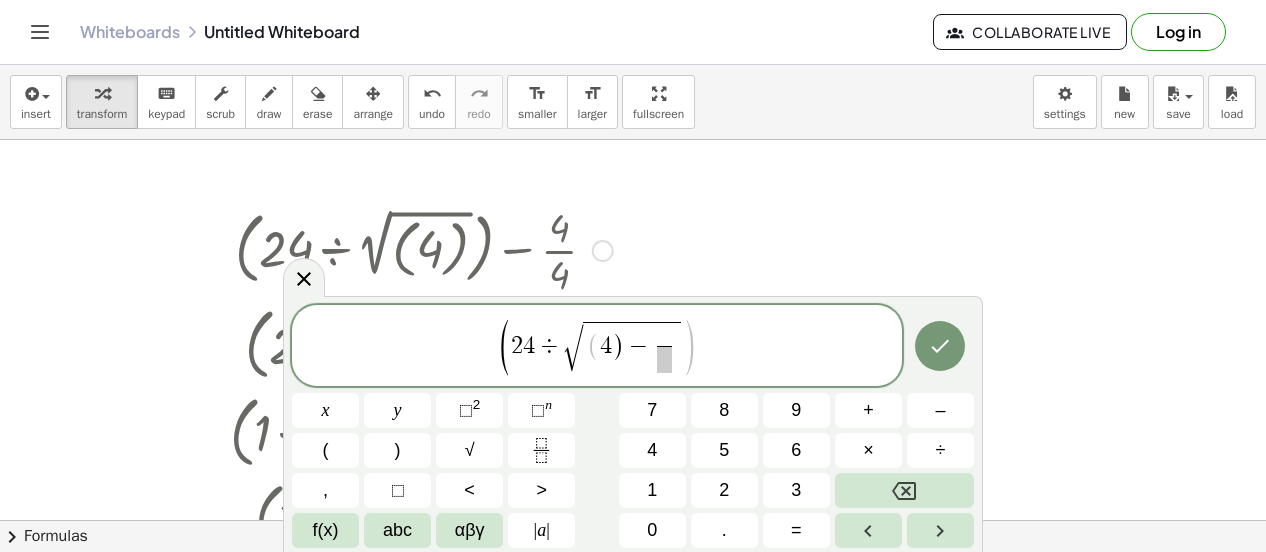 click 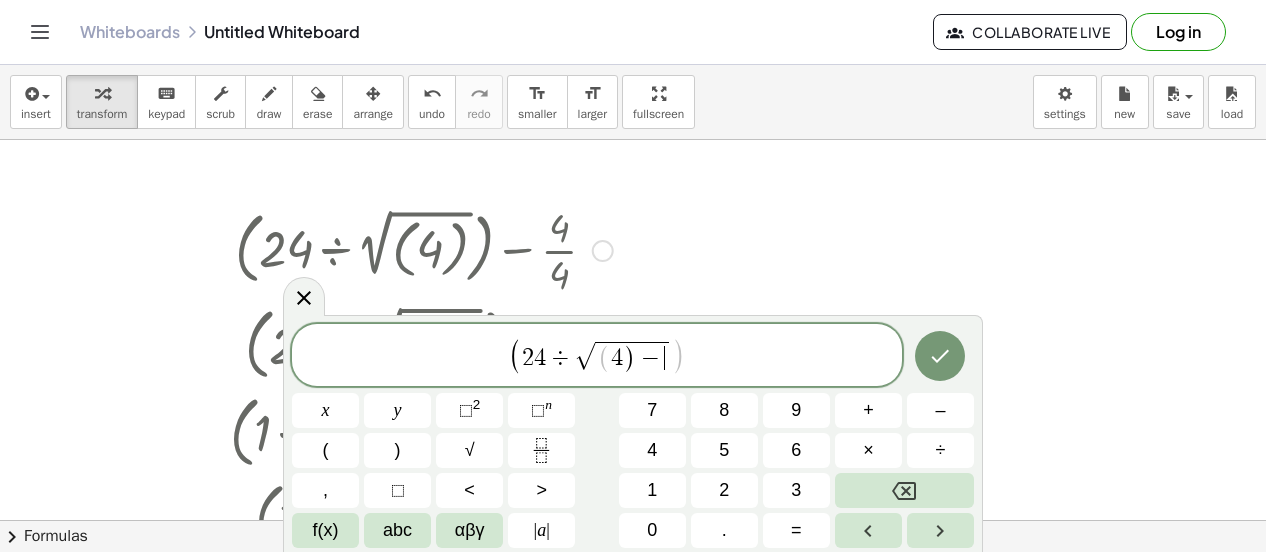 click 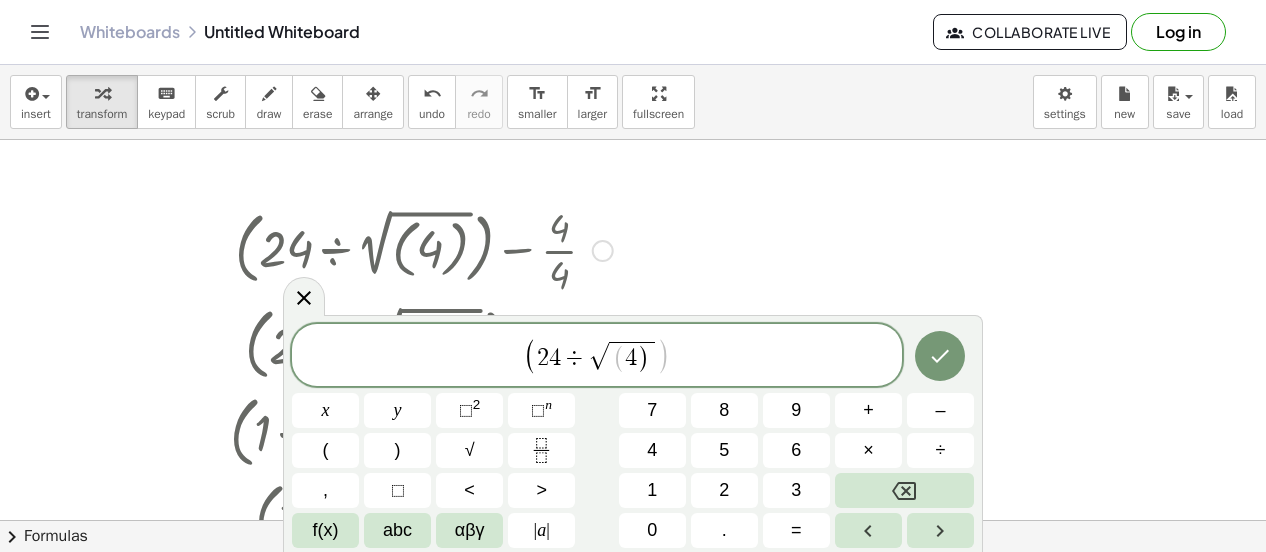 click on "( 2 4 ÷ √ ( 4 ) ​ )" at bounding box center (597, 356) 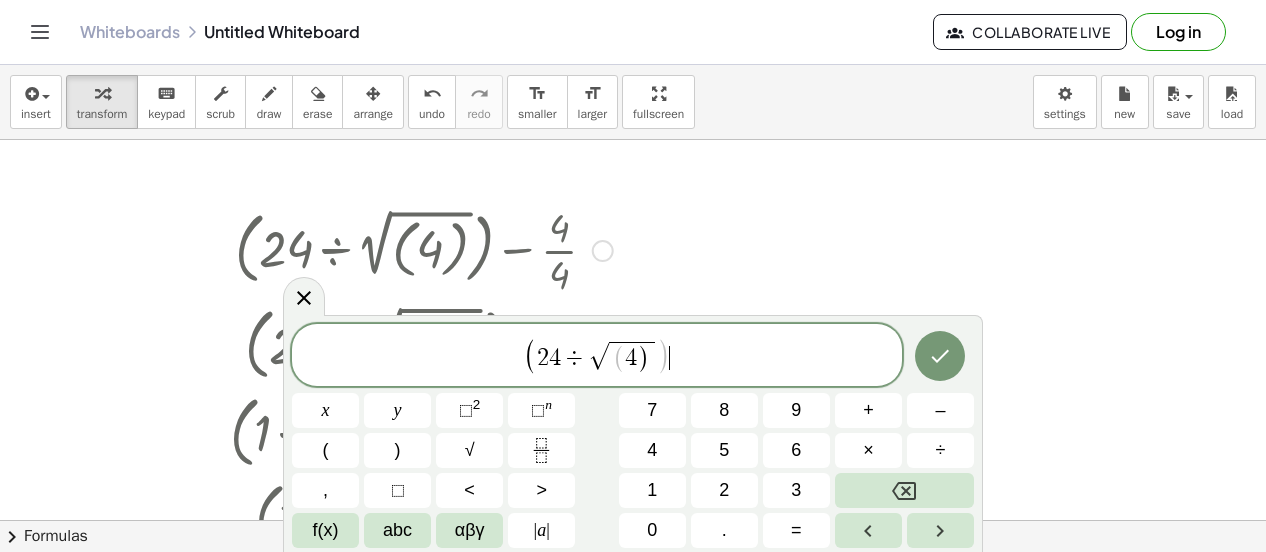 click on ")" at bounding box center (397, 450) 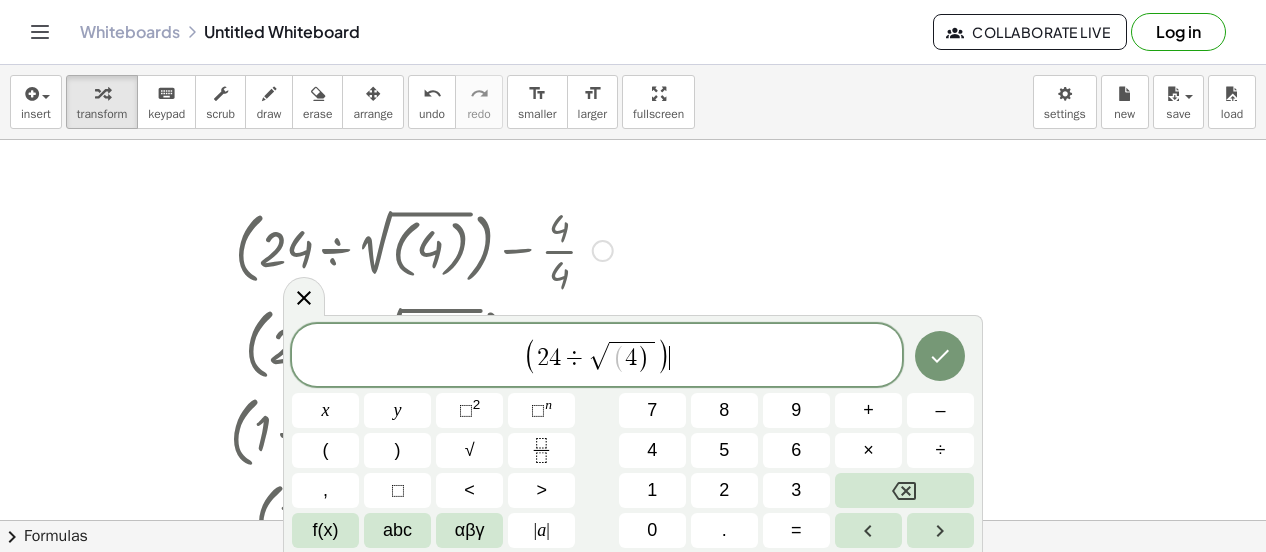 click on ")" at bounding box center [643, 358] 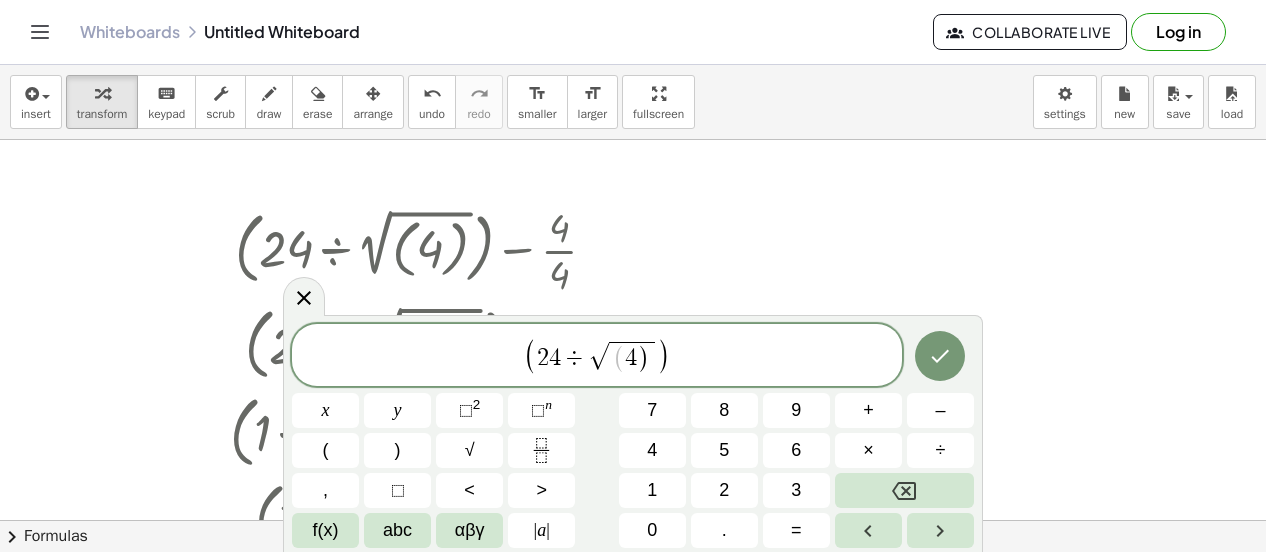 click on ")" at bounding box center (643, 358) 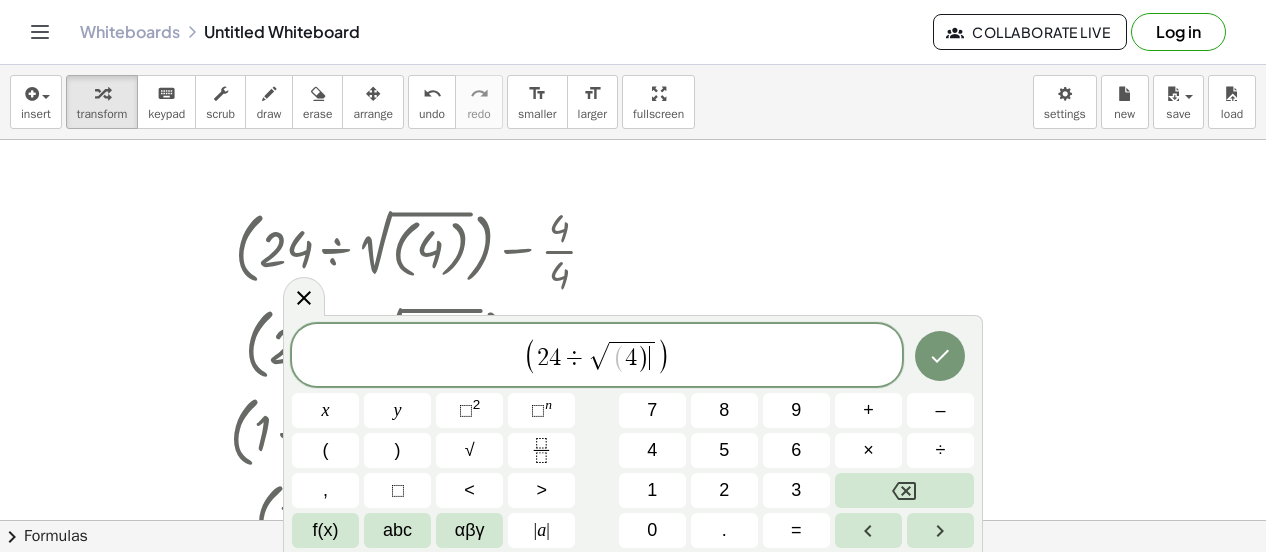 click at bounding box center (904, 490) 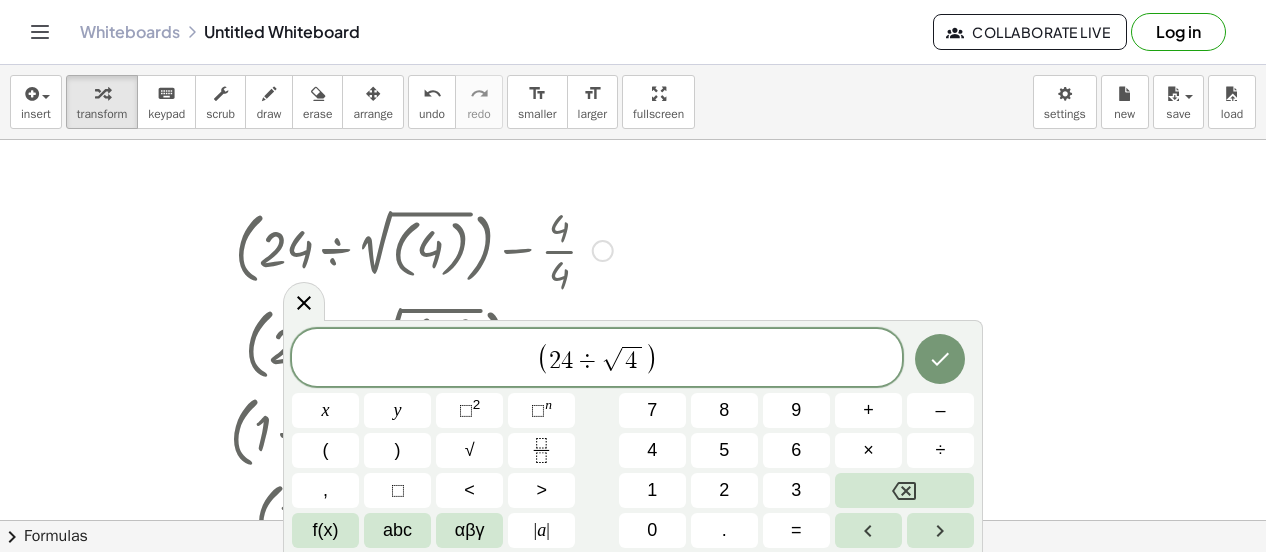 click on "( 2 4 ÷ √ 4 ​ )" at bounding box center (597, 359) 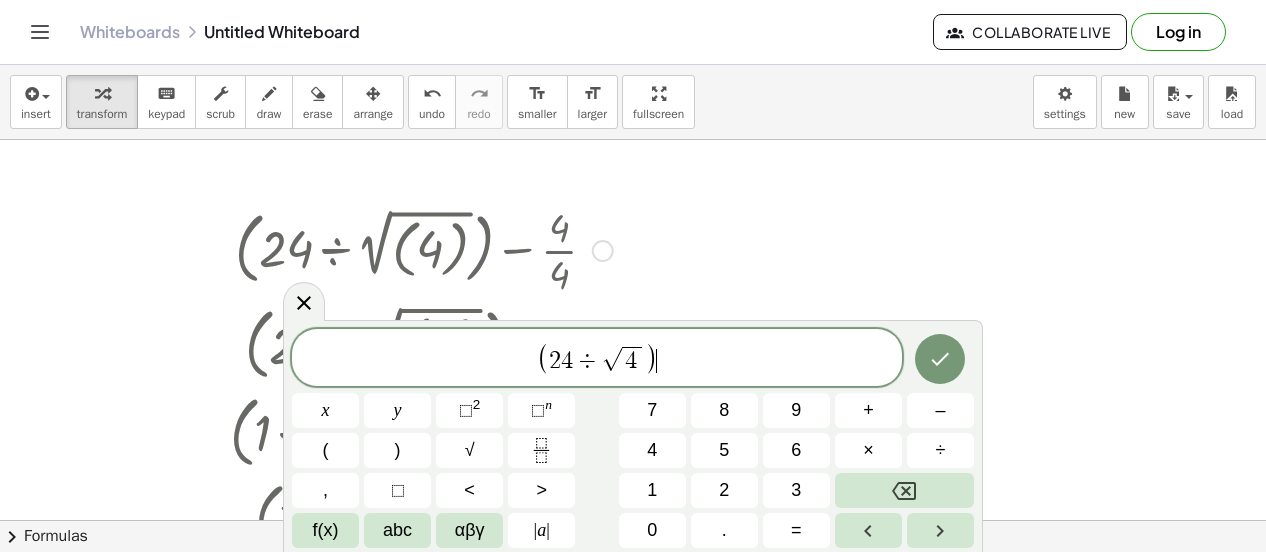 click on "–" at bounding box center [940, 410] 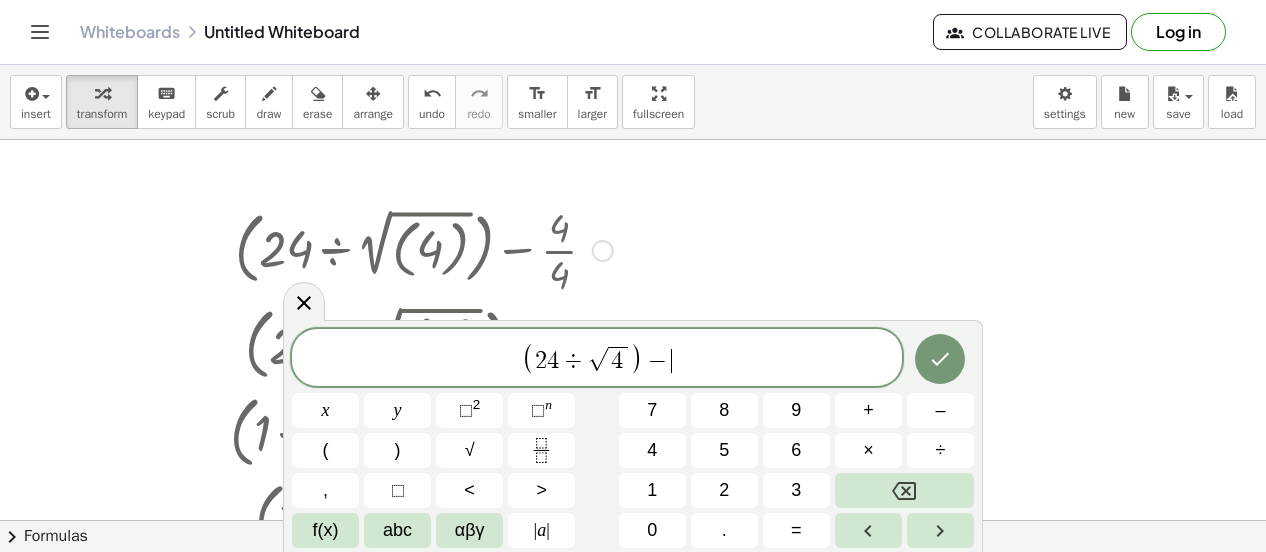 click 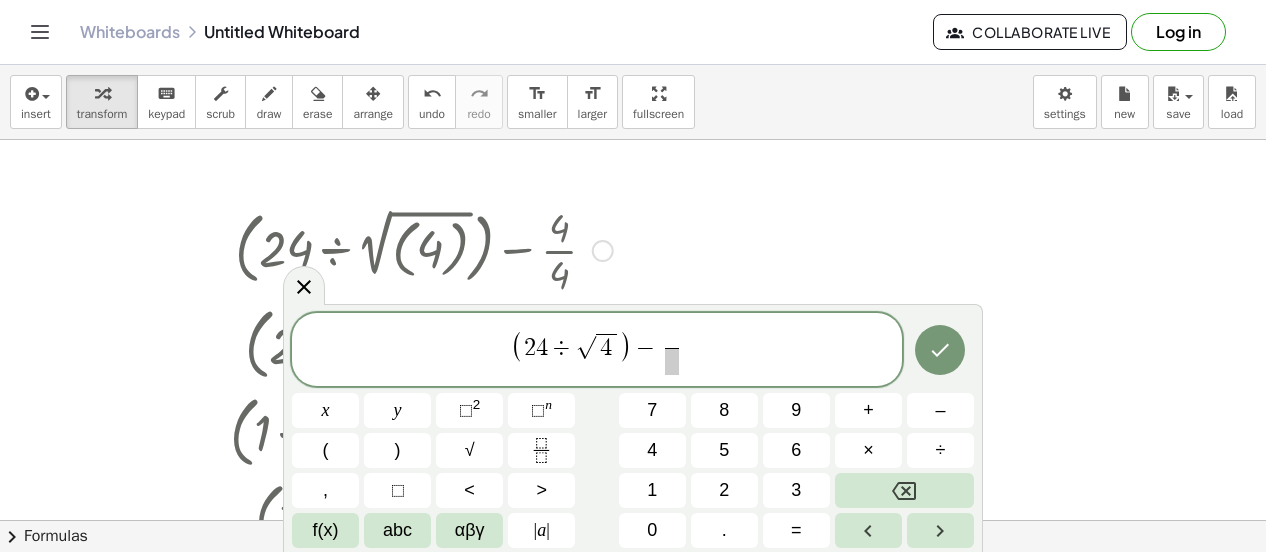 click on "4" at bounding box center (652, 450) 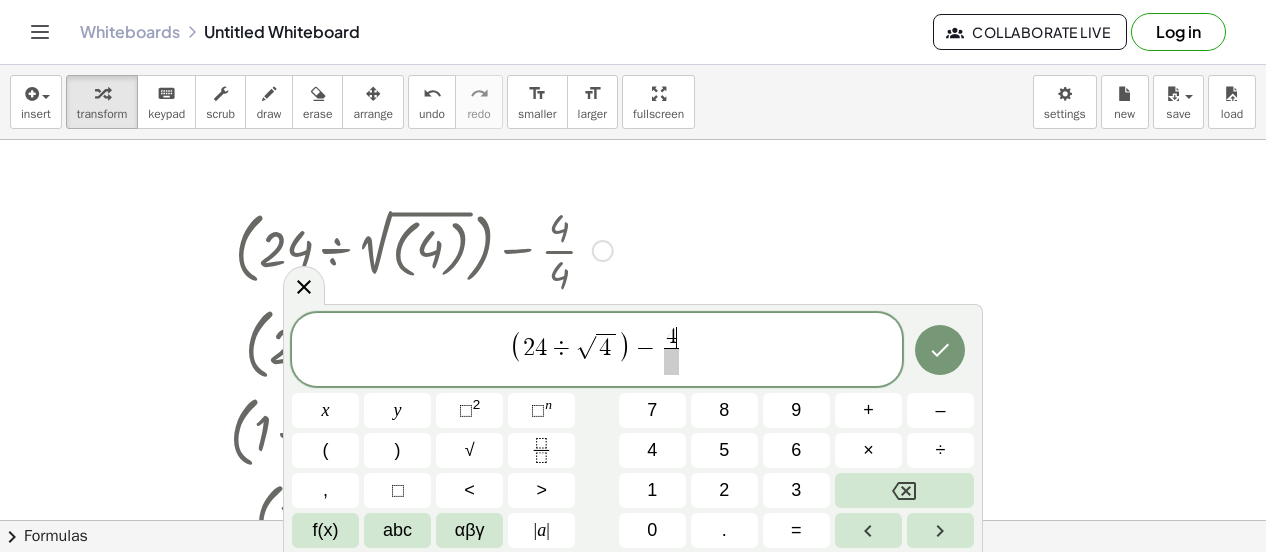 click at bounding box center (671, 361) 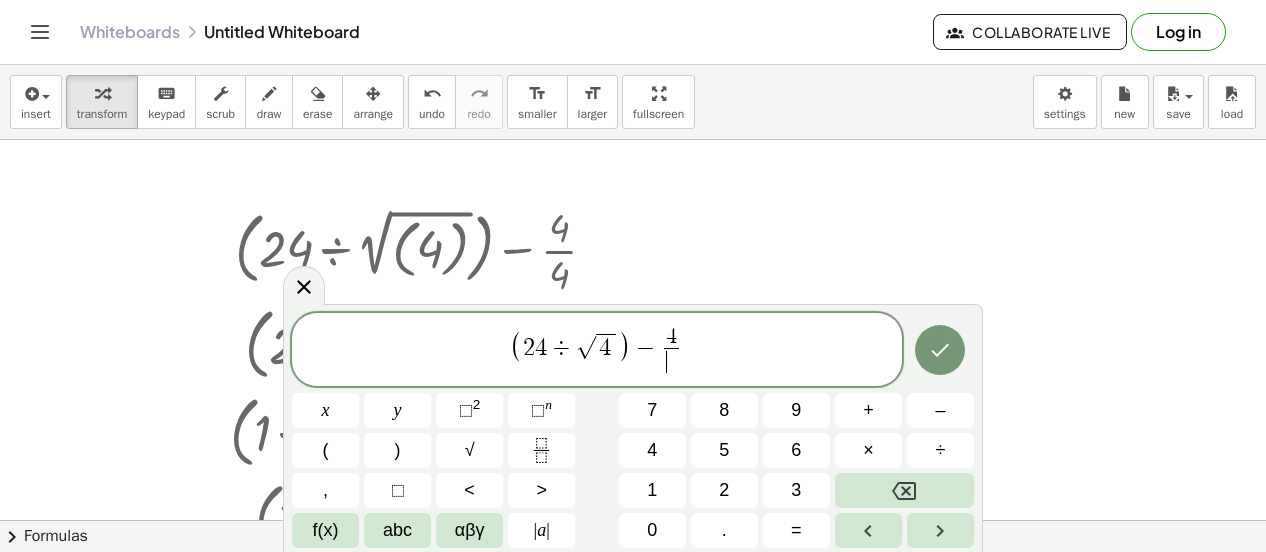 click on "4" at bounding box center [652, 450] 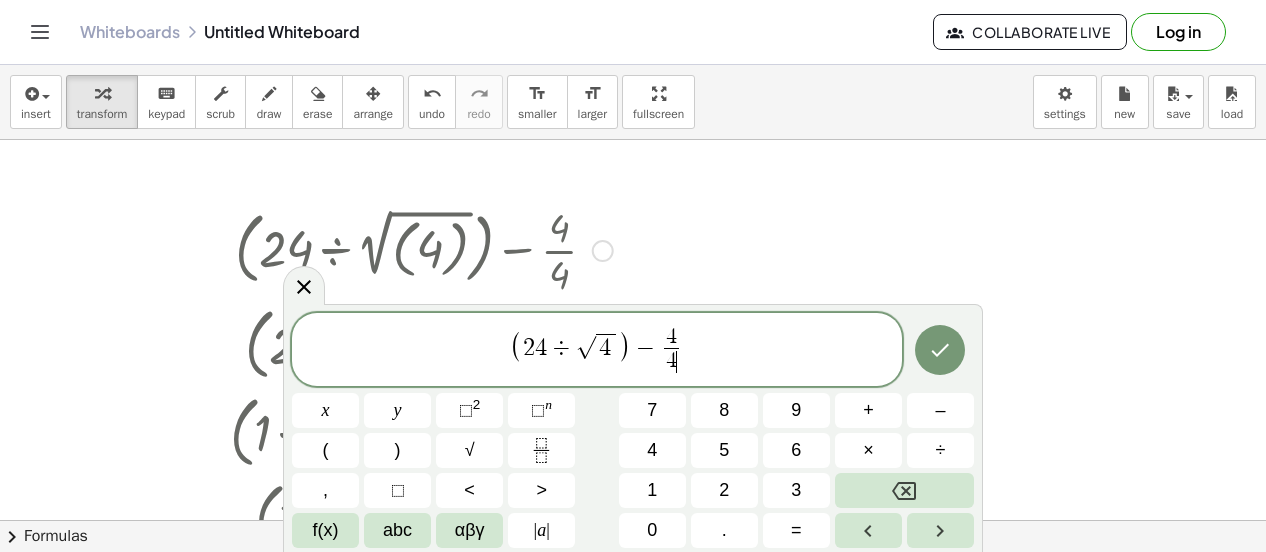 click 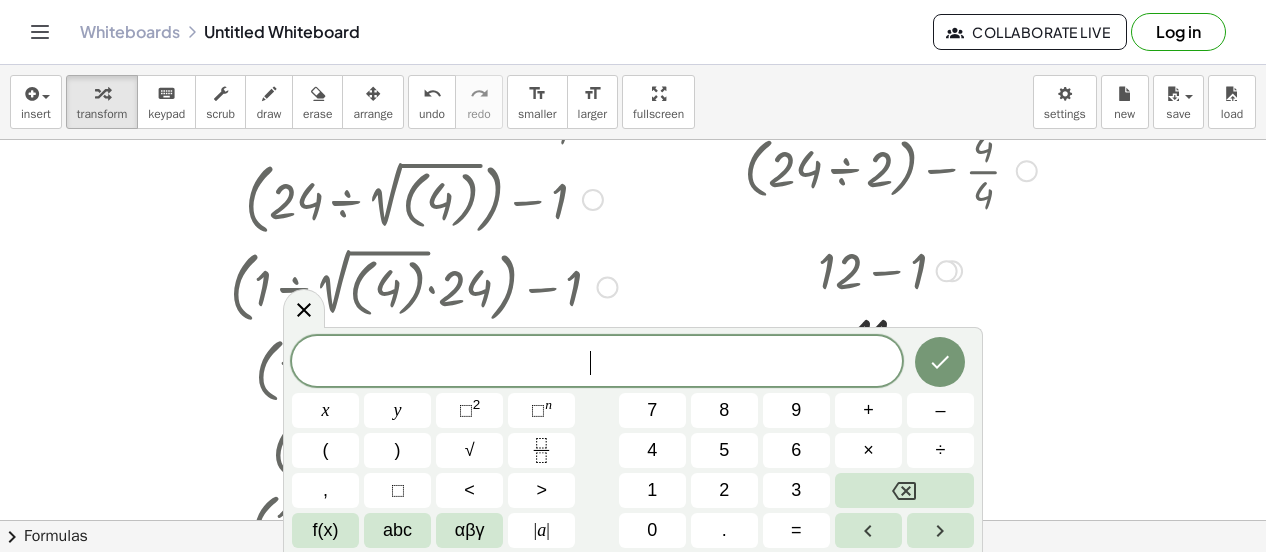 scroll, scrollTop: 150, scrollLeft: 0, axis: vertical 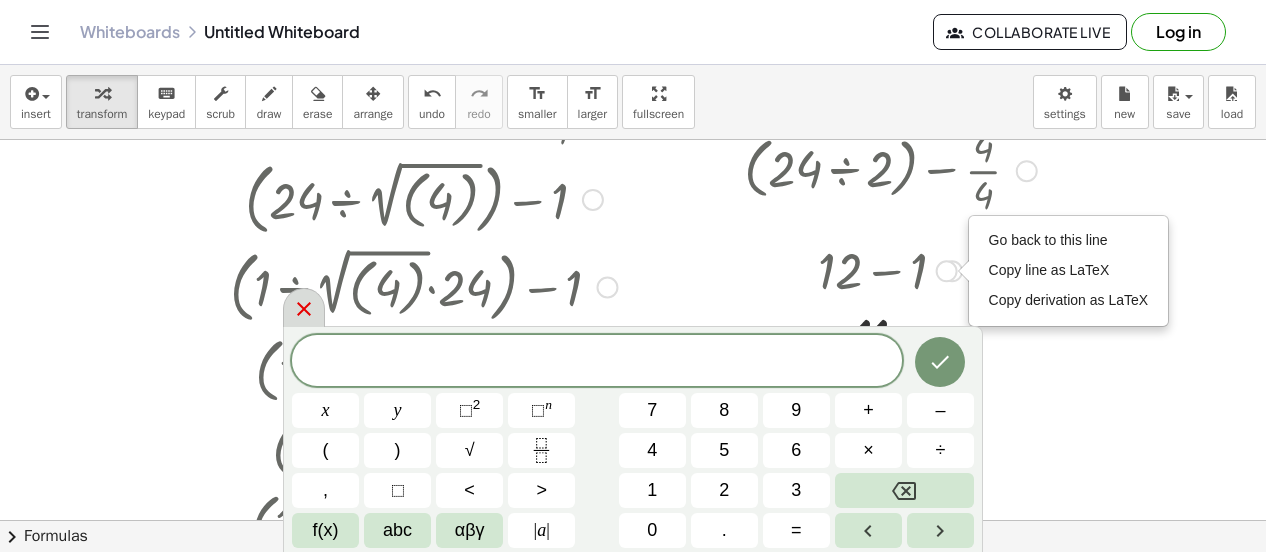 click 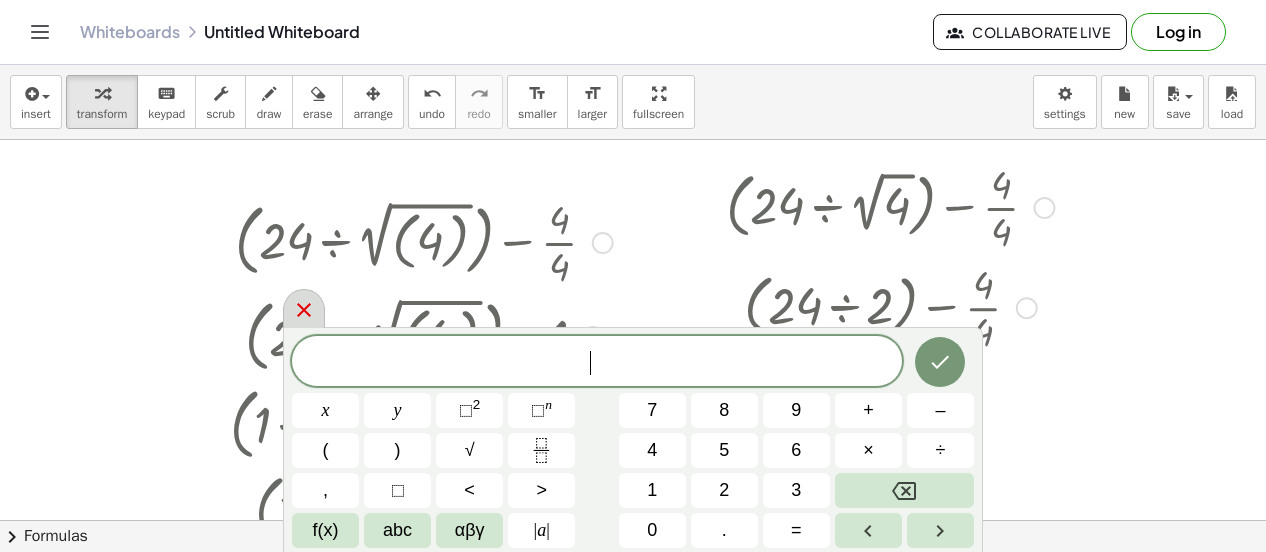 scroll, scrollTop: 0, scrollLeft: 0, axis: both 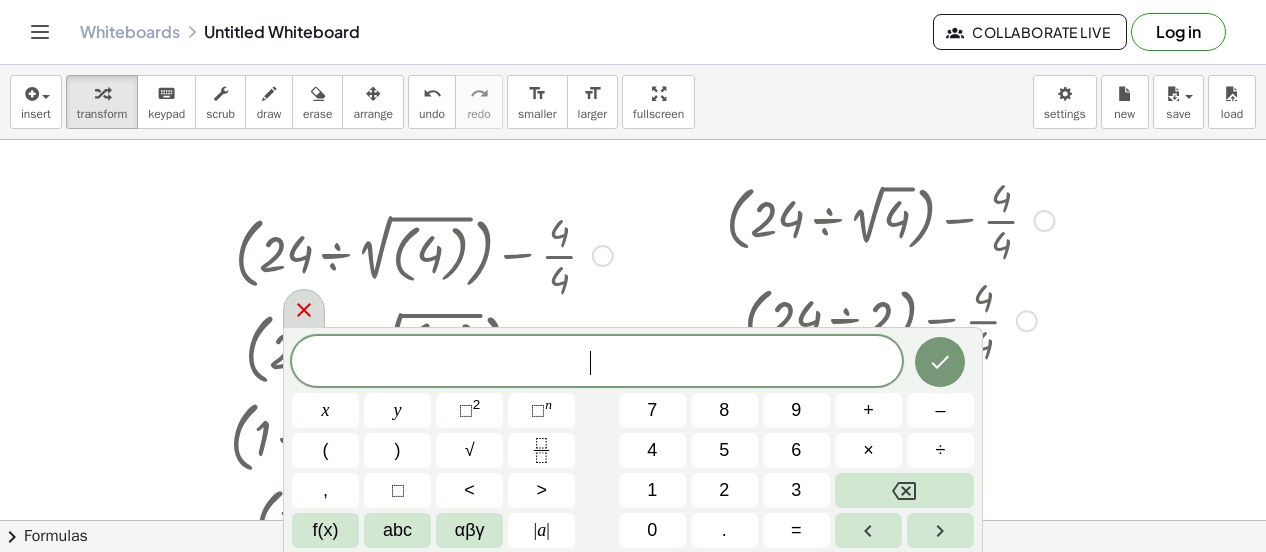 click at bounding box center (304, 308) 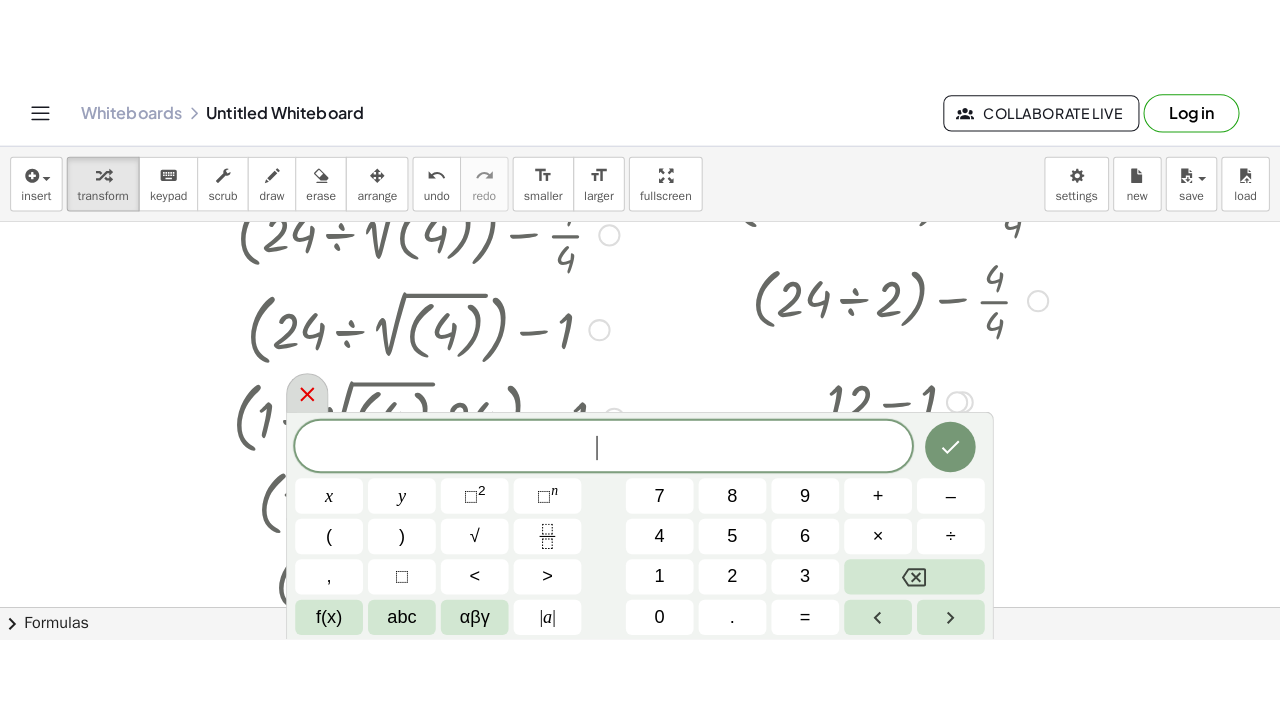 scroll, scrollTop: 94, scrollLeft: 0, axis: vertical 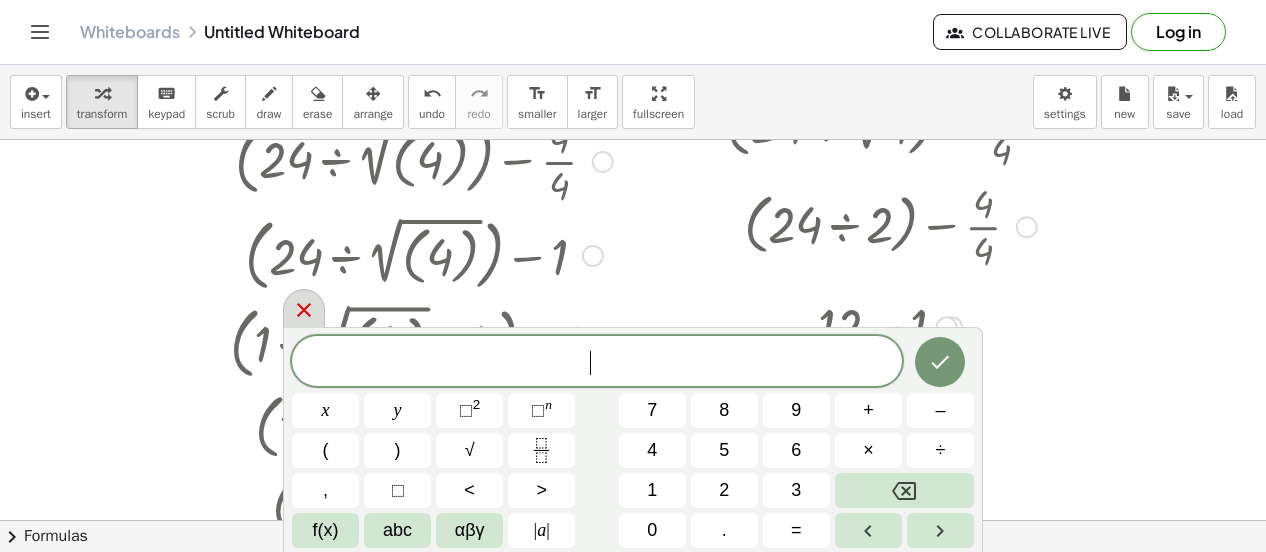click 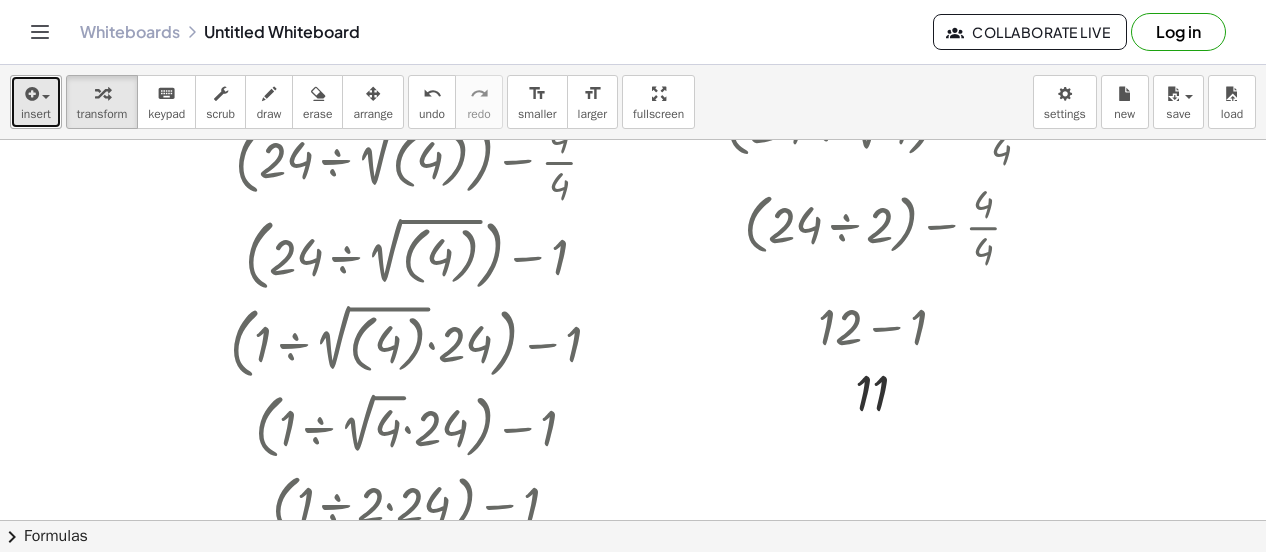 click on "insert" at bounding box center (36, 102) 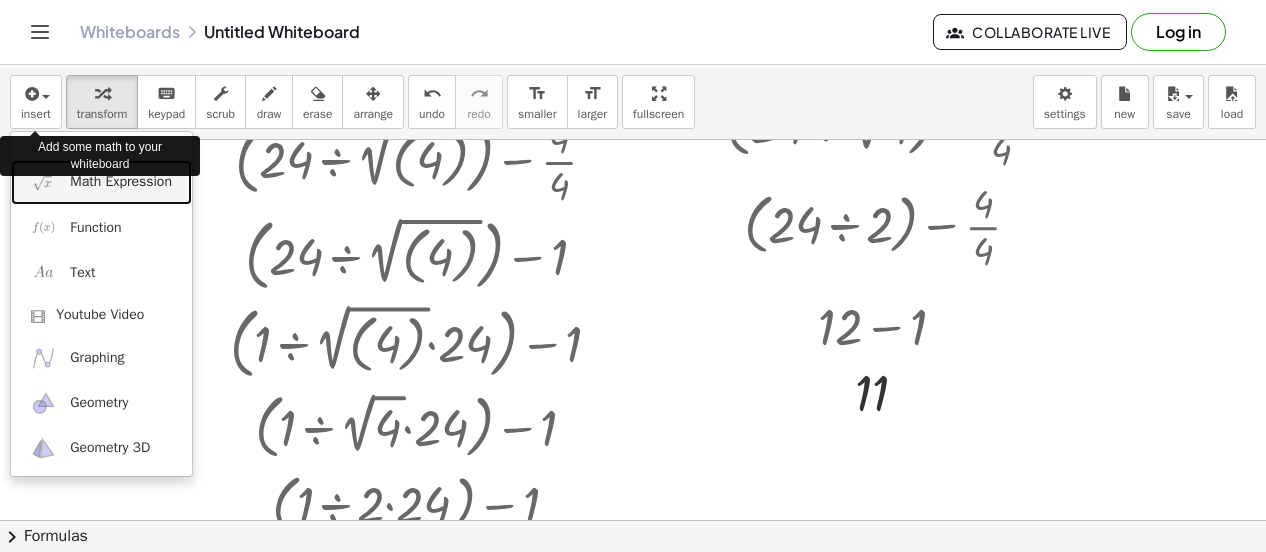 click on "Math Expression" at bounding box center (101, 182) 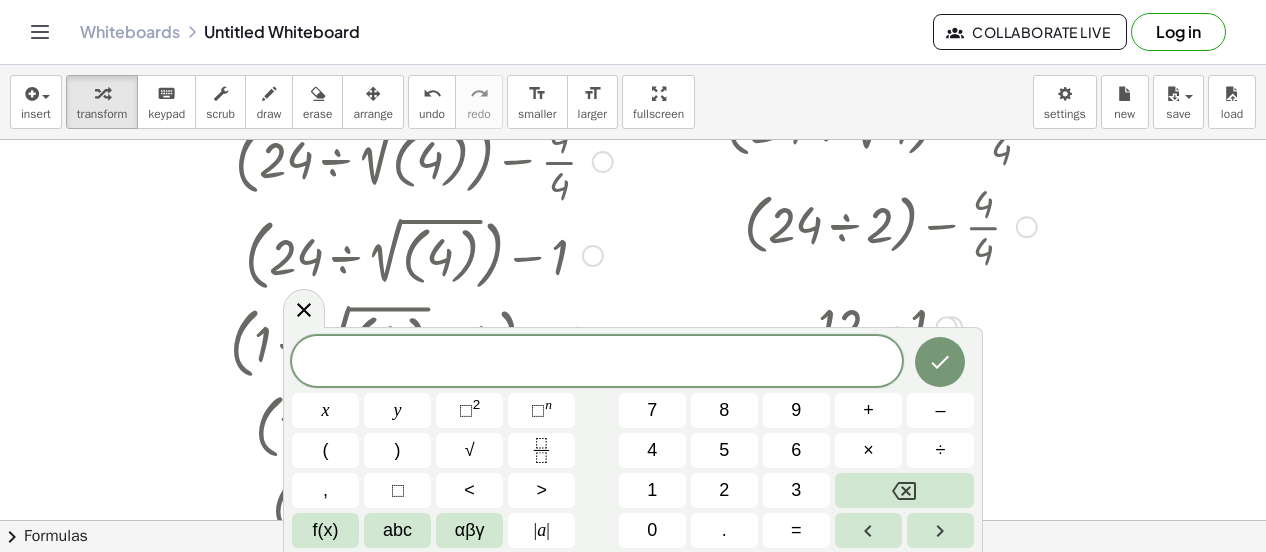 click on "4" at bounding box center (652, 450) 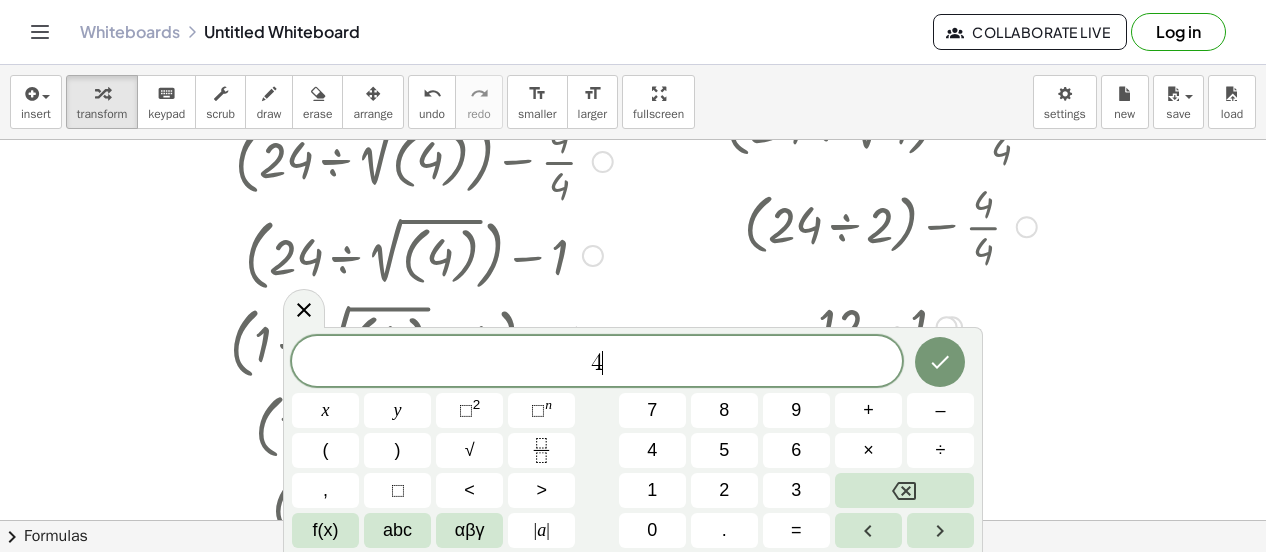 click on "×" at bounding box center [868, 450] 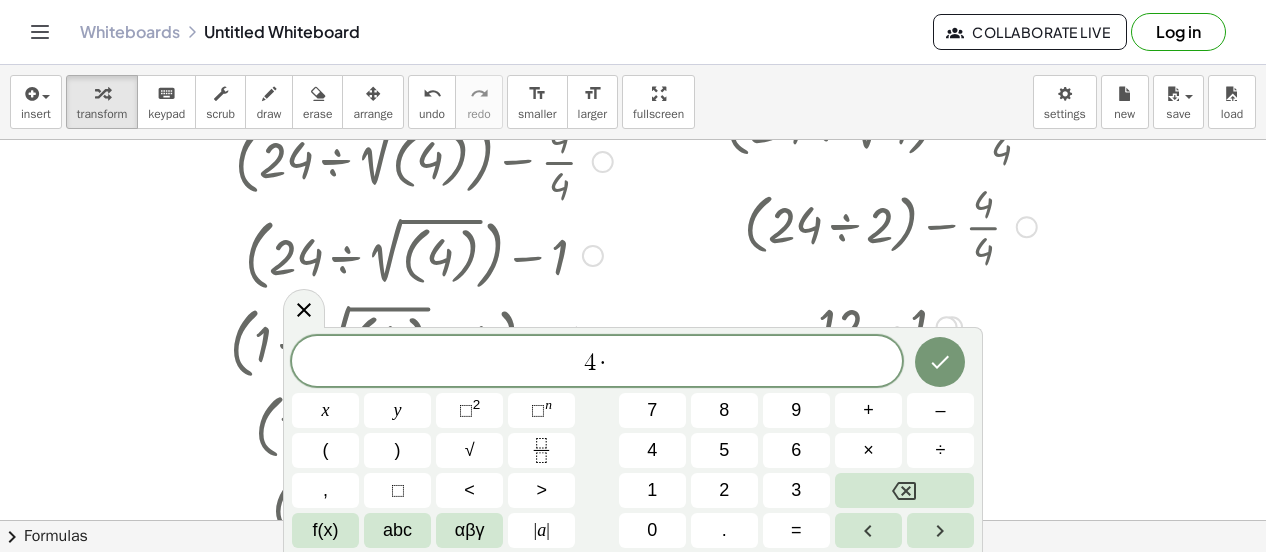 click on "9" at bounding box center [796, 410] 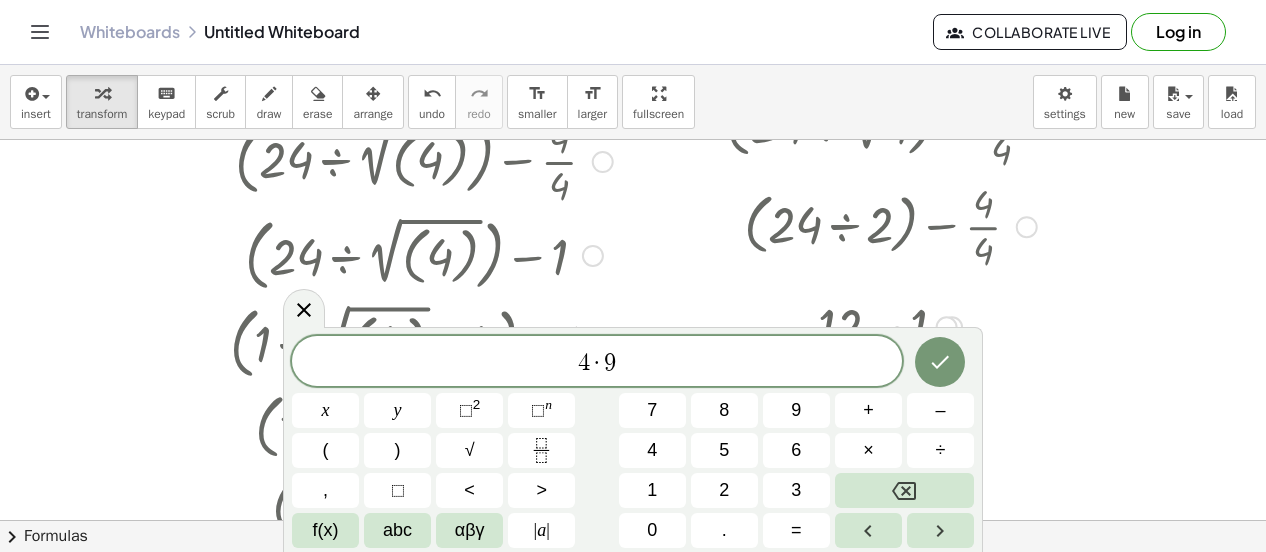 click on "=" at bounding box center [796, 530] 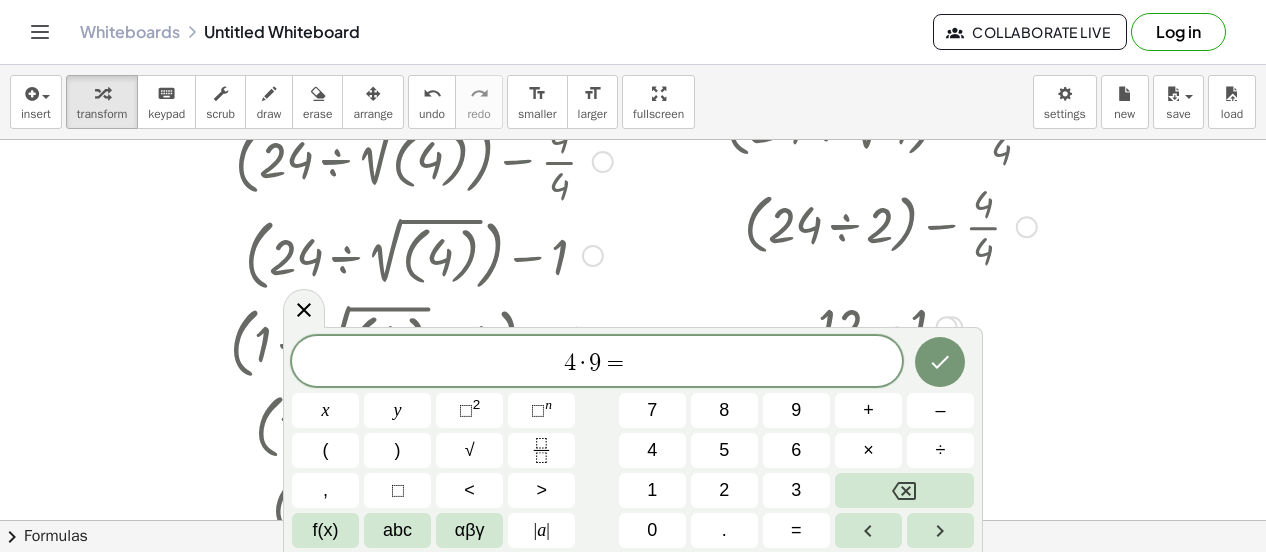 click on "abc" at bounding box center (397, 530) 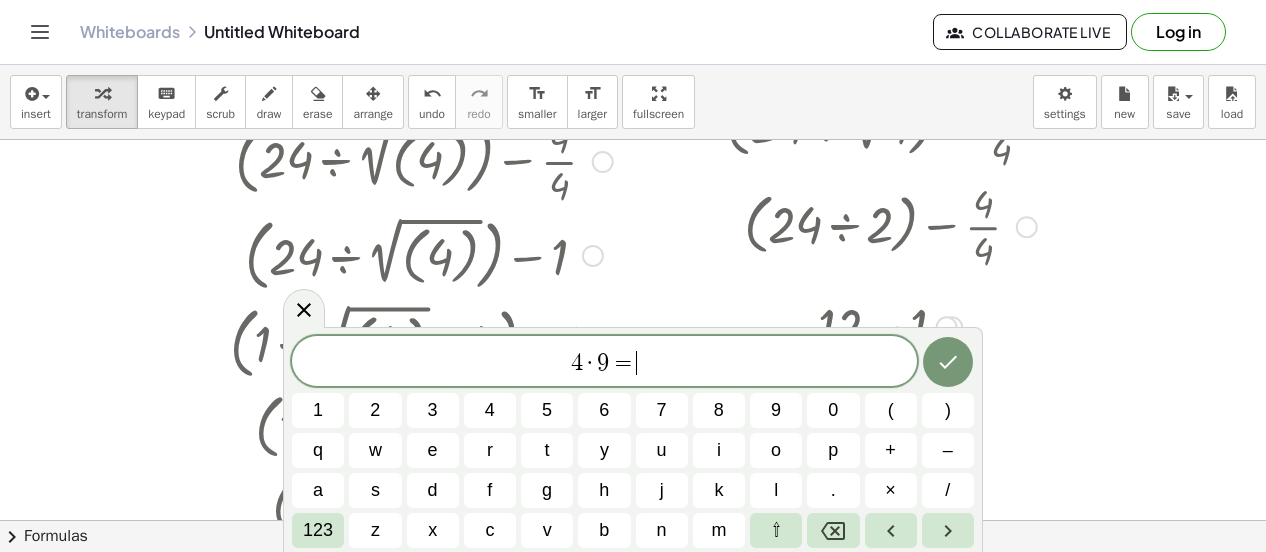 click on "x" at bounding box center [432, 530] 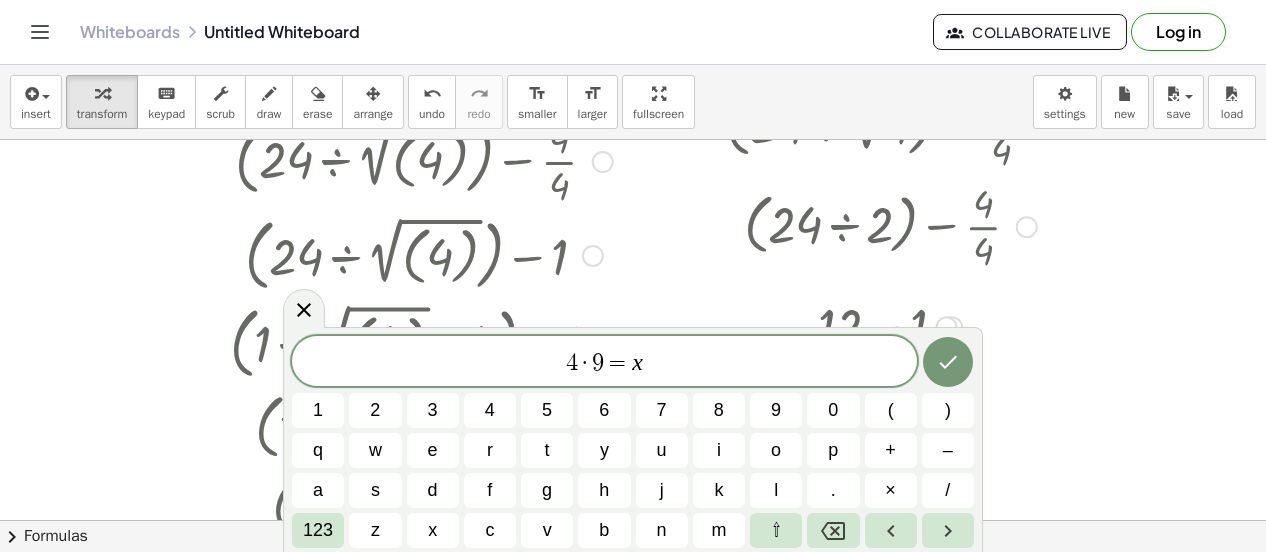 click 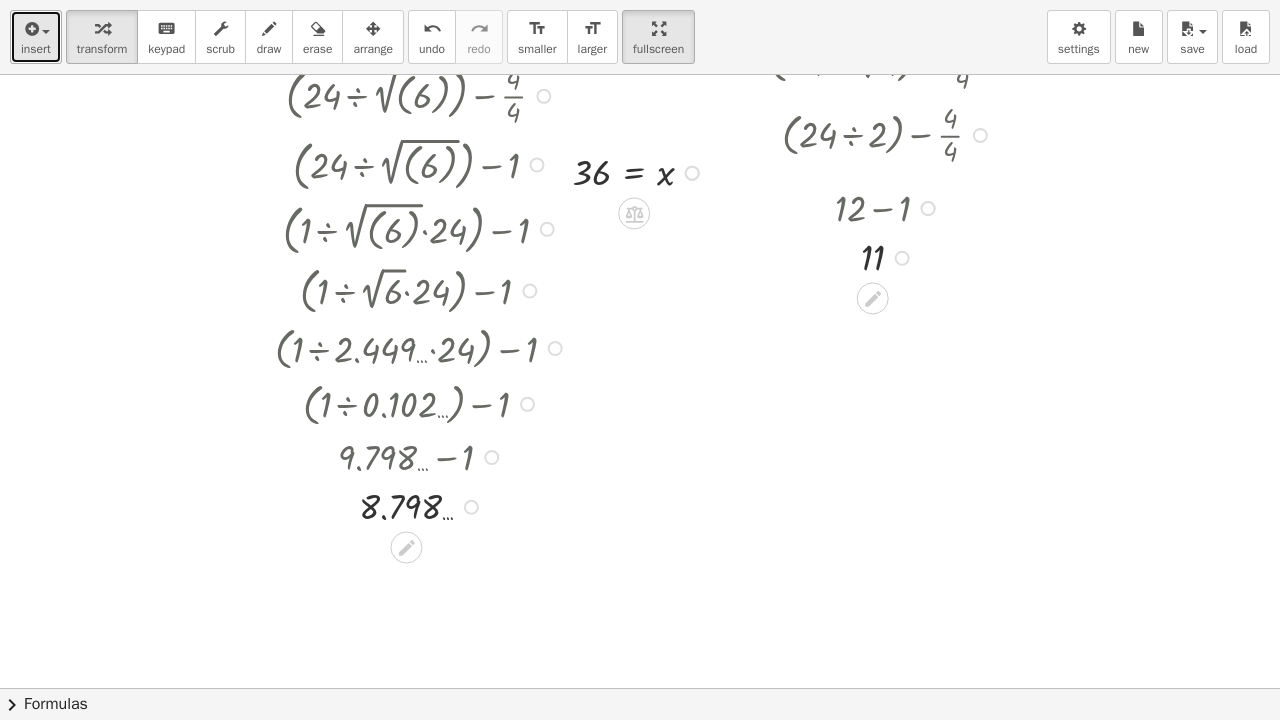 click at bounding box center [36, 28] 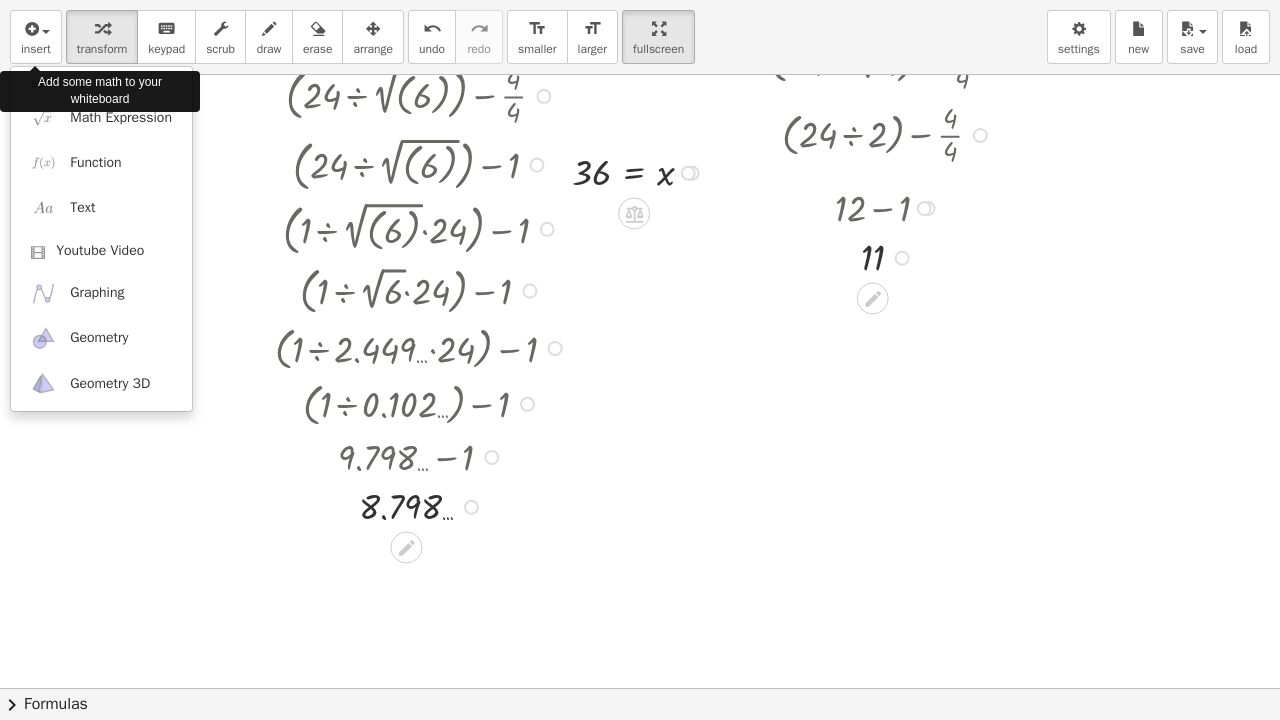click on "insert select one: Math Expression Function Text Youtube Video Graphing Geometry Geometry 3D transform keyboard keypad scrub draw erase arrange undo undo redo redo format_size smaller format_size larger fullscreen load   save new settings Add some math to your whiteboard" at bounding box center (640, 37) 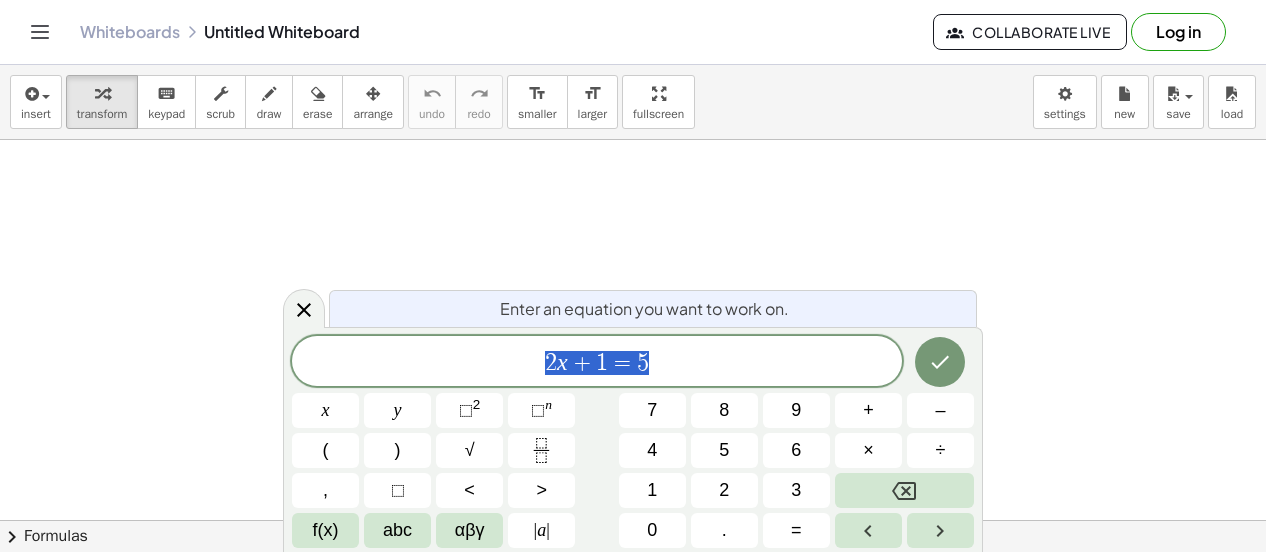 scroll, scrollTop: 0, scrollLeft: 0, axis: both 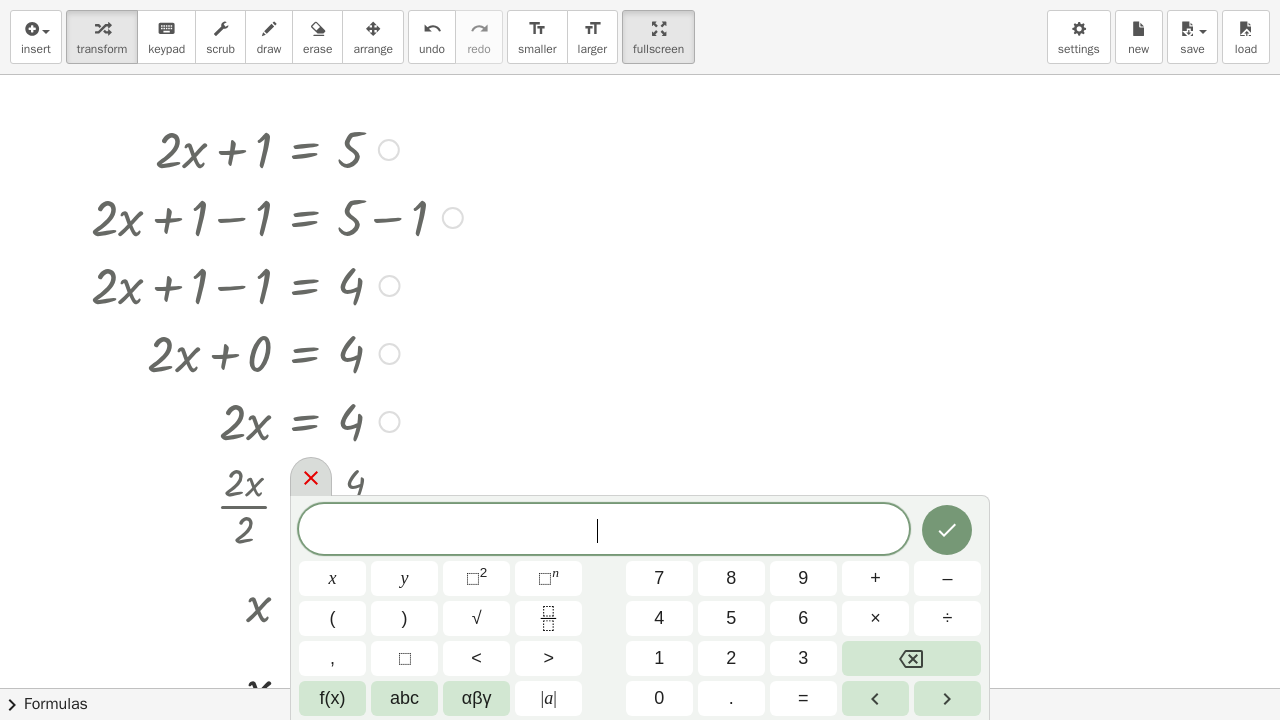 click 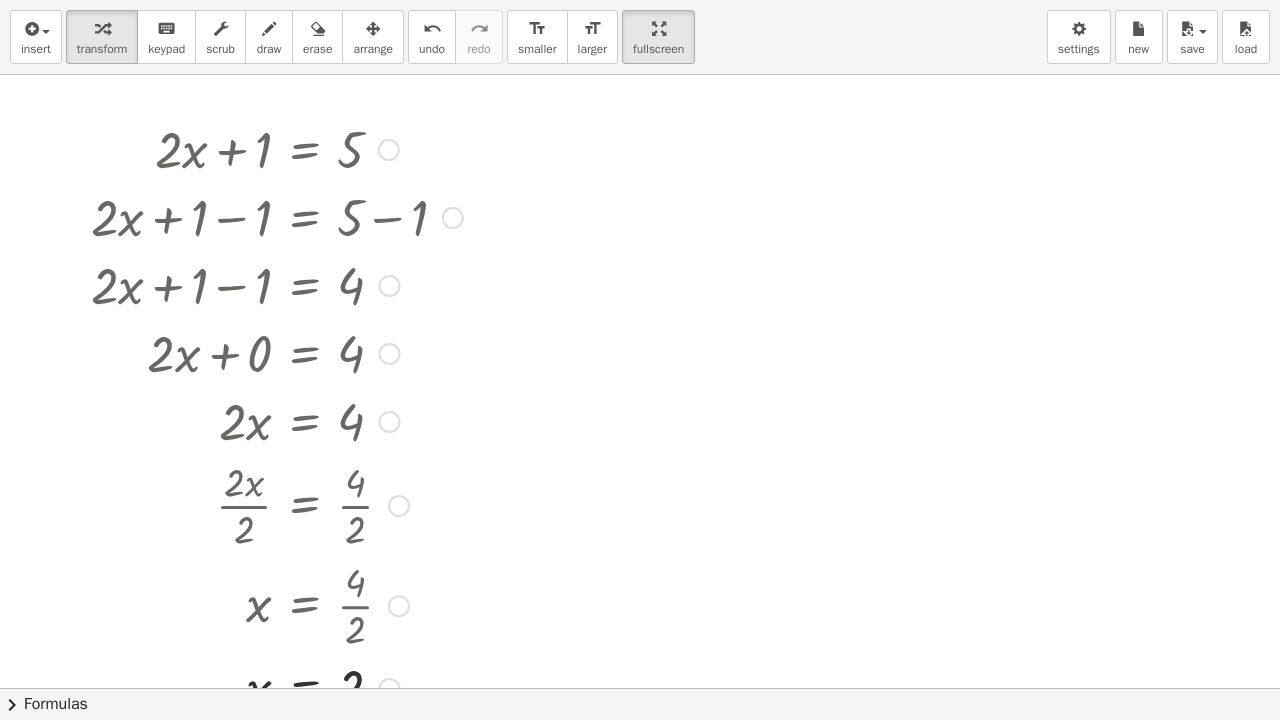 scroll, scrollTop: 0, scrollLeft: 0, axis: both 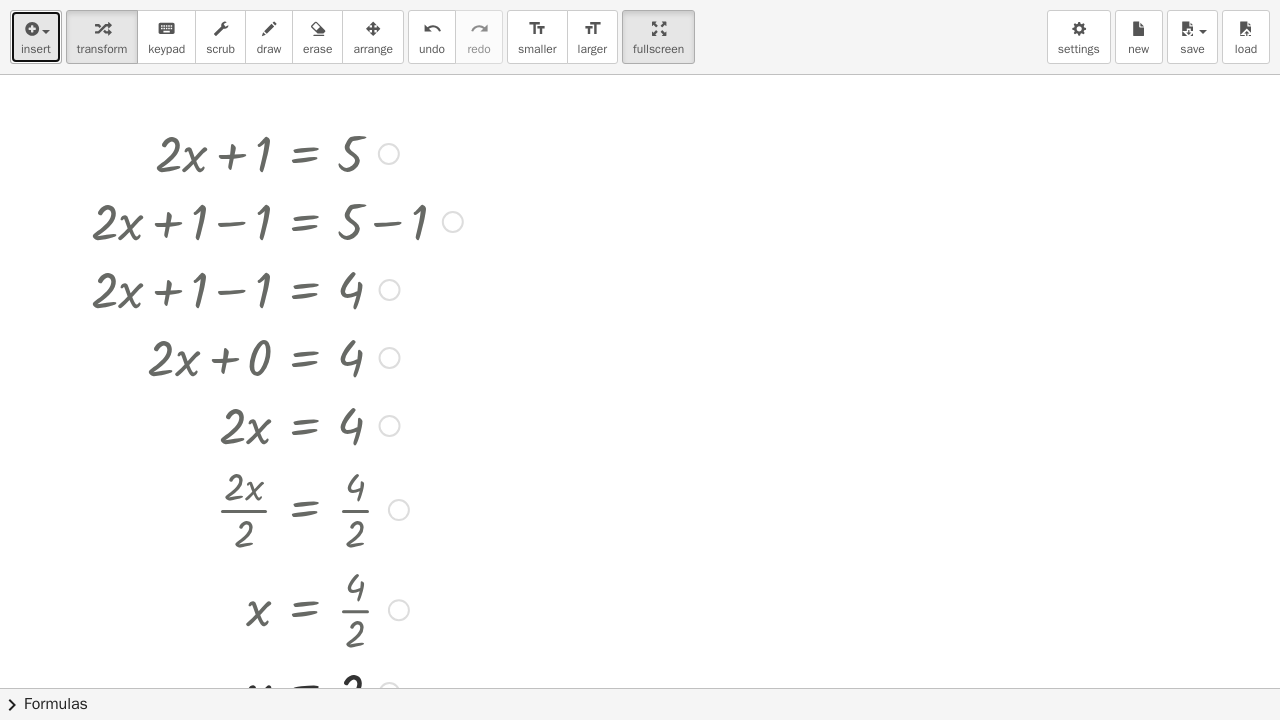 click on "insert" at bounding box center [36, 49] 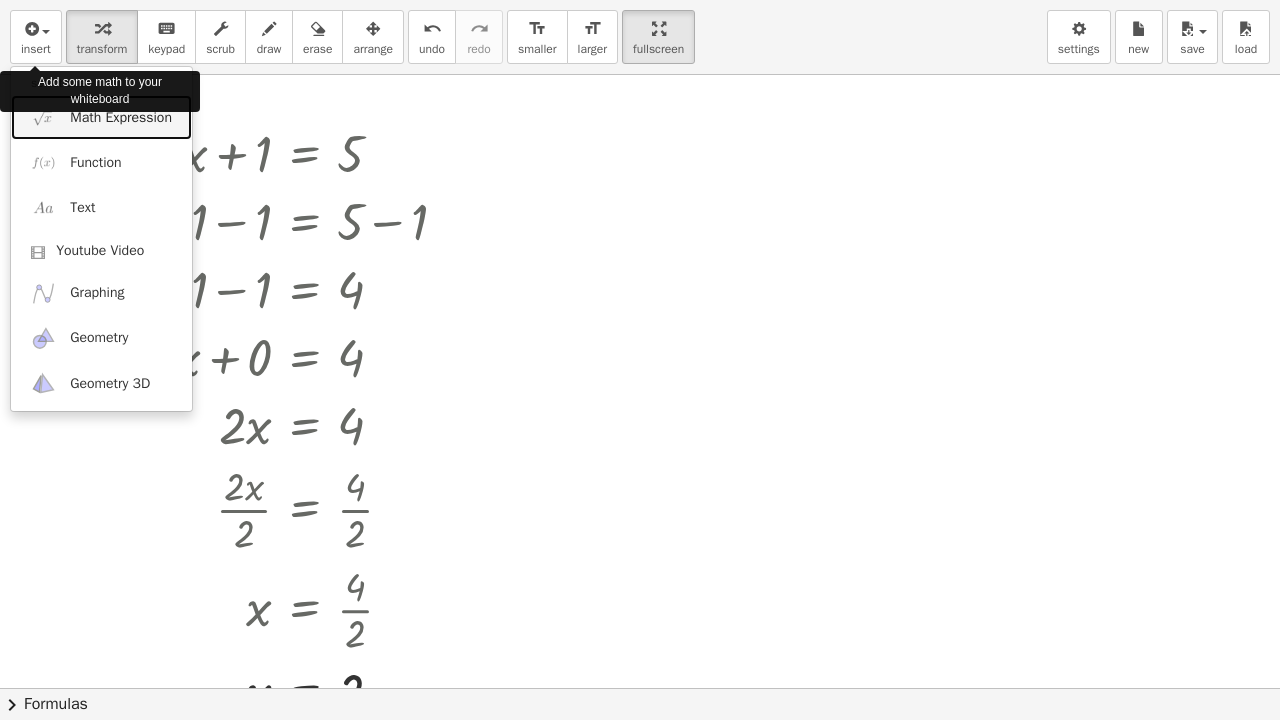 click on "Math Expression" at bounding box center (121, 118) 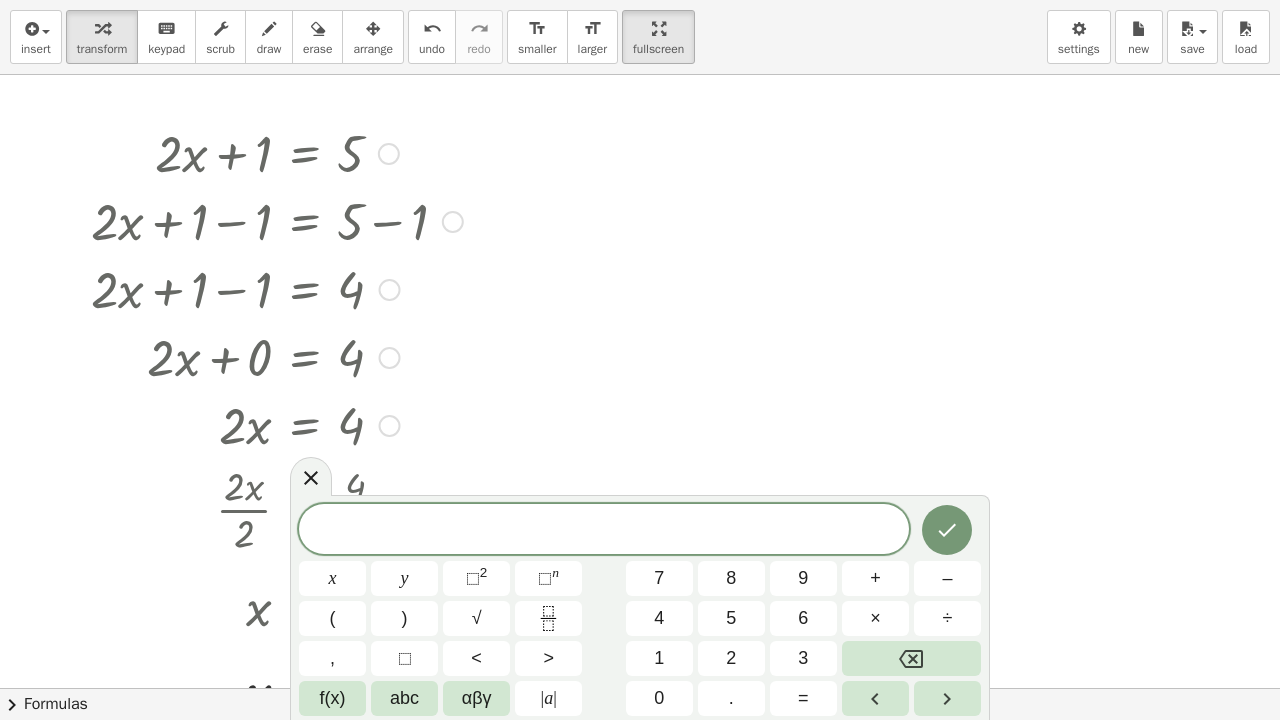 click on "2" at bounding box center (731, 658) 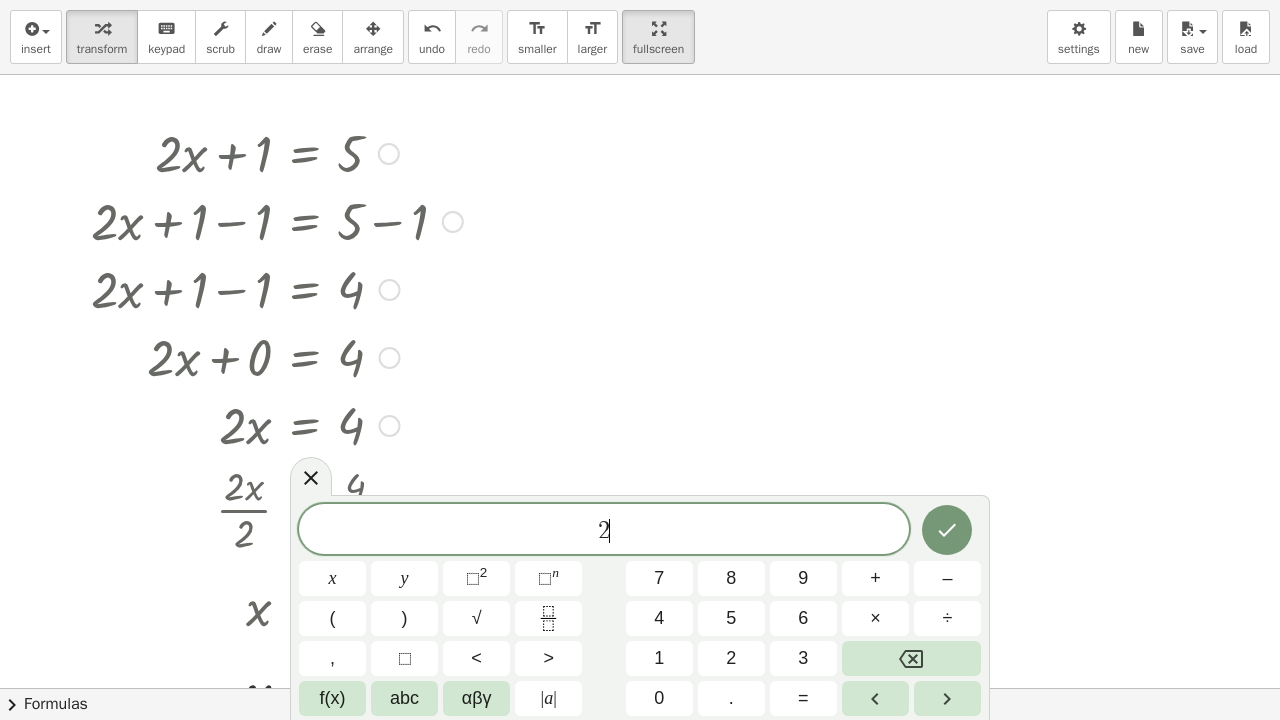 click on "abc" at bounding box center (404, 698) 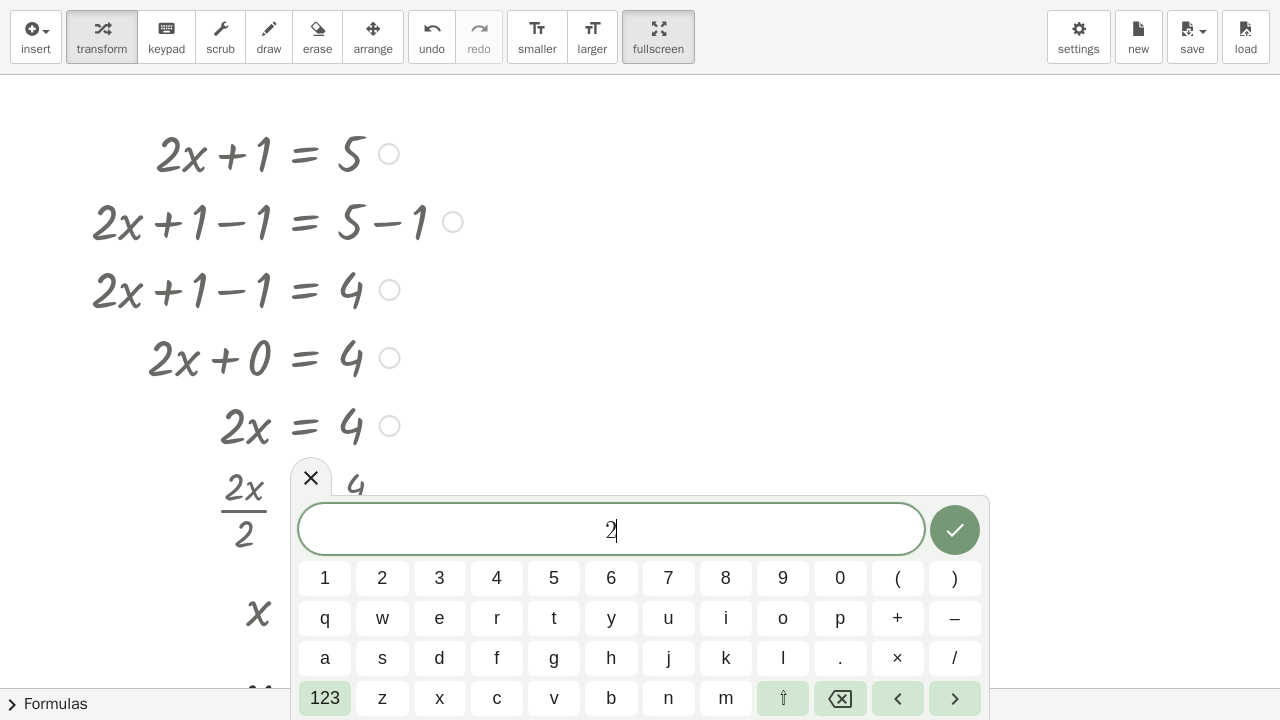 click on "x" at bounding box center [439, 698] 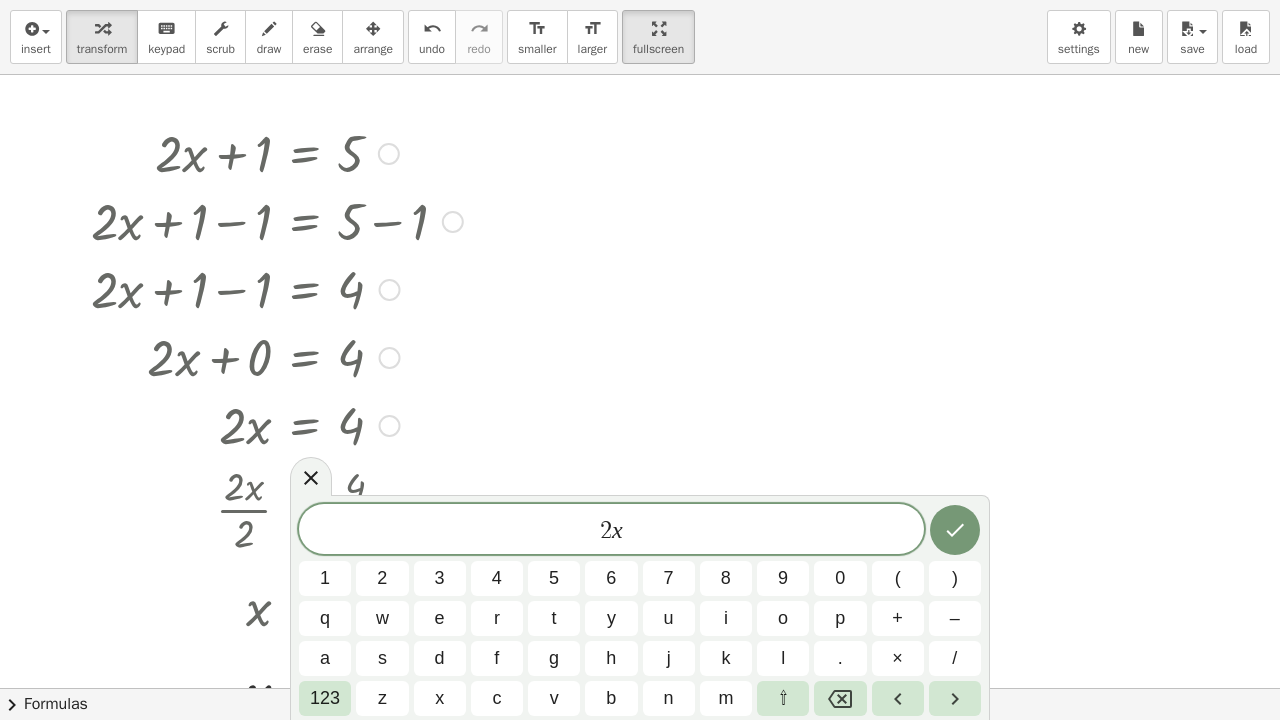 click on "123" at bounding box center (325, 698) 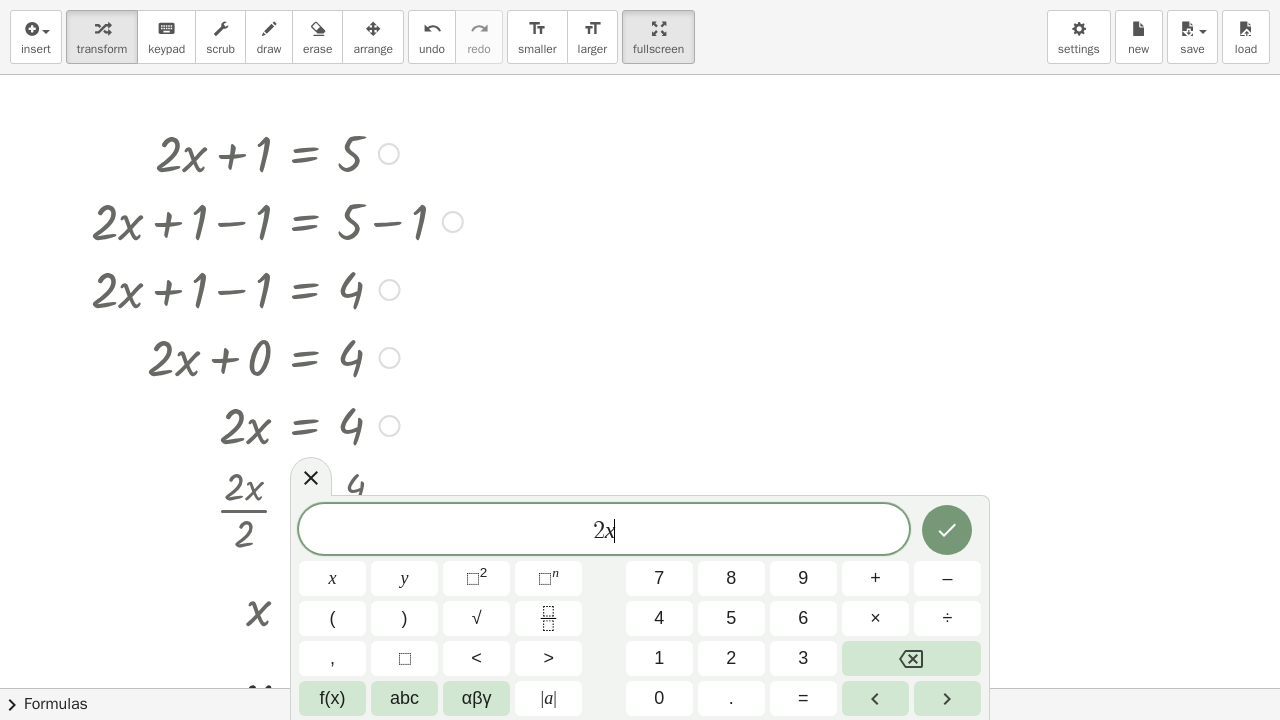 click on "+" at bounding box center (875, 578) 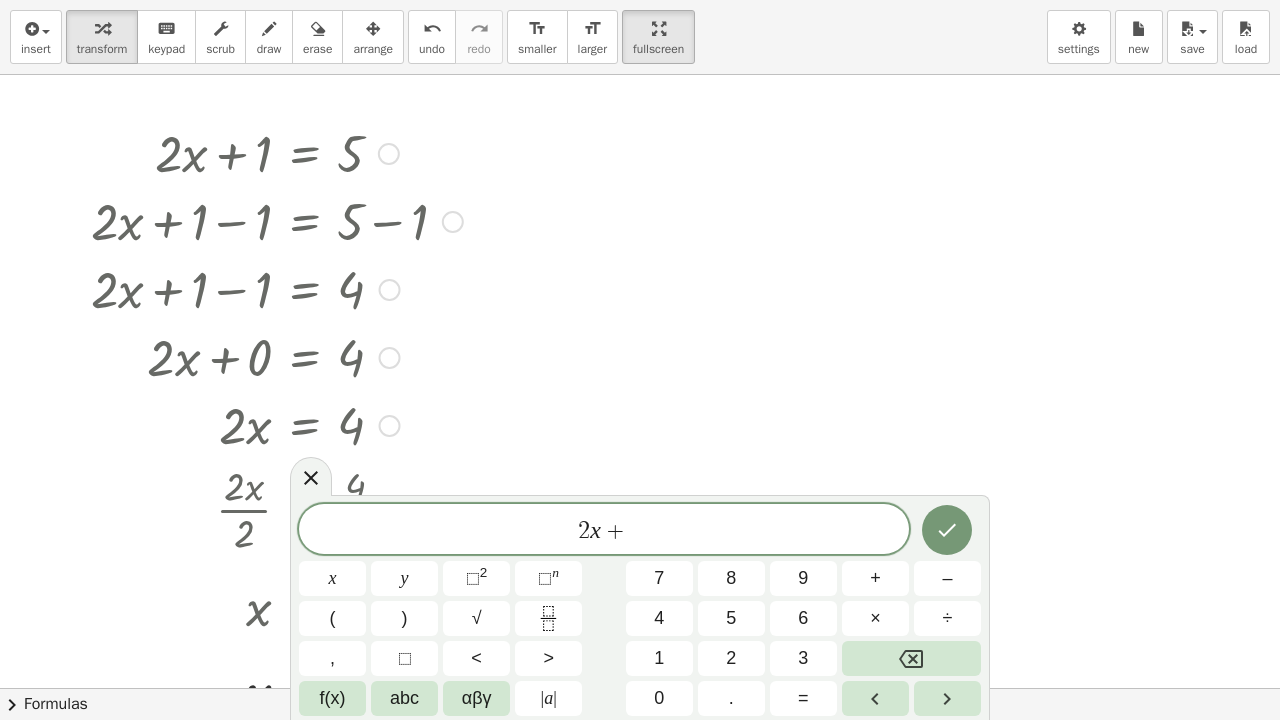 click on "1" at bounding box center (659, 658) 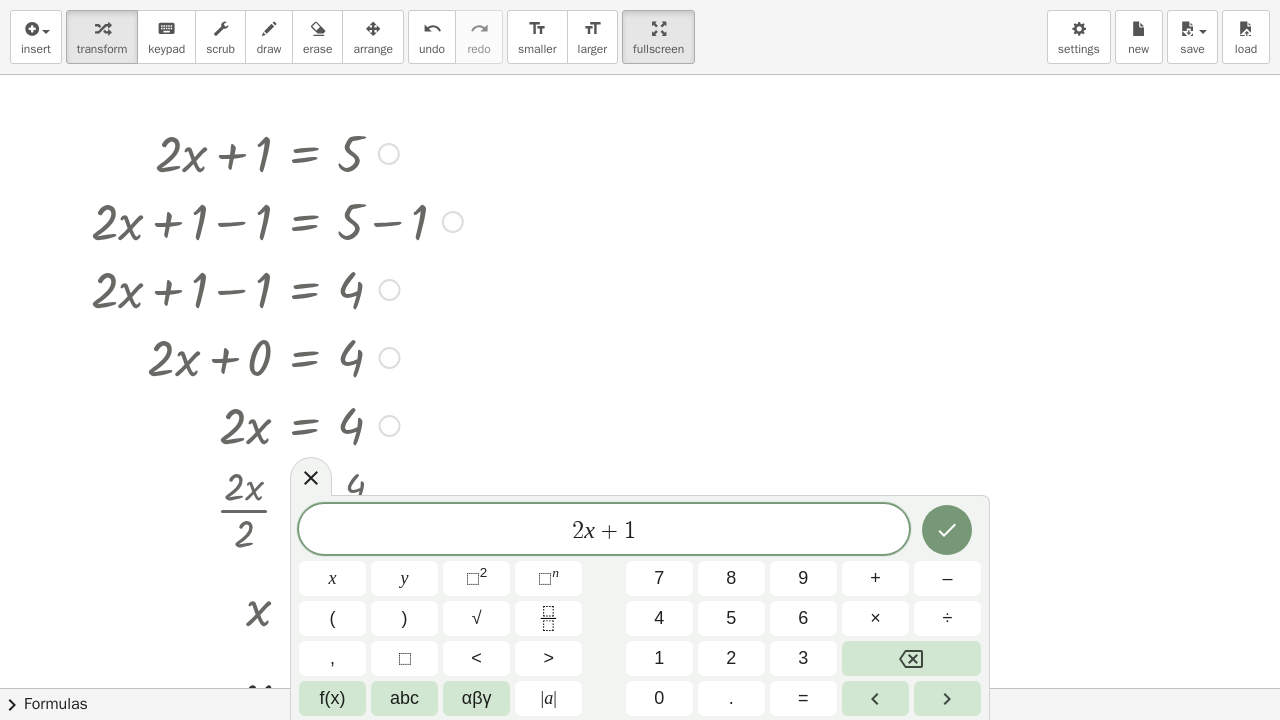 click on "=" at bounding box center (803, 698) 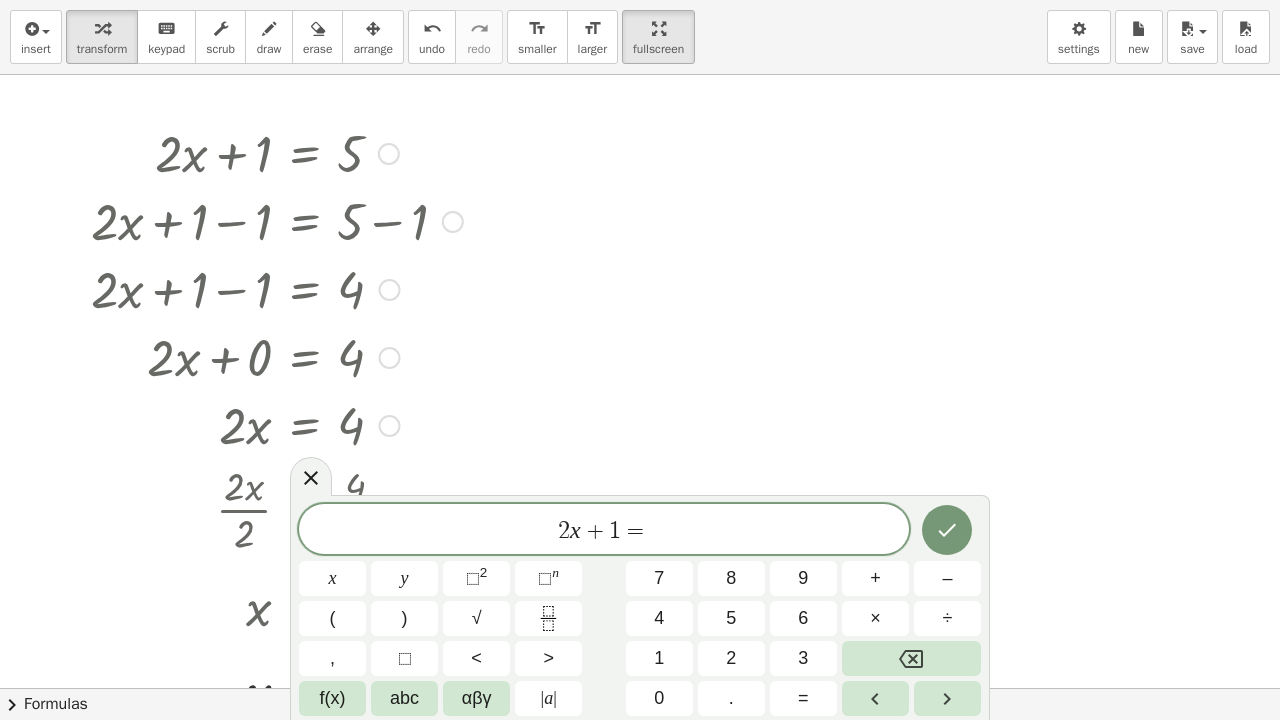 click on "5" at bounding box center (731, 618) 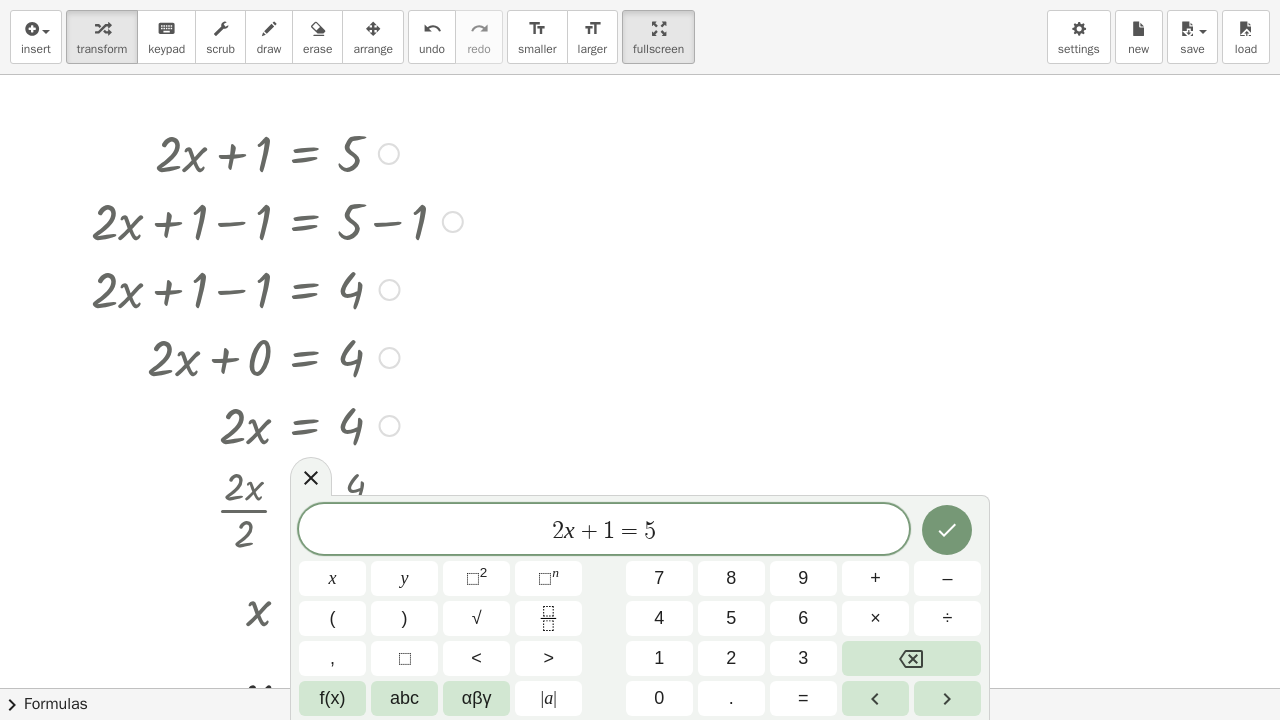 click 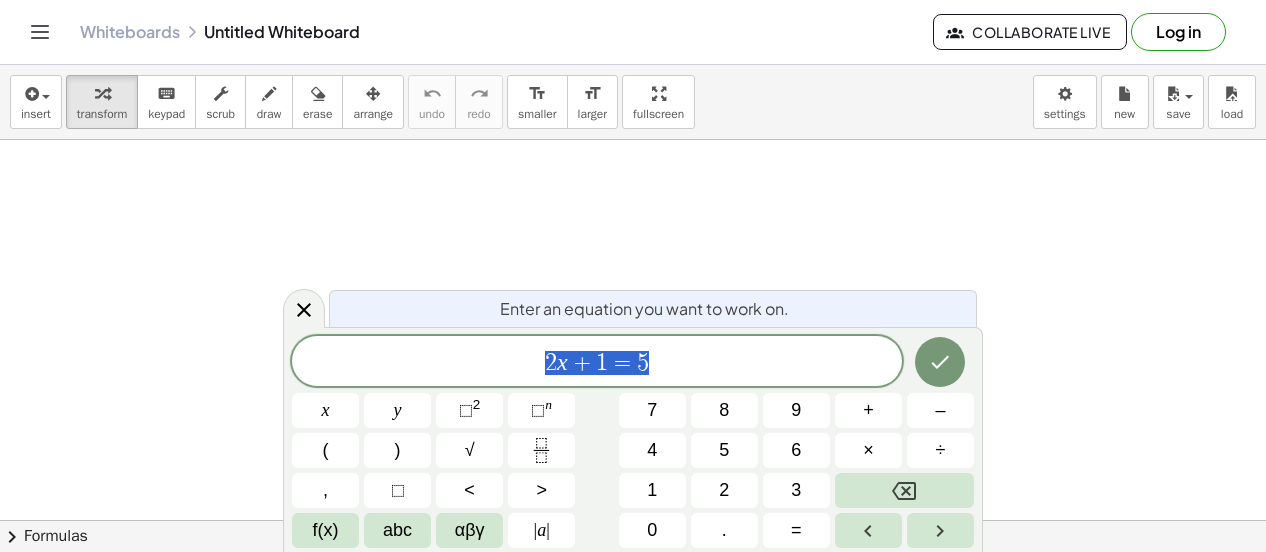 scroll, scrollTop: 0, scrollLeft: 0, axis: both 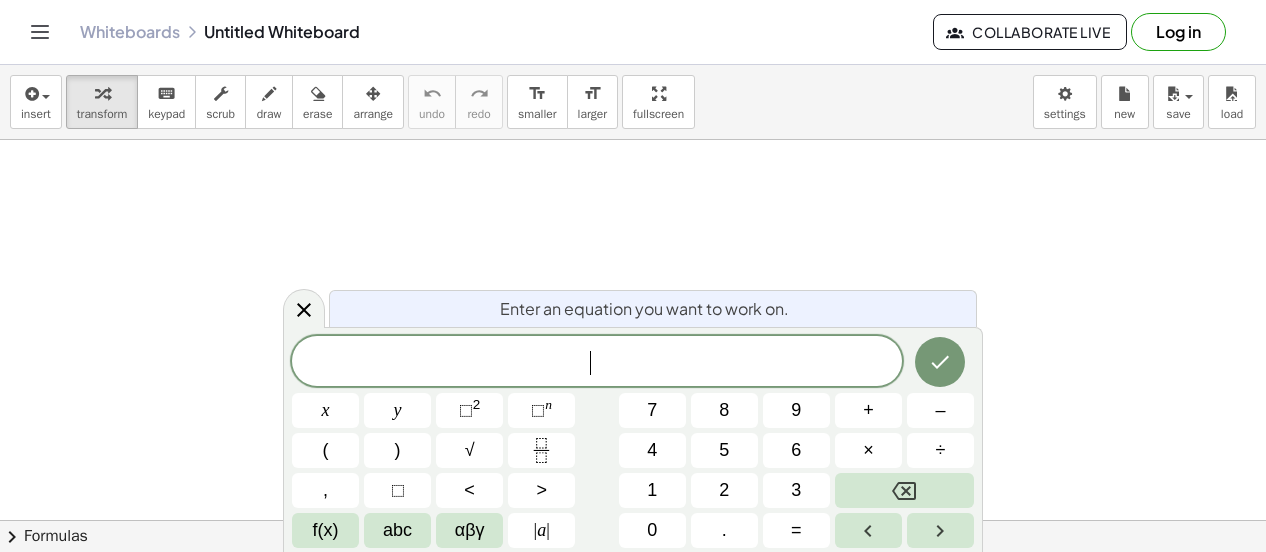 click on "6" at bounding box center [796, 450] 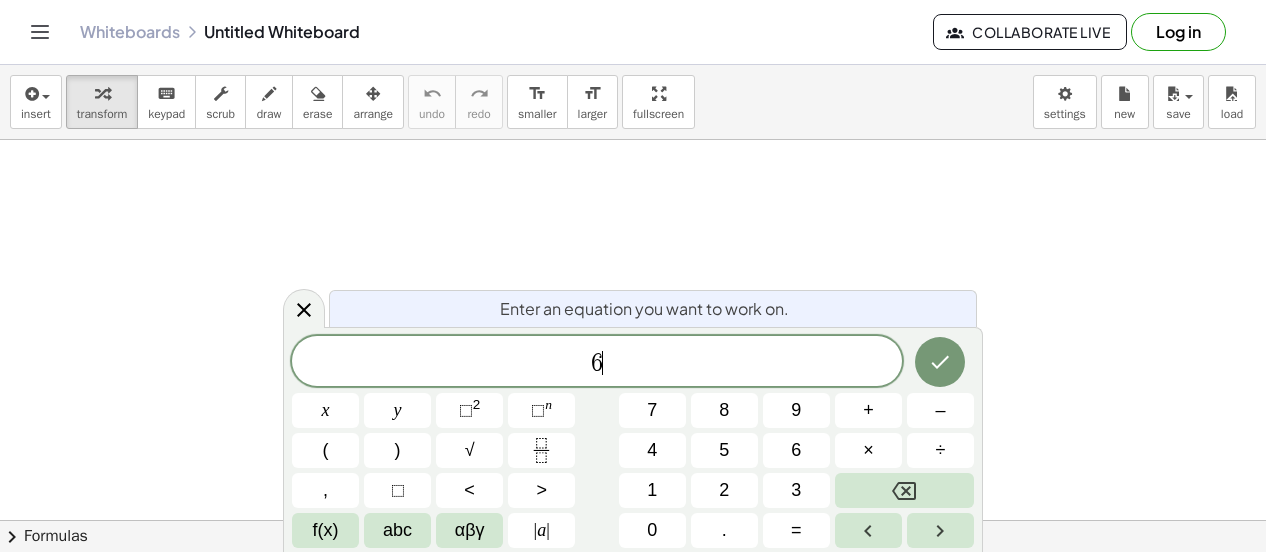 click on "×" at bounding box center [868, 450] 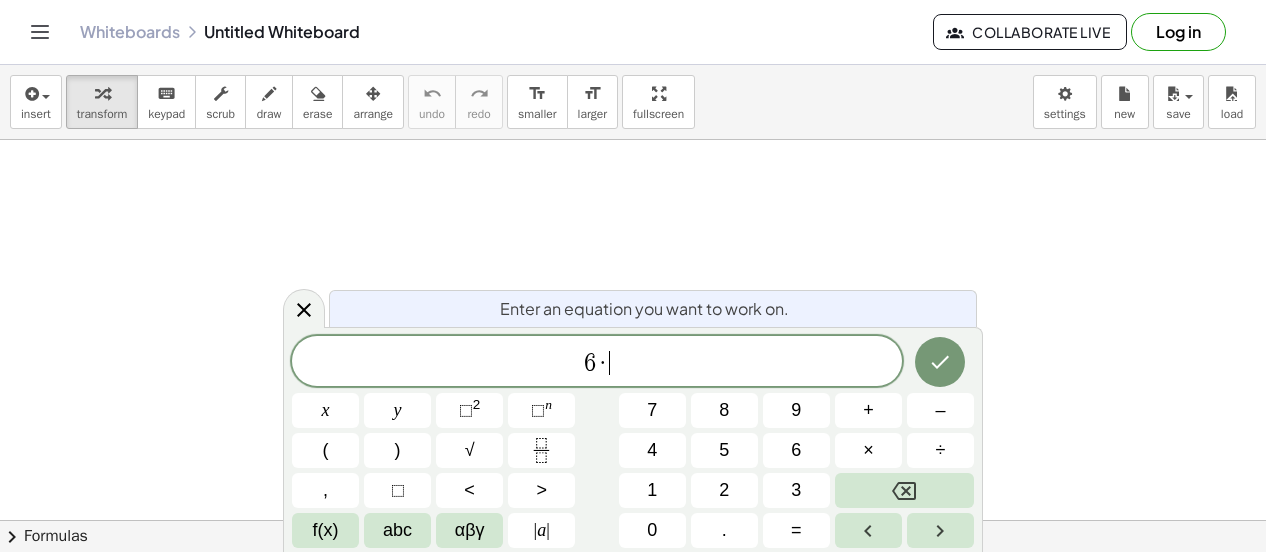 click on "6" at bounding box center [796, 450] 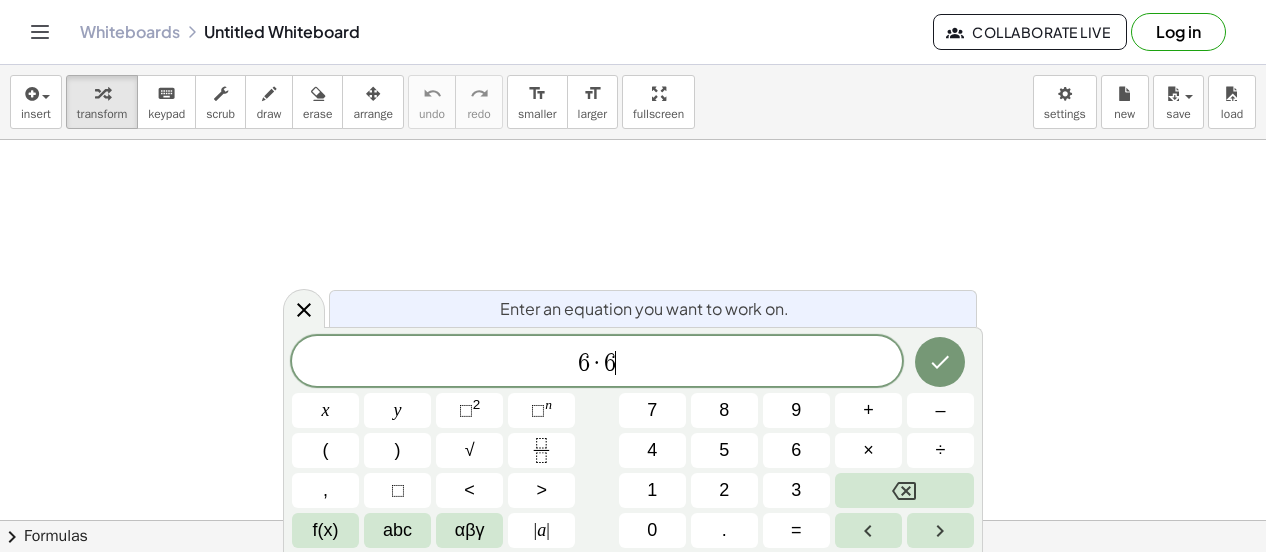 click on "=" at bounding box center (796, 530) 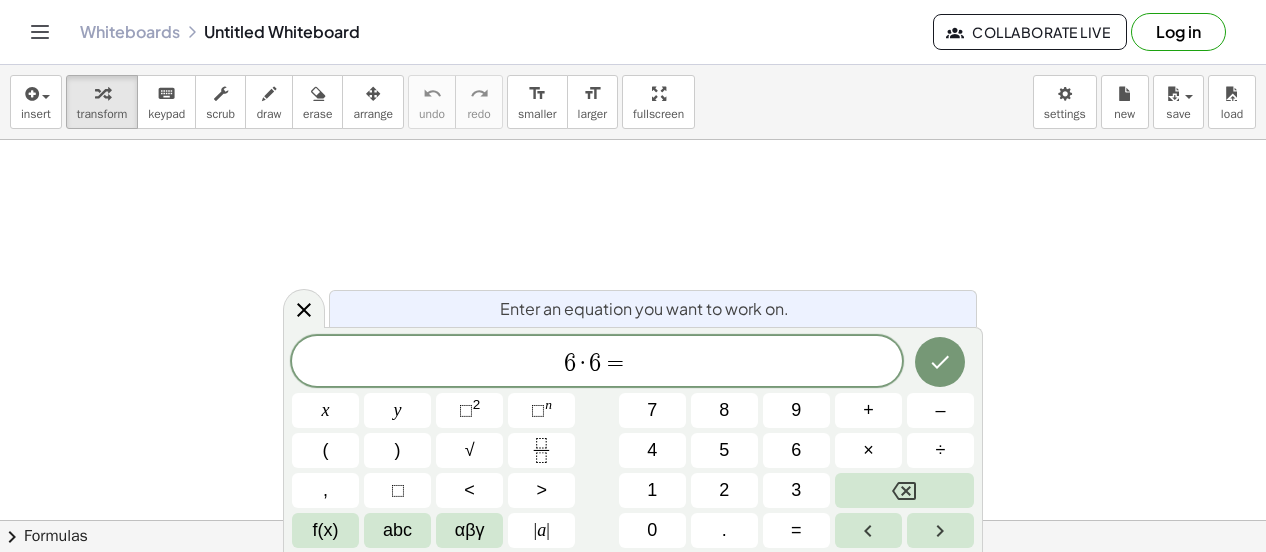 click on "abc" at bounding box center [397, 530] 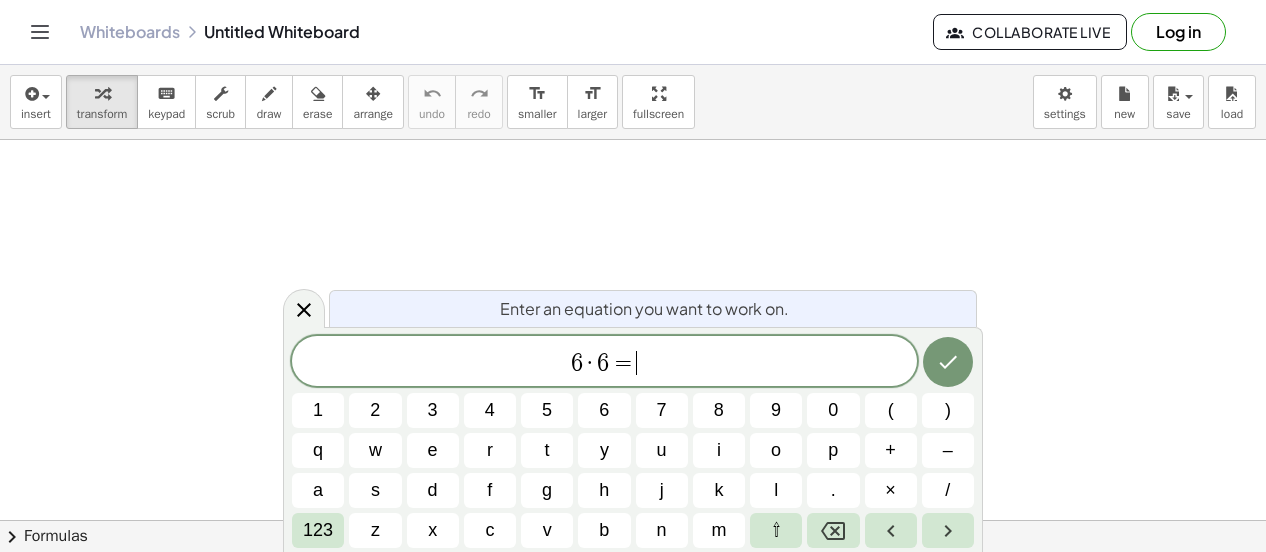 click on "r" at bounding box center [490, 450] 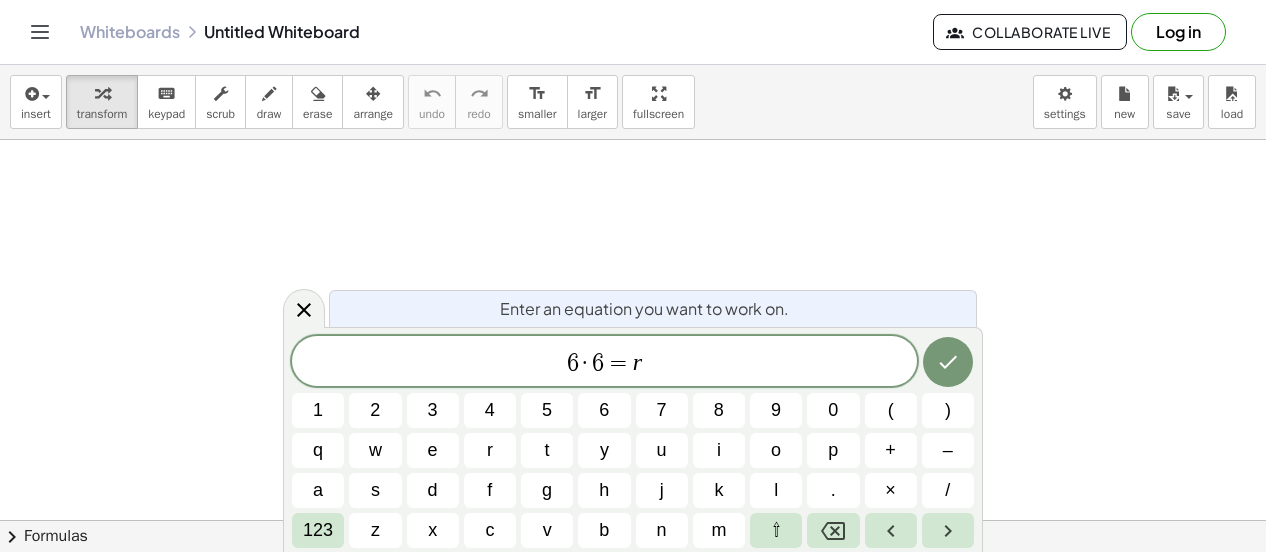 click 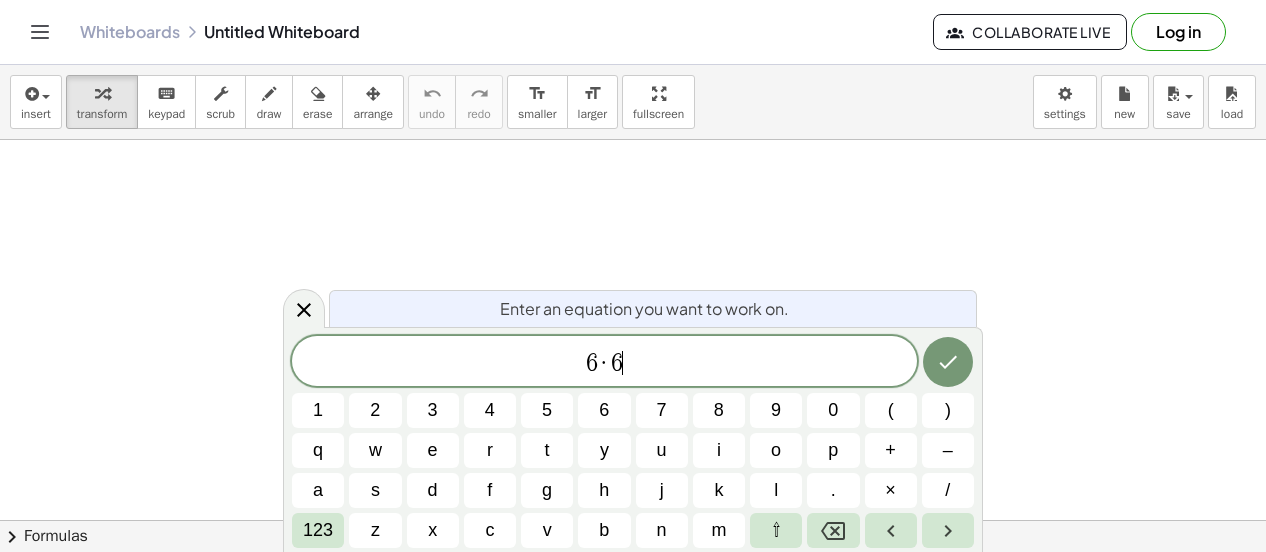 click 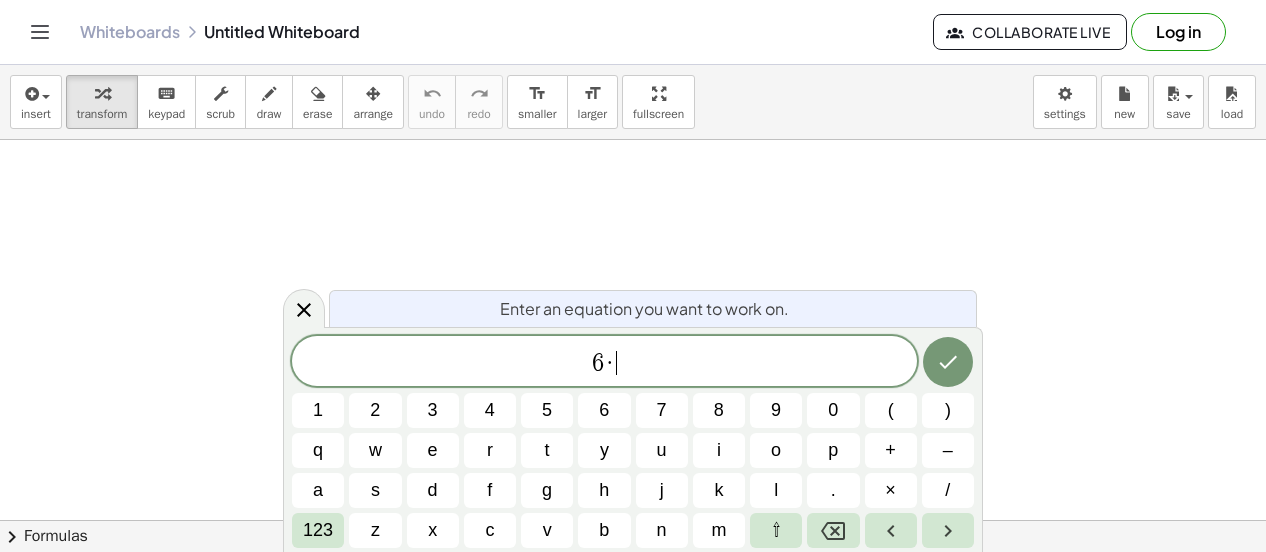 click 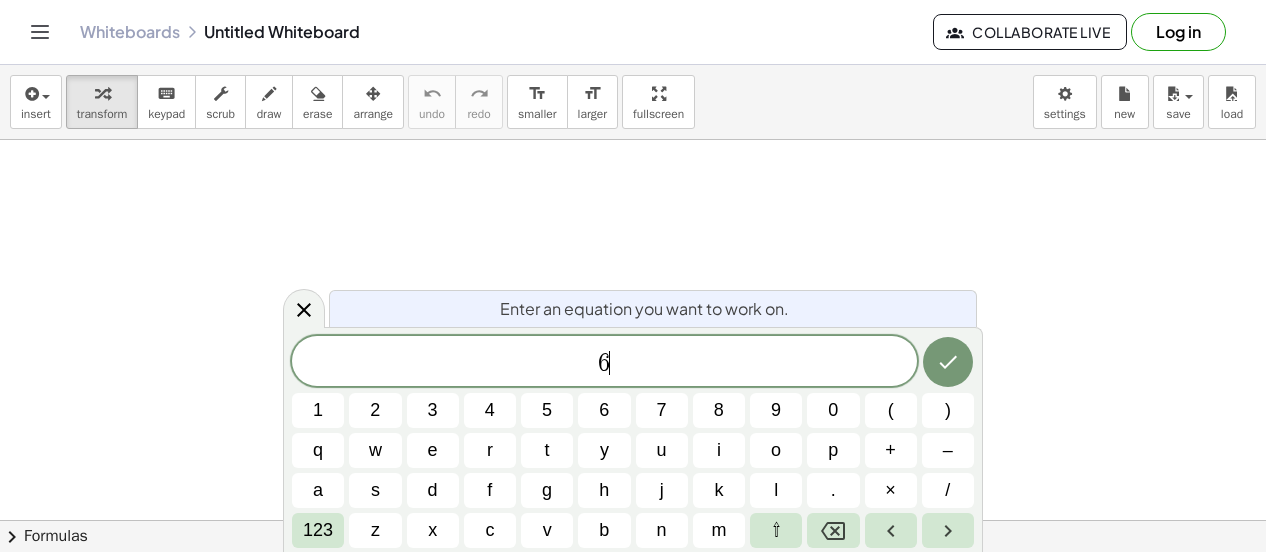 click on "123" at bounding box center [318, 530] 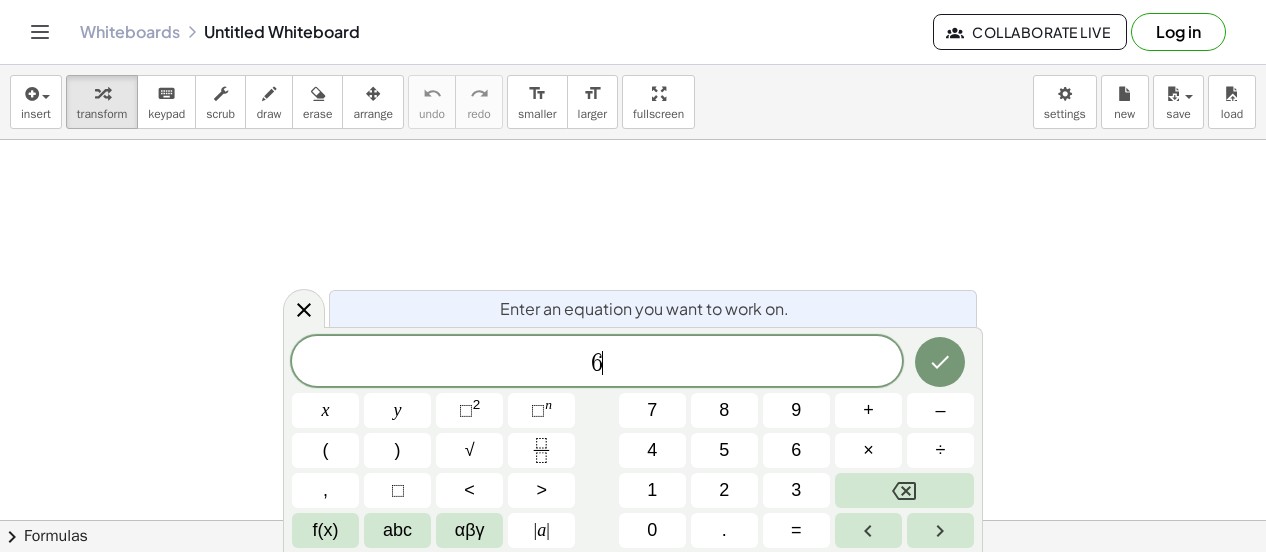 click on "×" at bounding box center [868, 450] 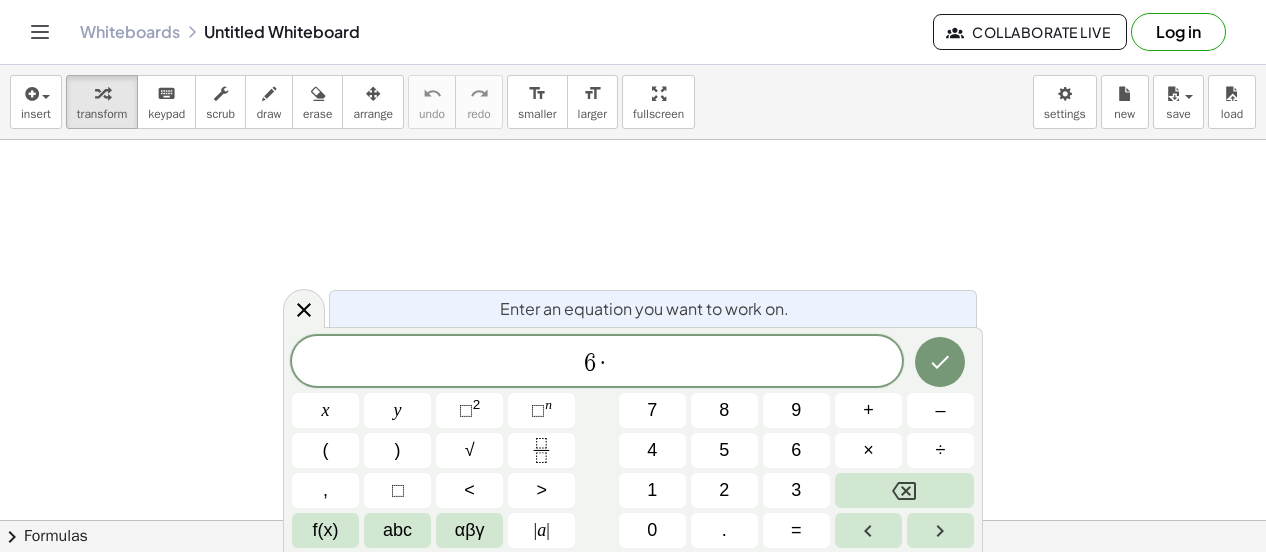 click on "abc" at bounding box center (397, 530) 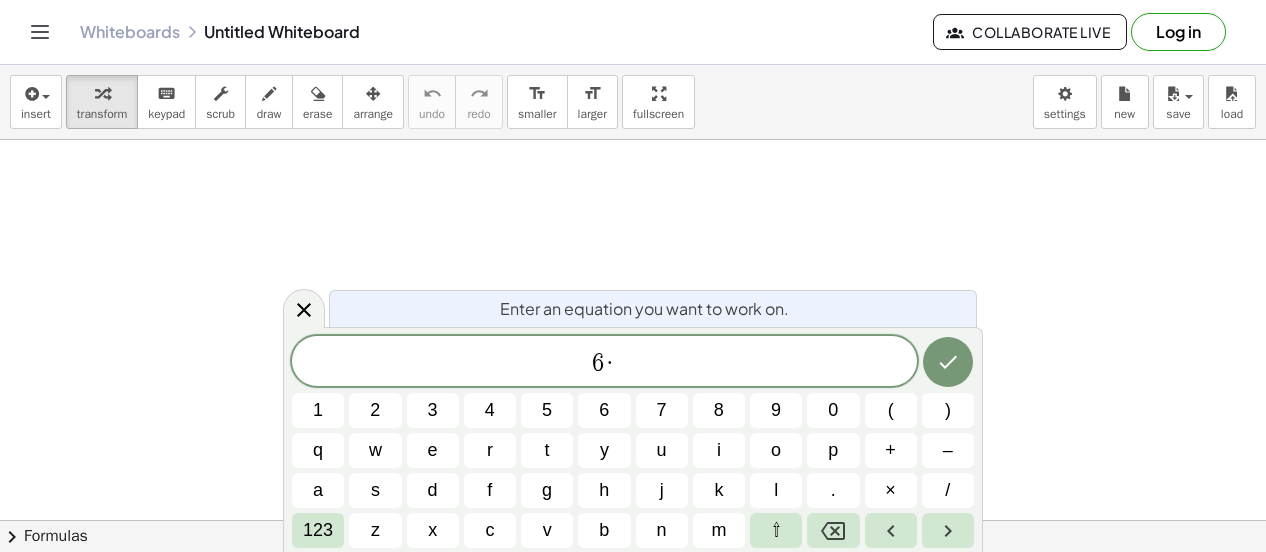 click on "j" at bounding box center [662, 490] 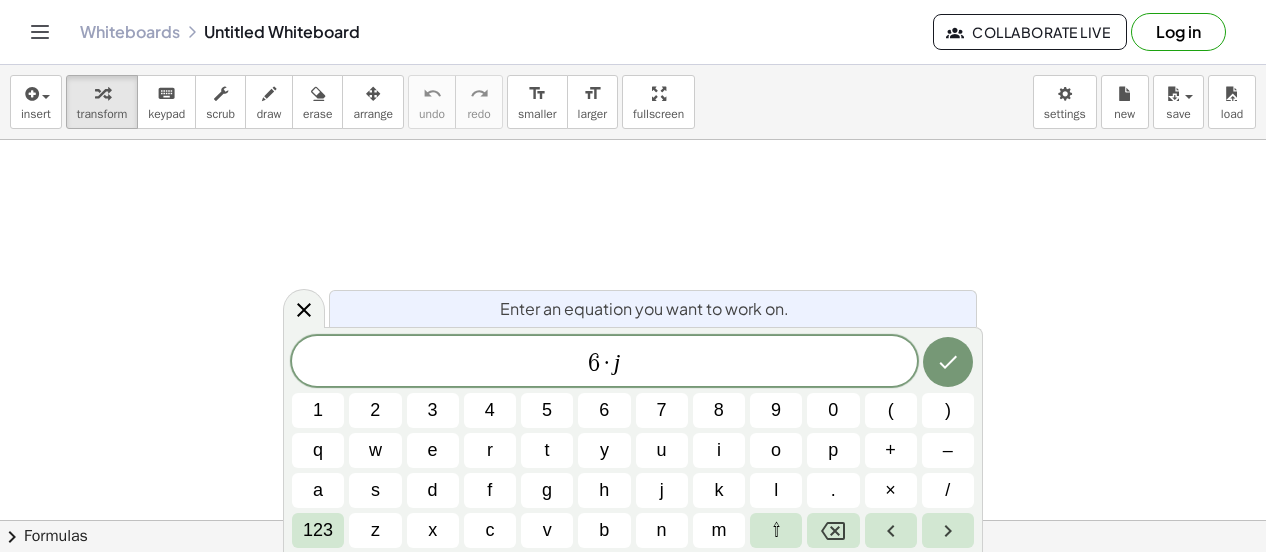 click on "123" at bounding box center (318, 530) 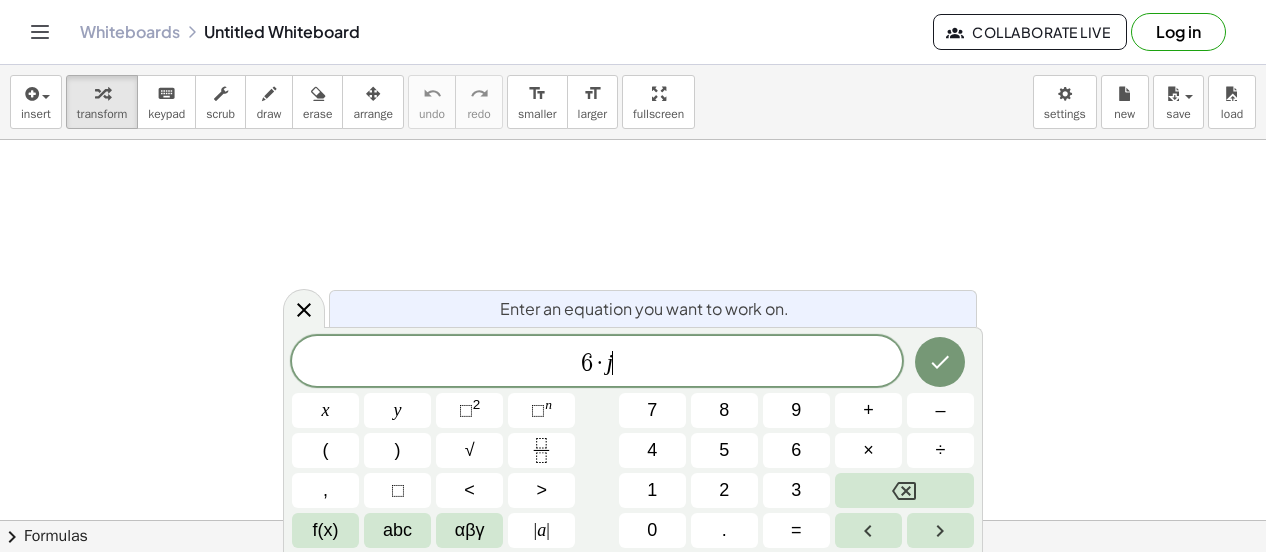 click on "=" at bounding box center (796, 530) 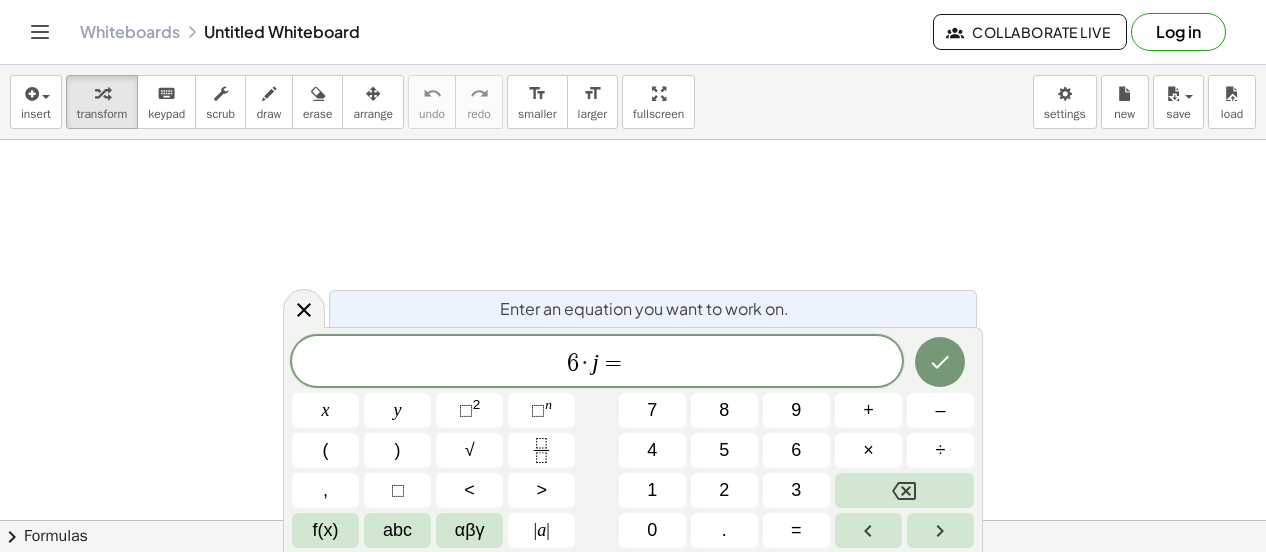 click on "4" at bounding box center (652, 450) 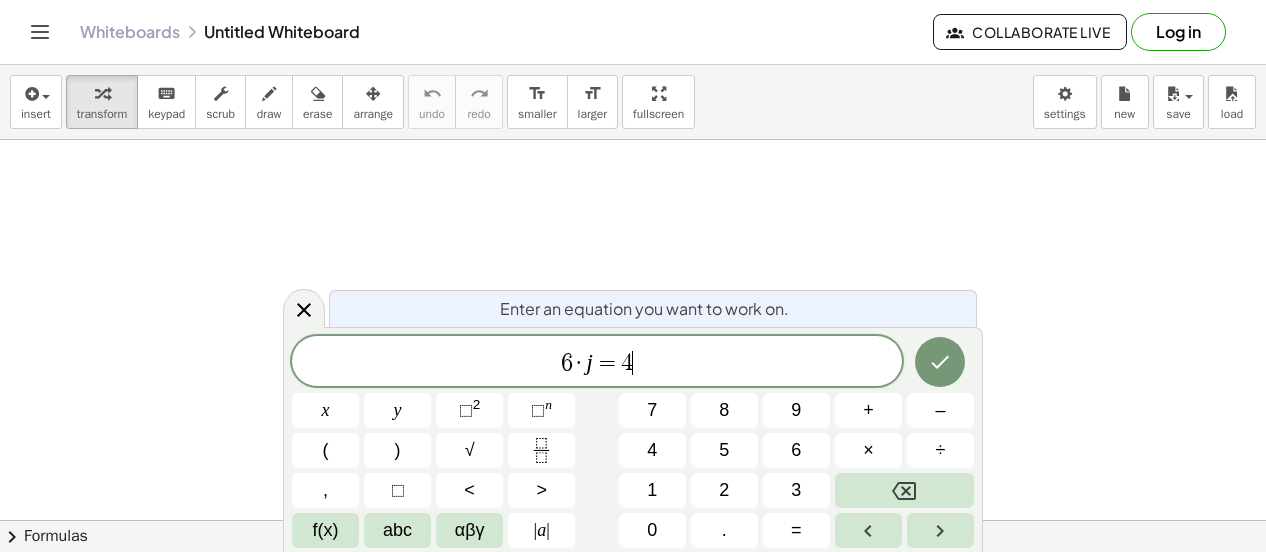 click on "8" at bounding box center (724, 410) 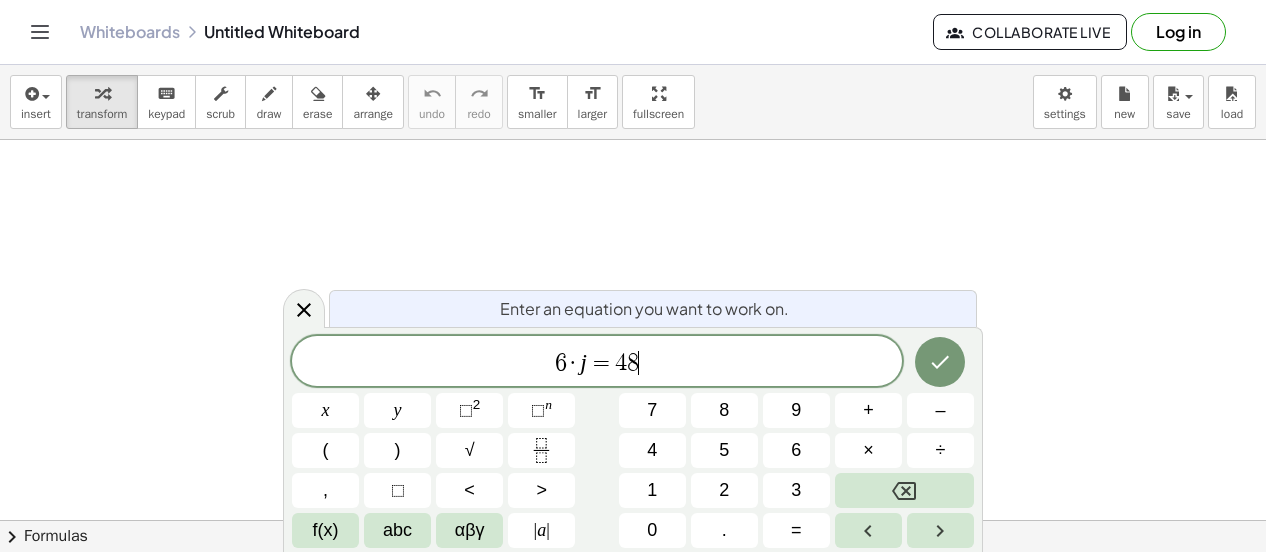 click at bounding box center [904, 490] 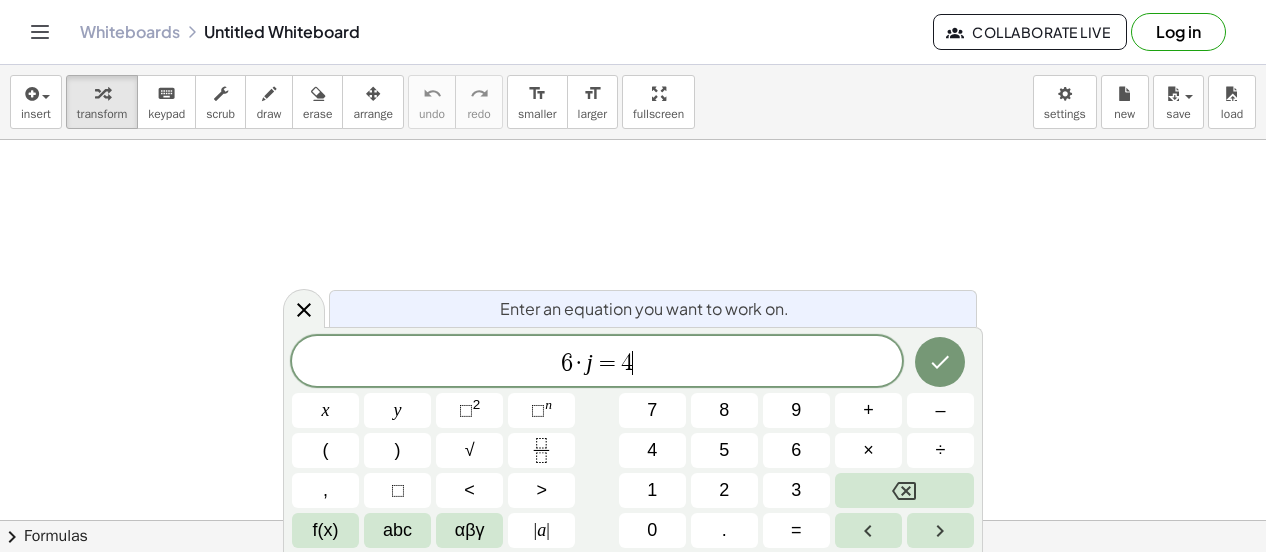 click 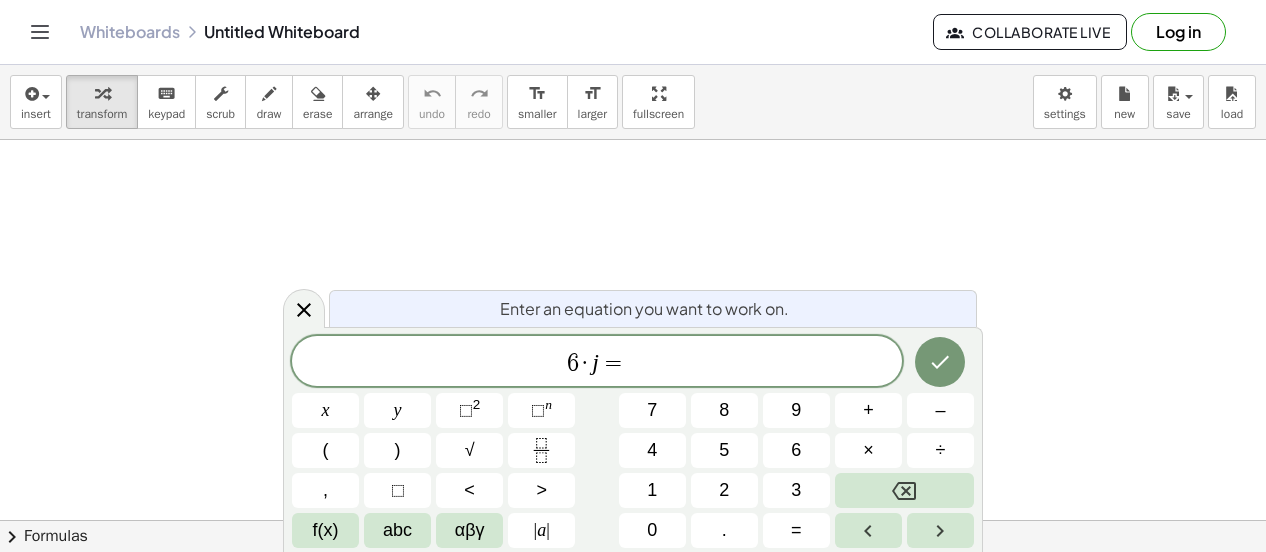 click at bounding box center [904, 490] 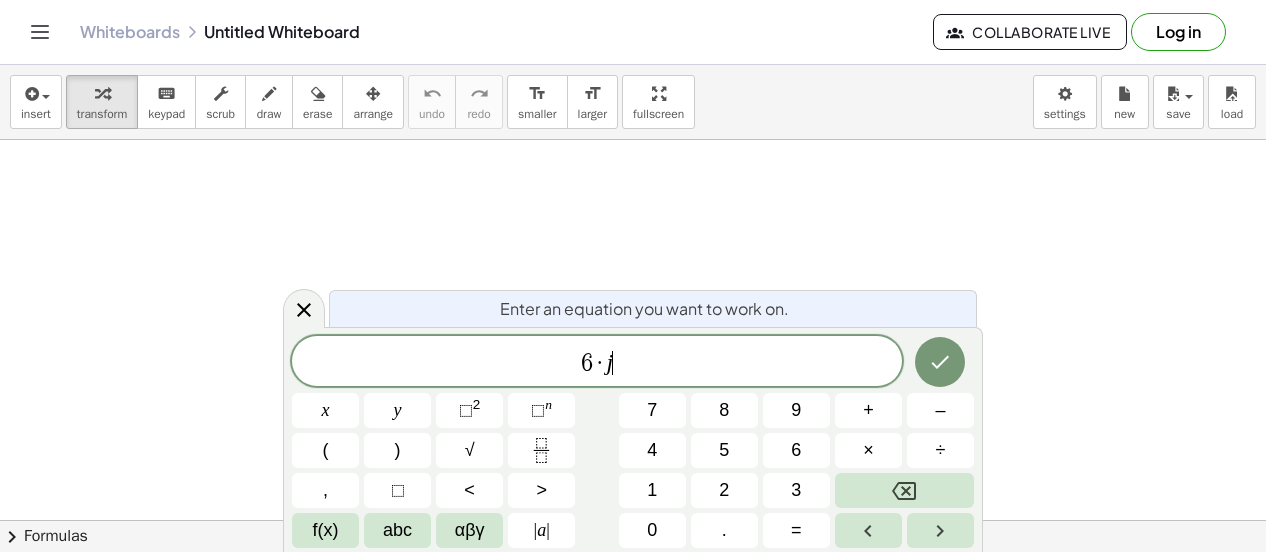 click at bounding box center (904, 490) 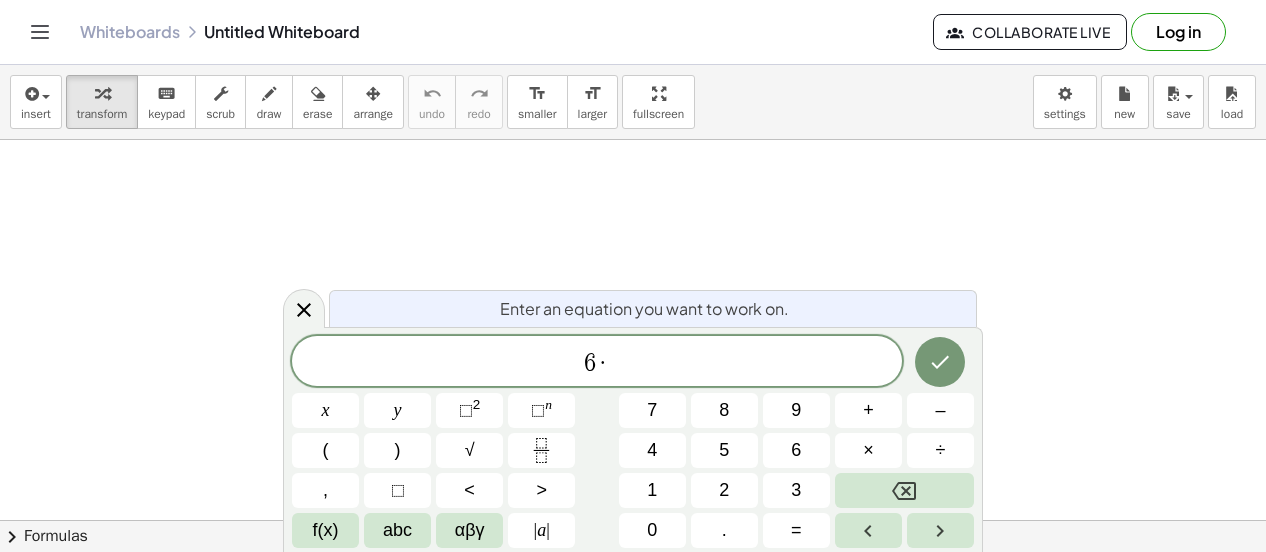 click 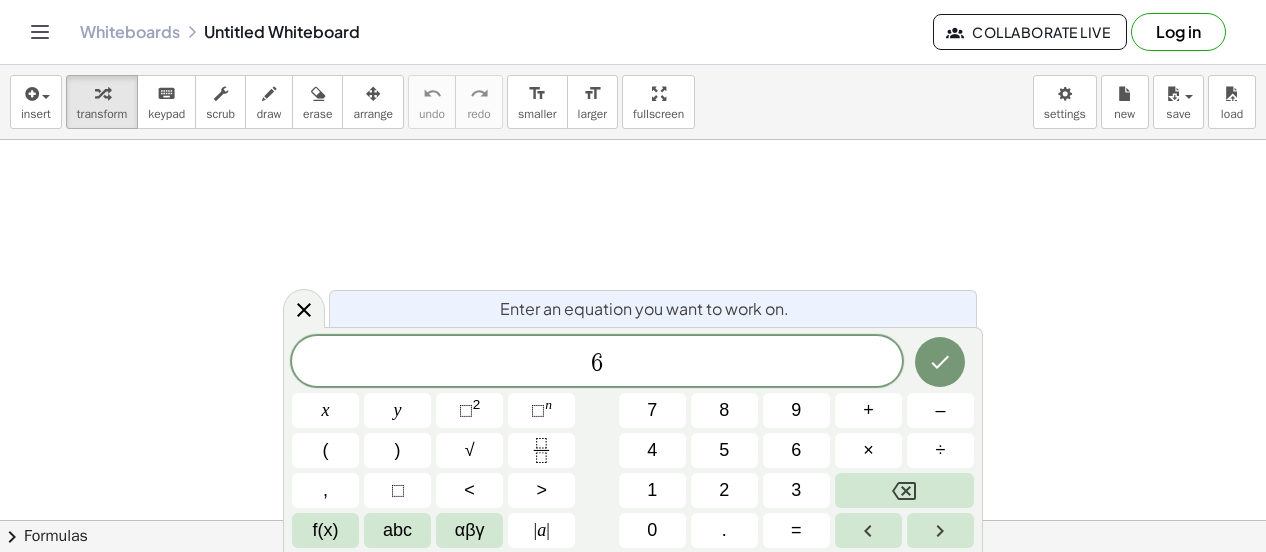 click 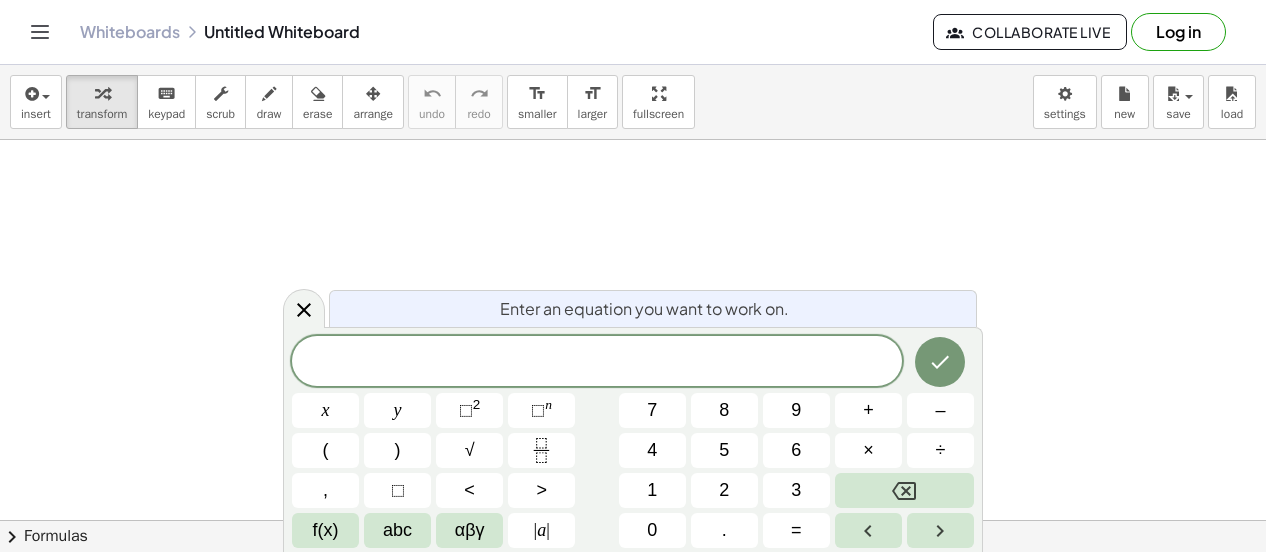 click on "1" at bounding box center (652, 490) 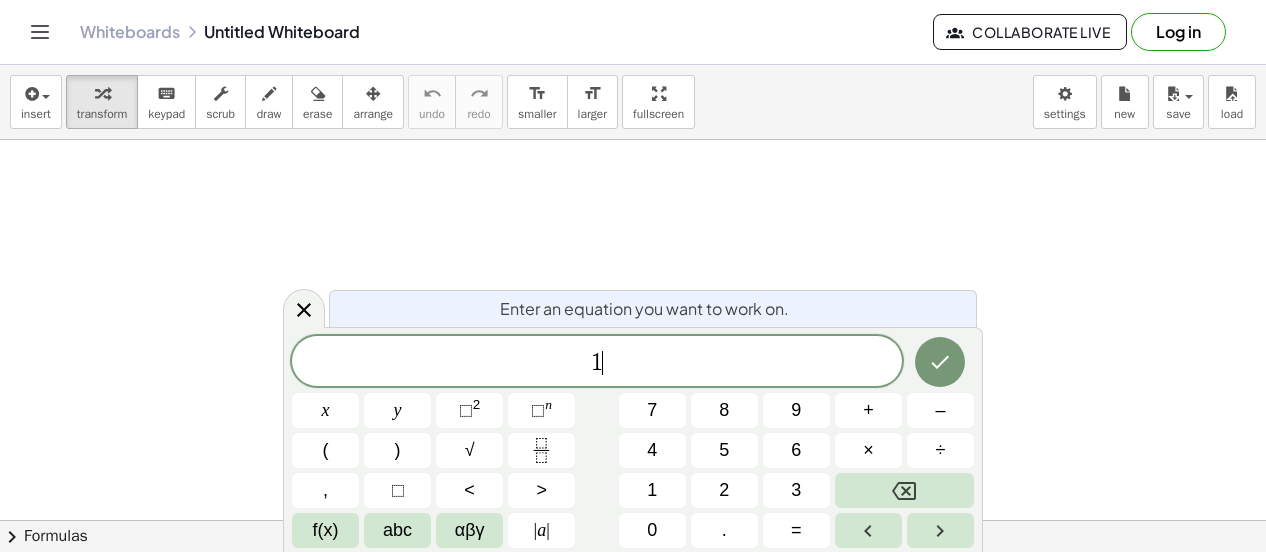click on "2" at bounding box center [724, 490] 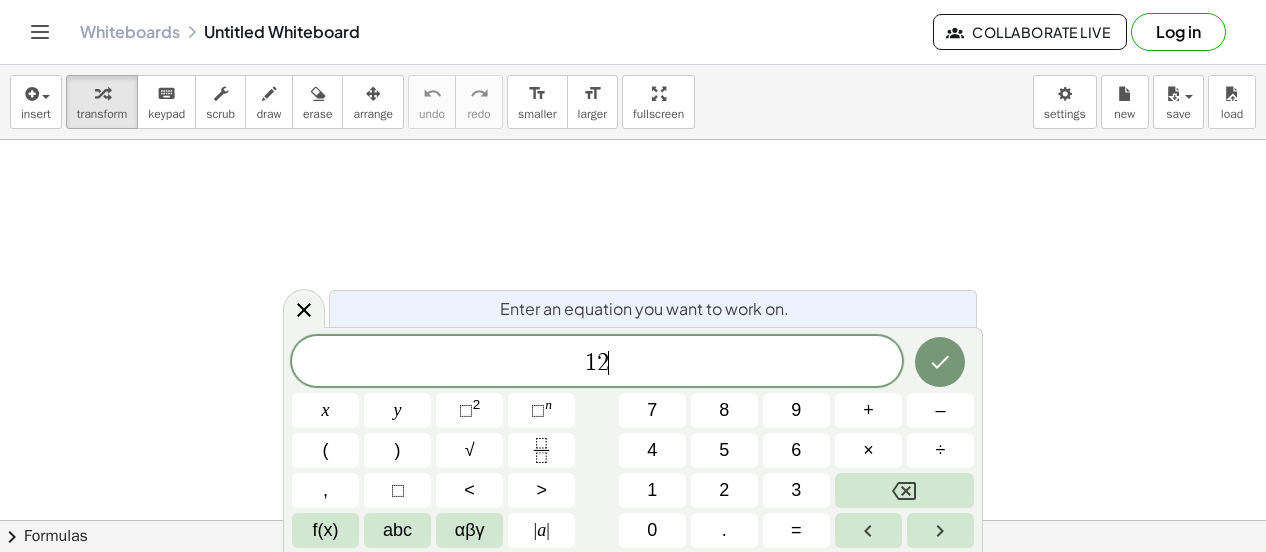 click on "0" at bounding box center [652, 530] 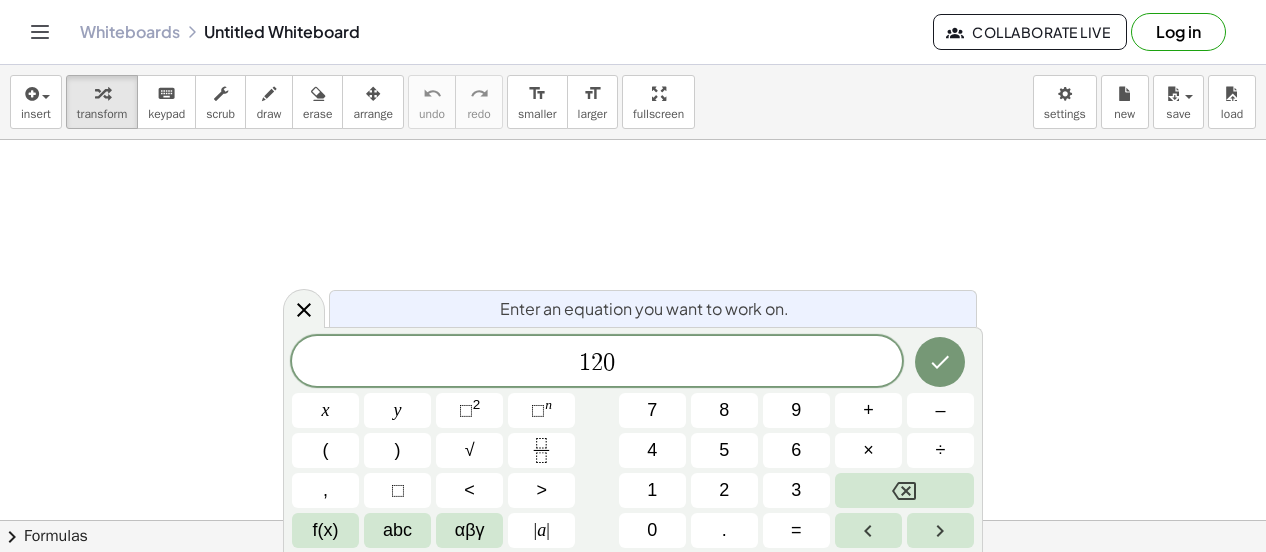 click on "÷" at bounding box center [941, 450] 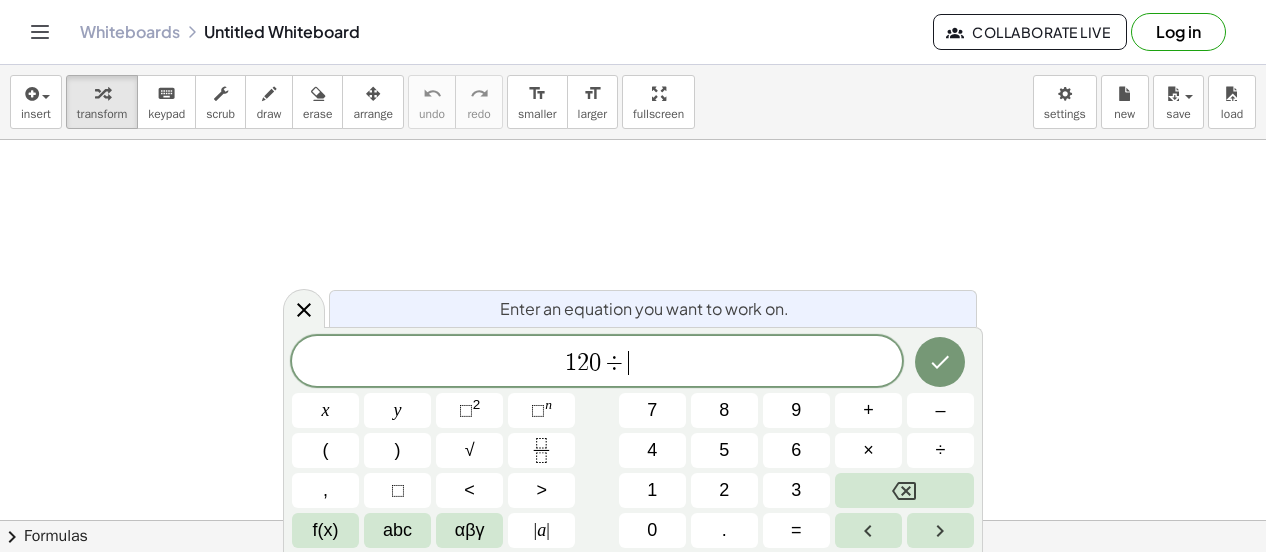 click on "√" at bounding box center (469, 450) 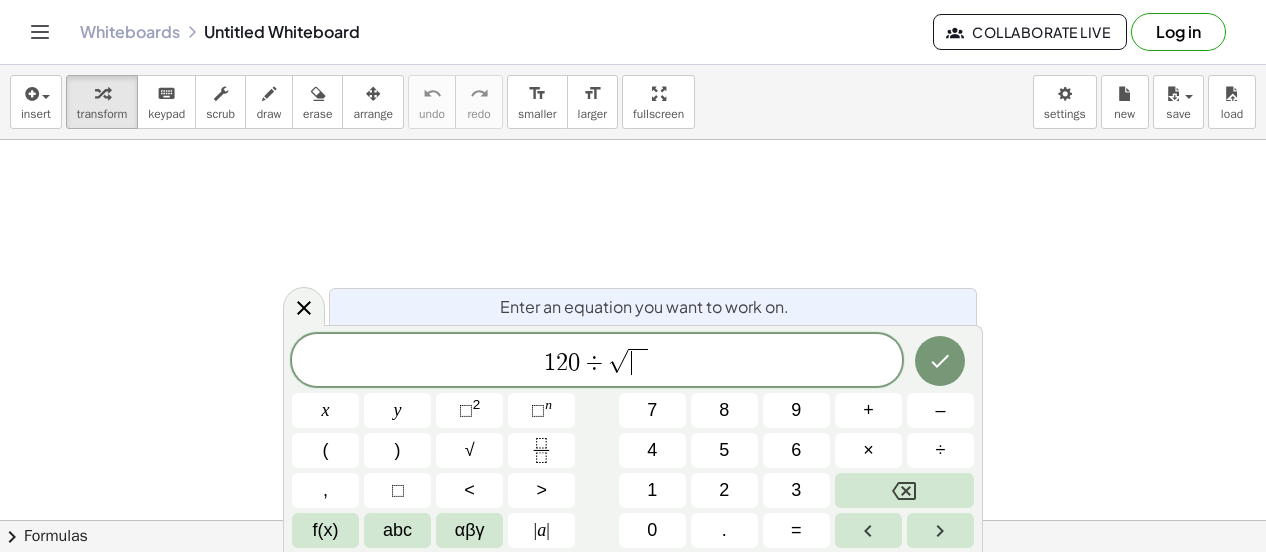 click on "5" at bounding box center [724, 450] 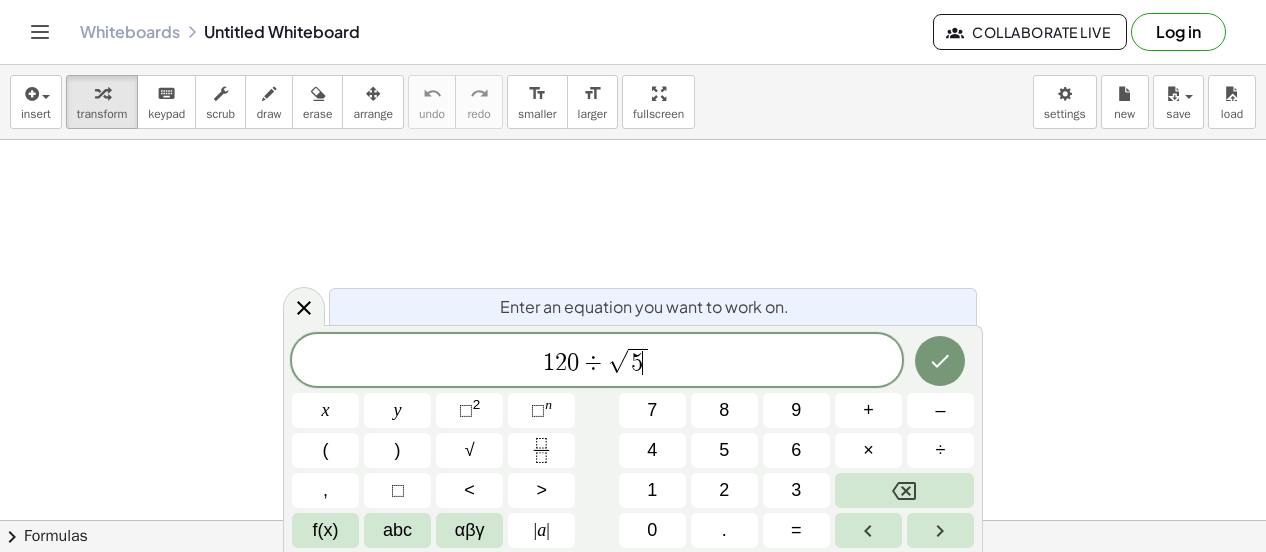 click on "×" at bounding box center (868, 450) 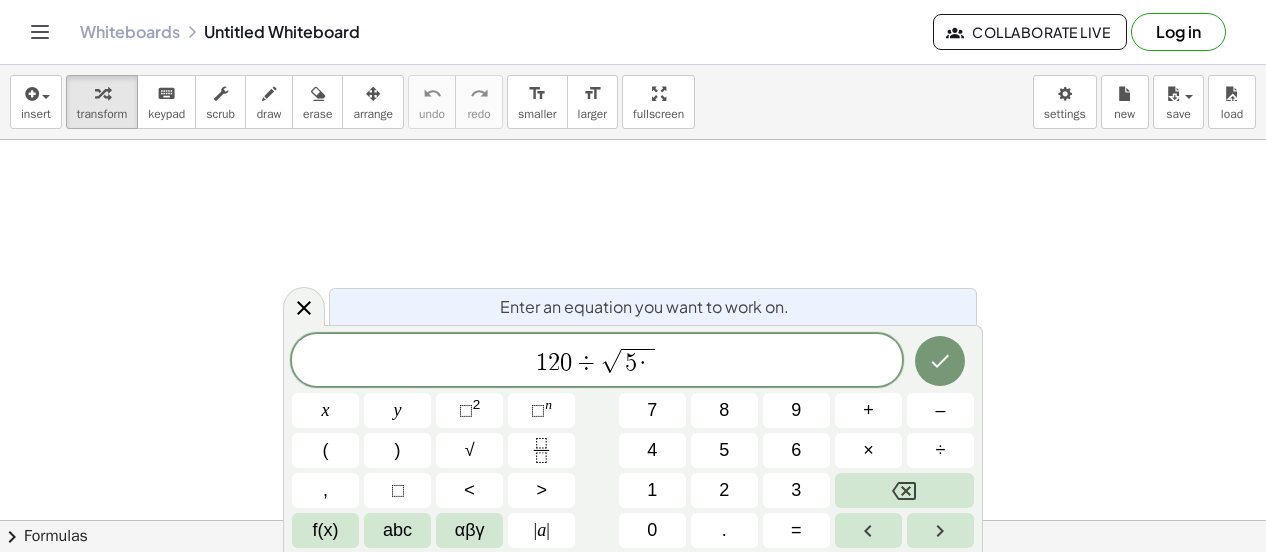 click at bounding box center [904, 490] 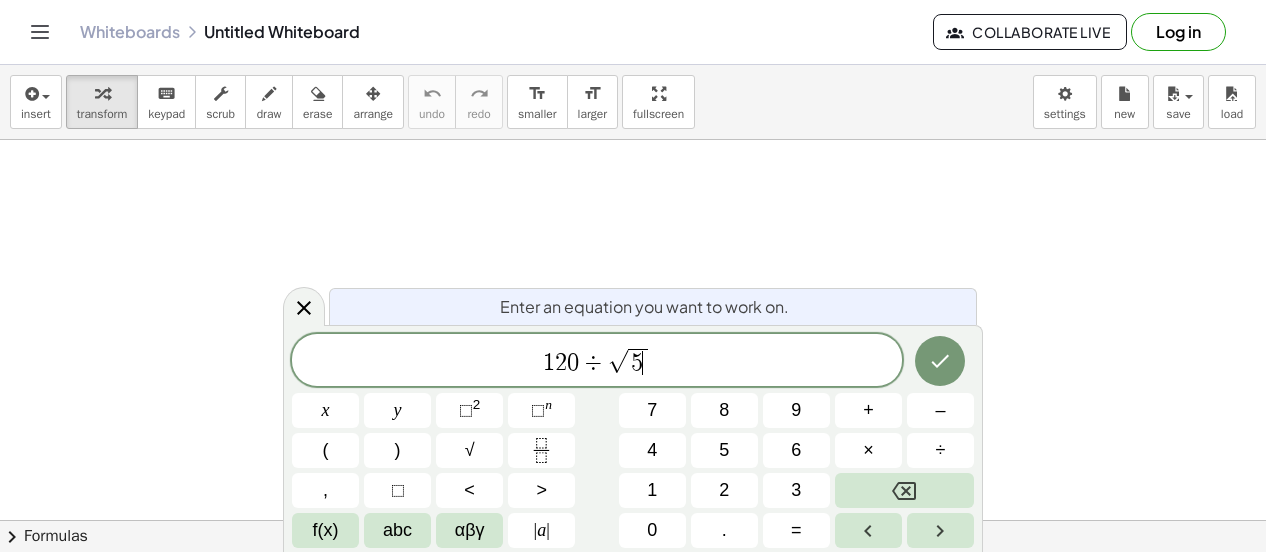 click at bounding box center (904, 490) 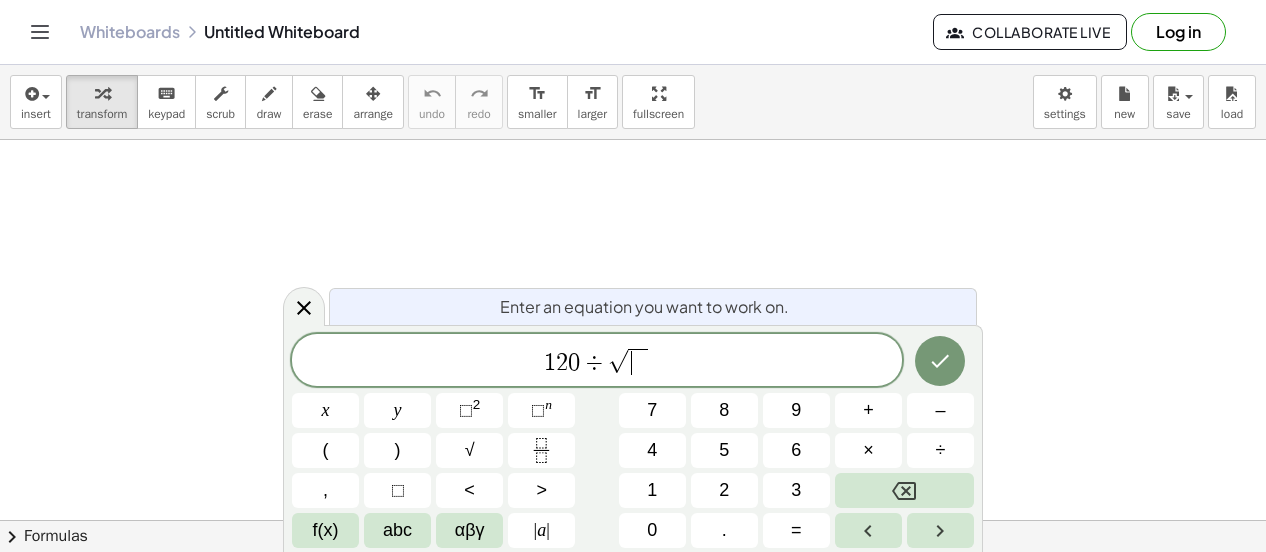 click at bounding box center [904, 490] 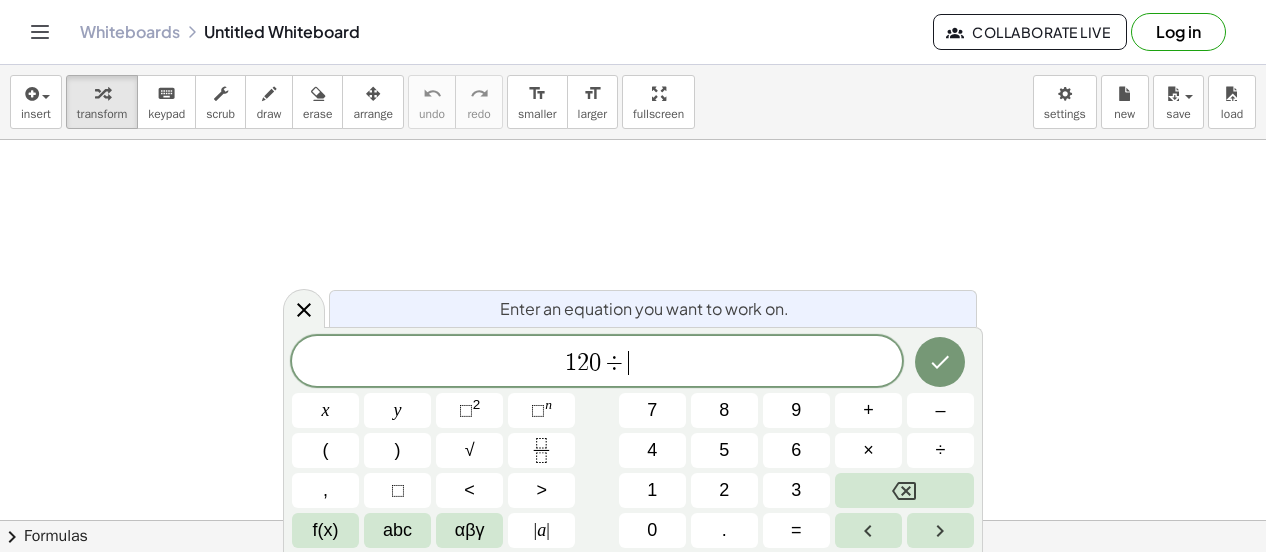 click at bounding box center [904, 490] 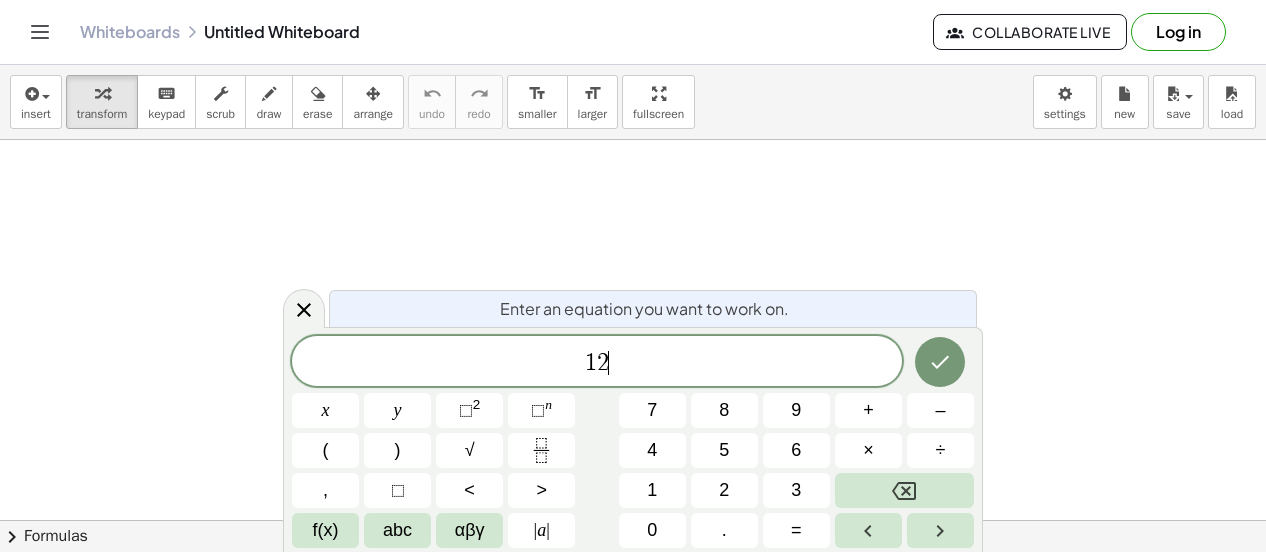 click at bounding box center [904, 490] 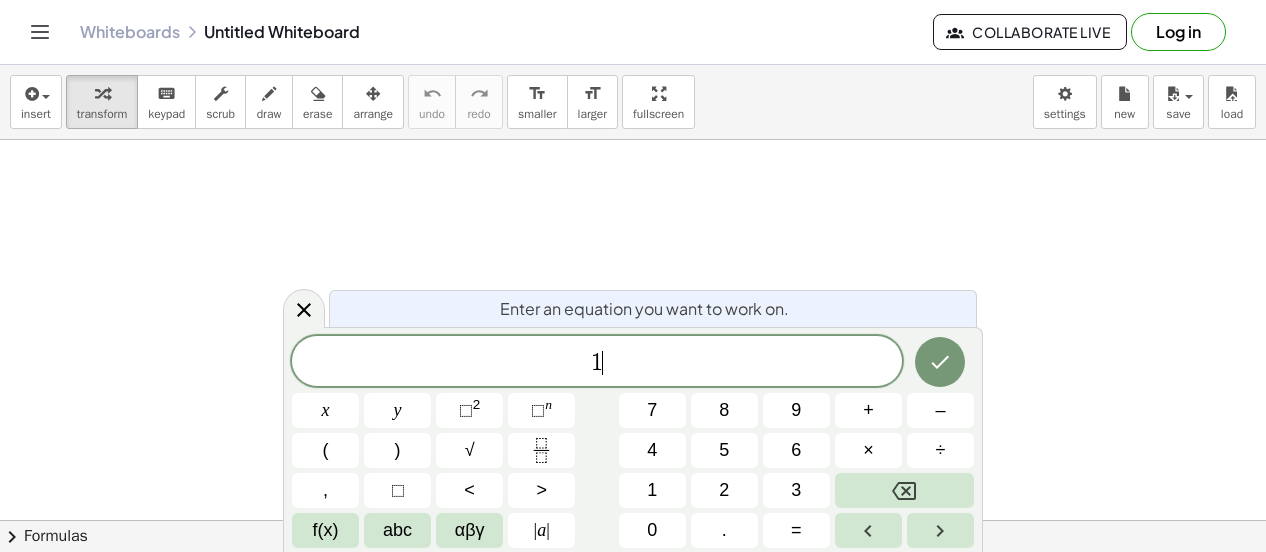 click at bounding box center [904, 490] 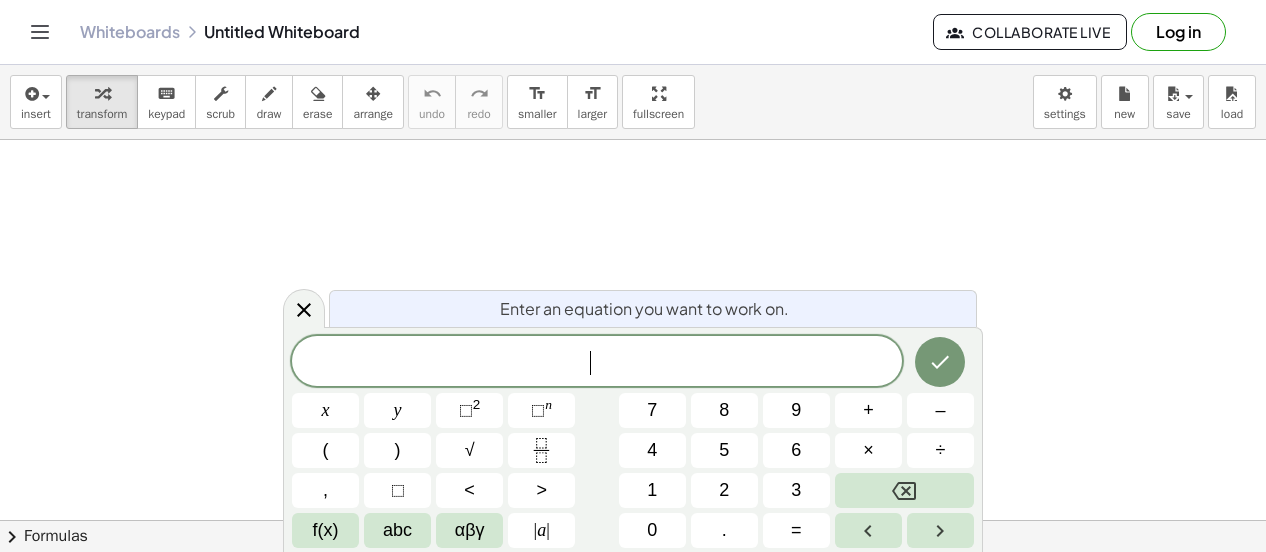 click at bounding box center (904, 490) 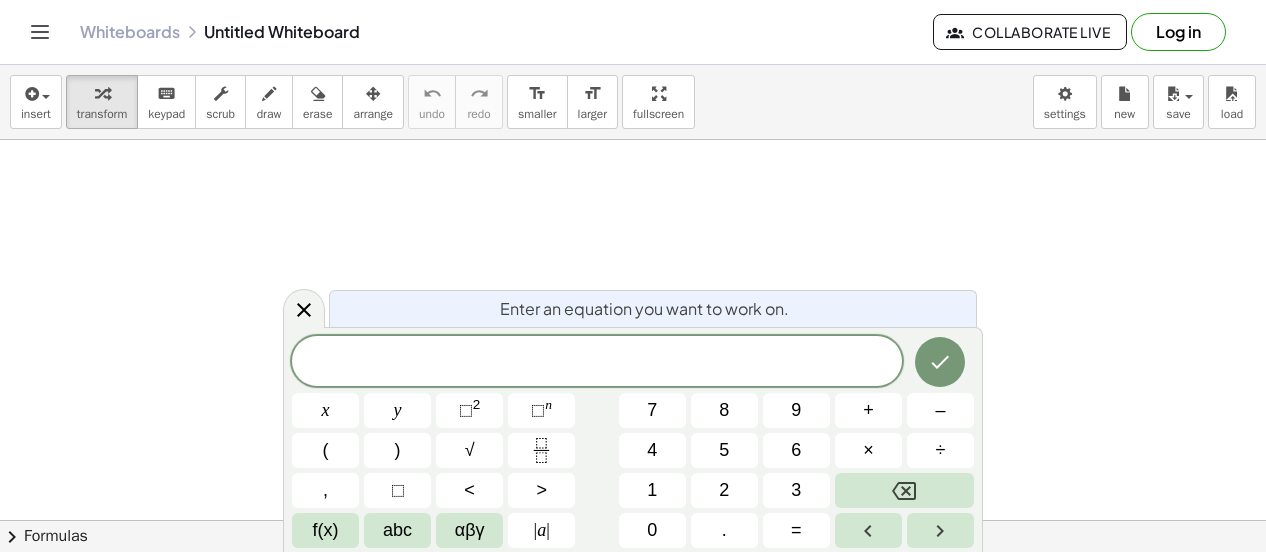 click on "1" at bounding box center (652, 490) 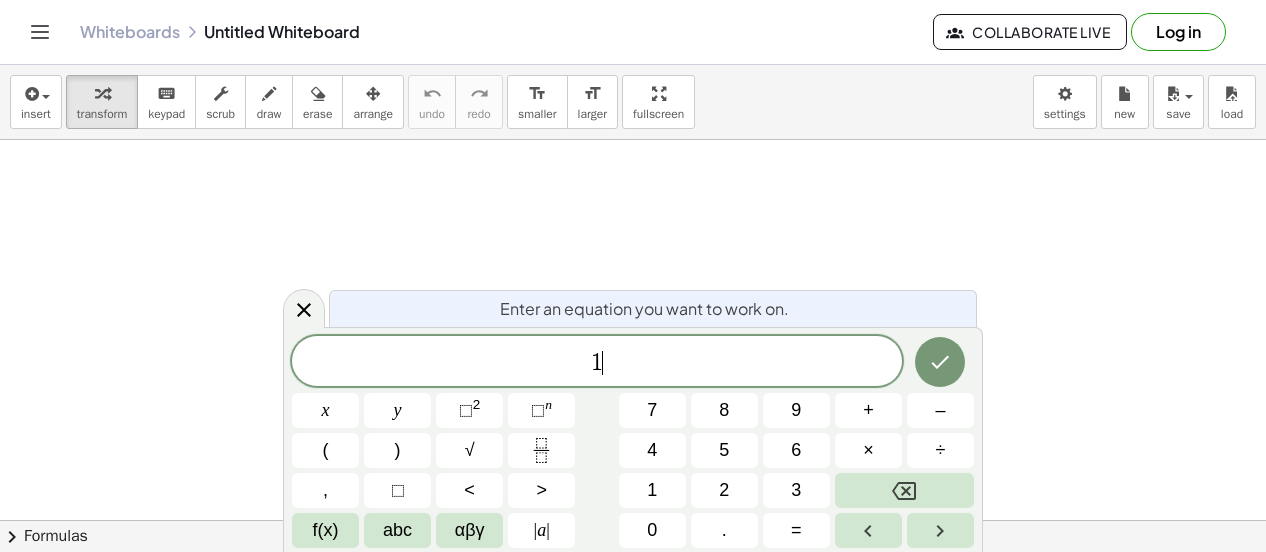 click on "2" at bounding box center [724, 490] 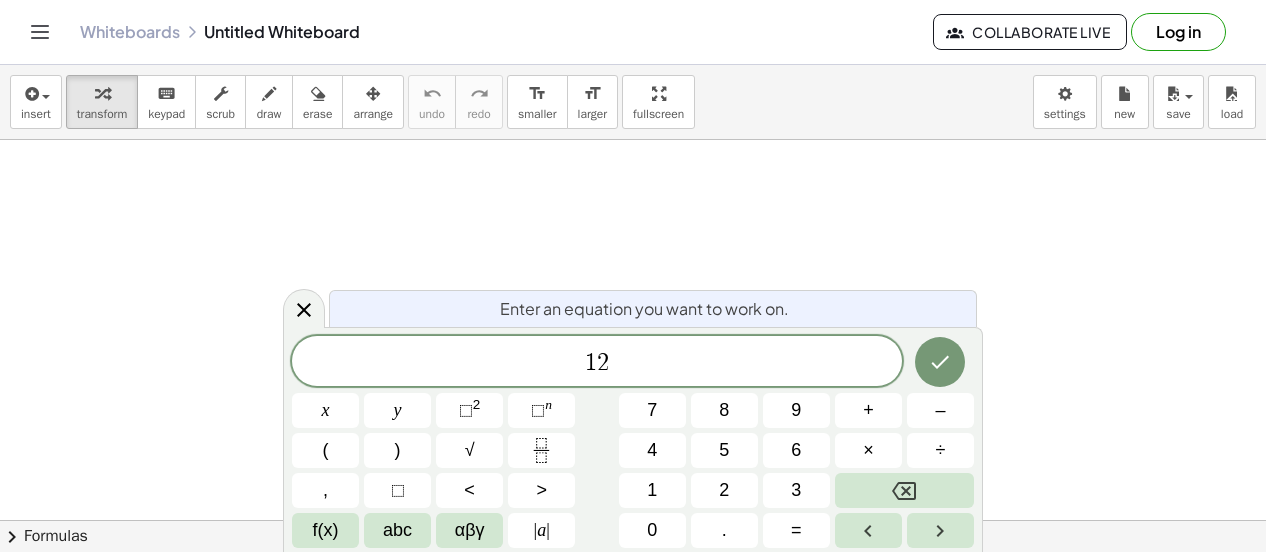 click on "3" at bounding box center [796, 490] 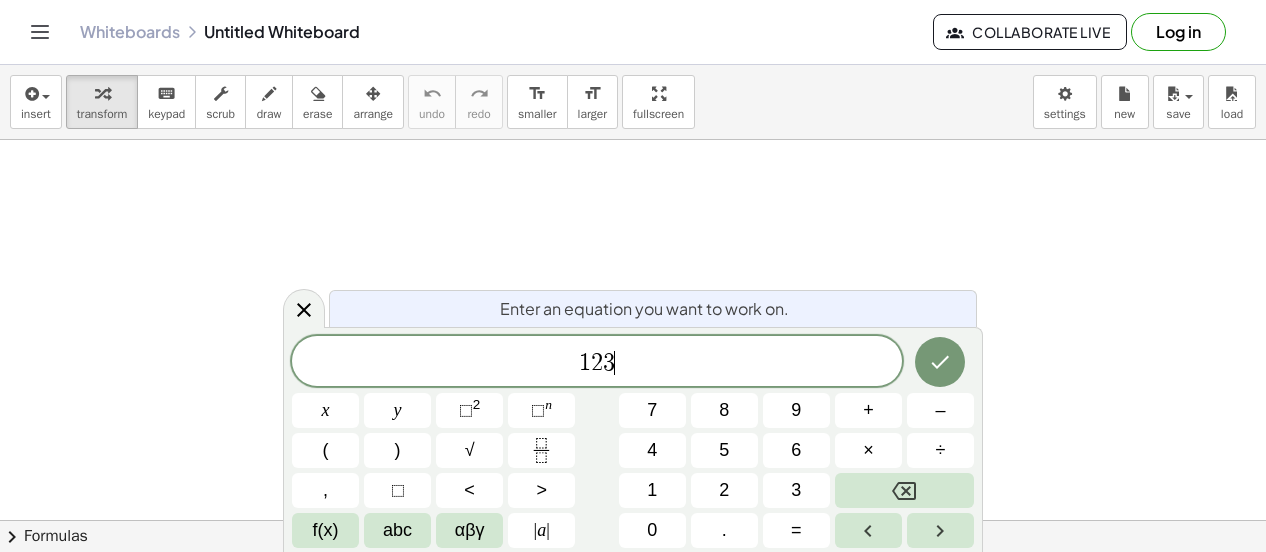 click on "×" at bounding box center [868, 450] 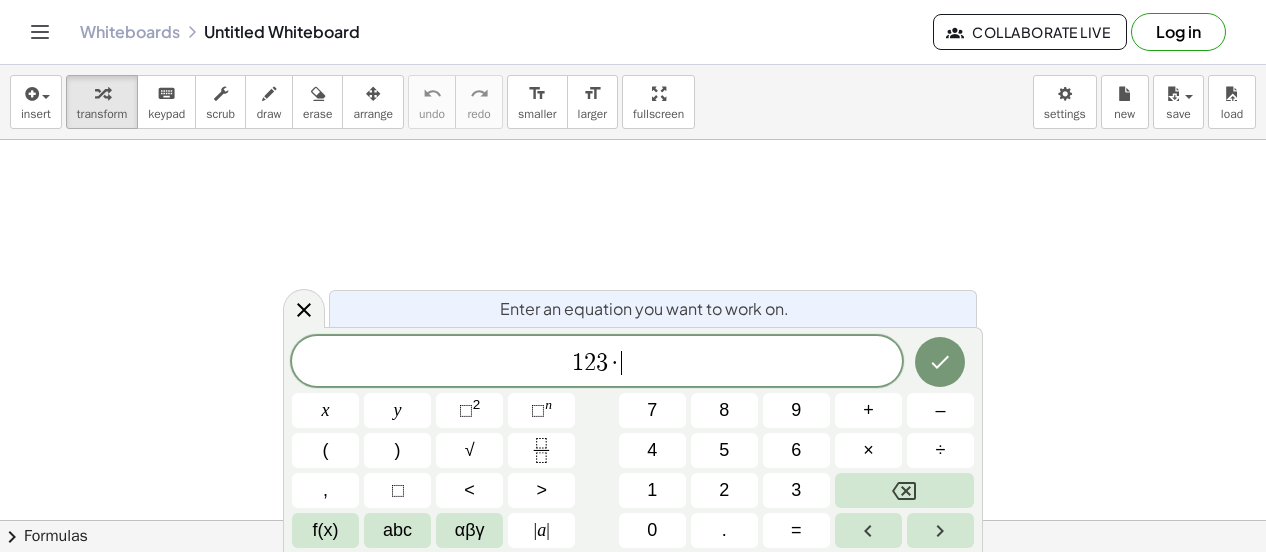click on "–" at bounding box center (940, 410) 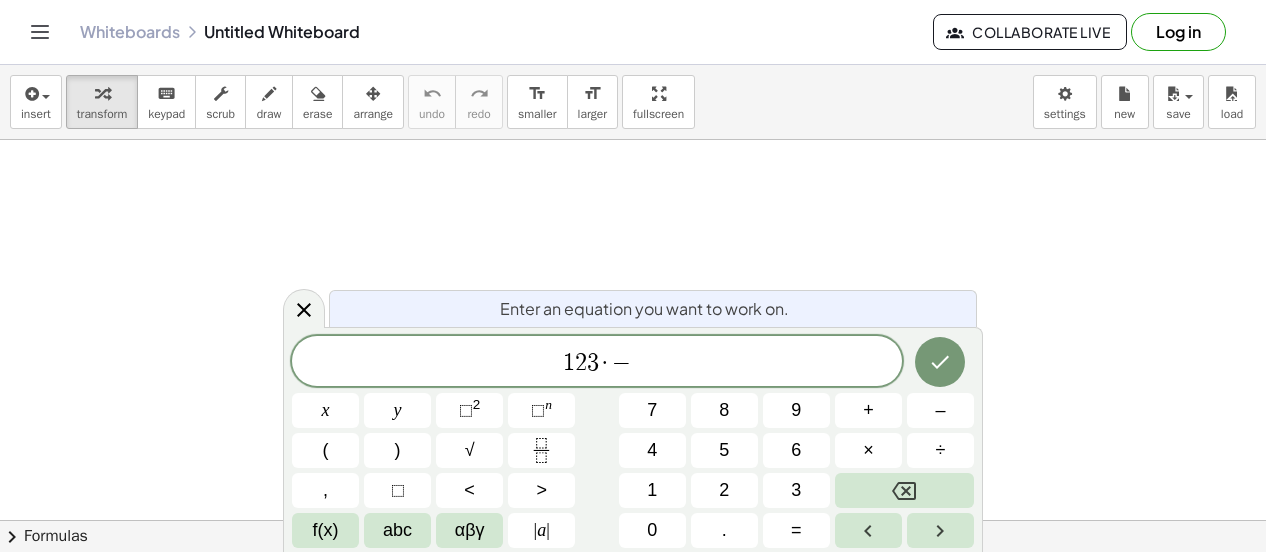 click at bounding box center (904, 490) 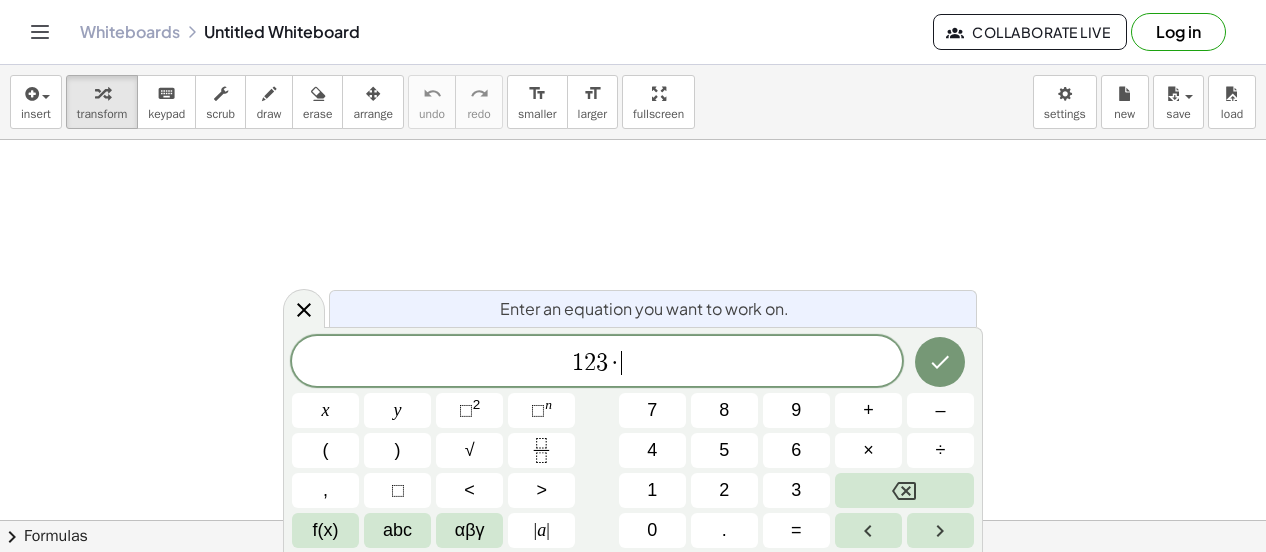 click 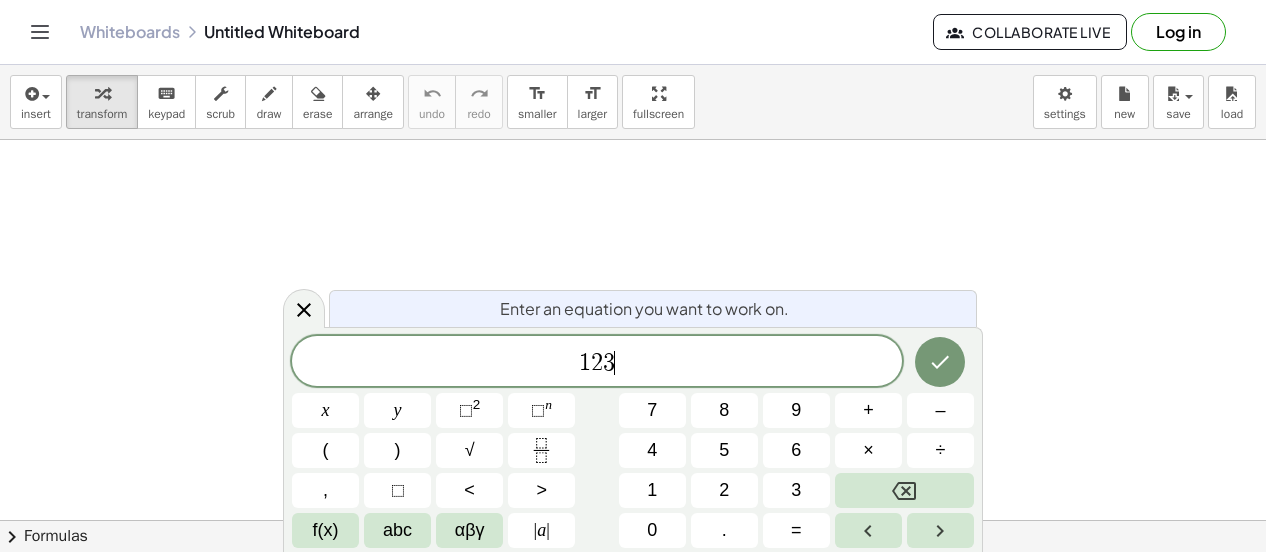 click on "×" at bounding box center [868, 450] 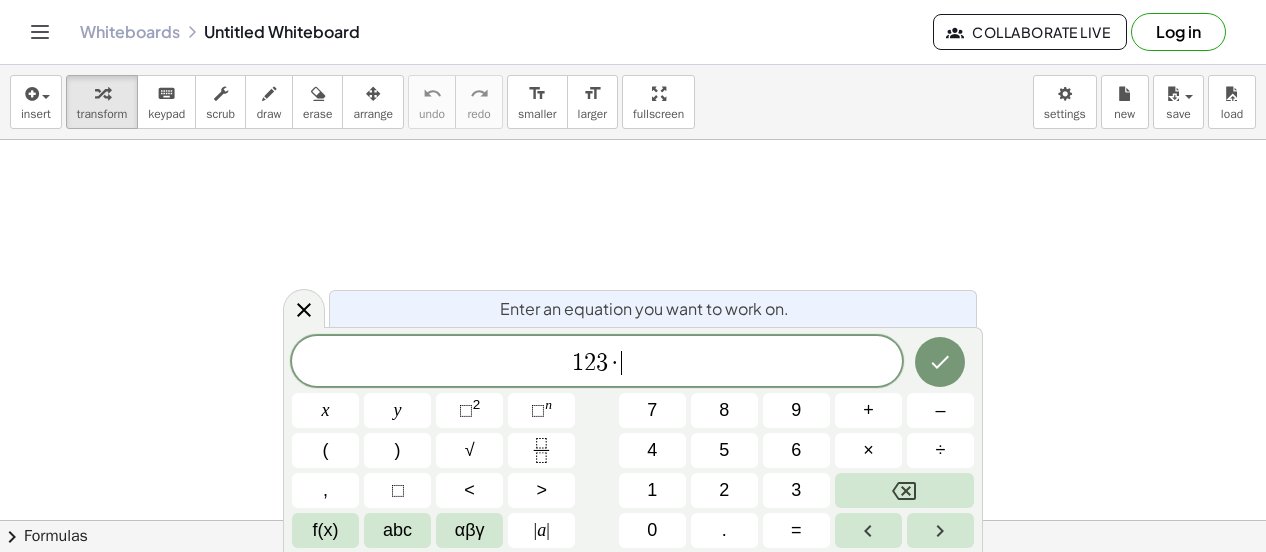 click on "4" at bounding box center [652, 450] 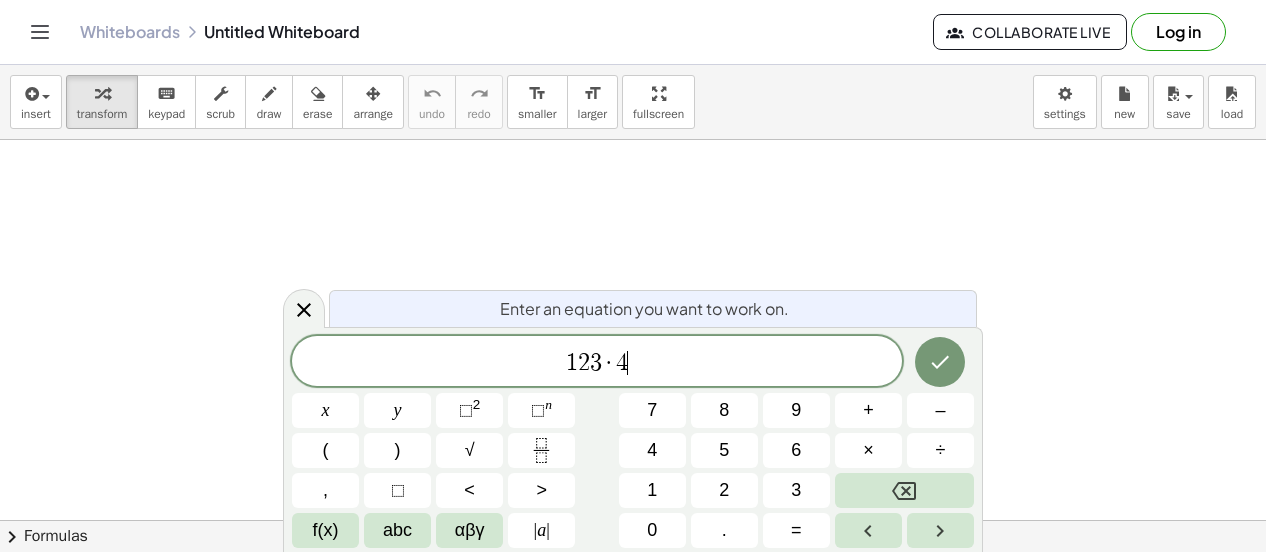 click on "1" at bounding box center (652, 490) 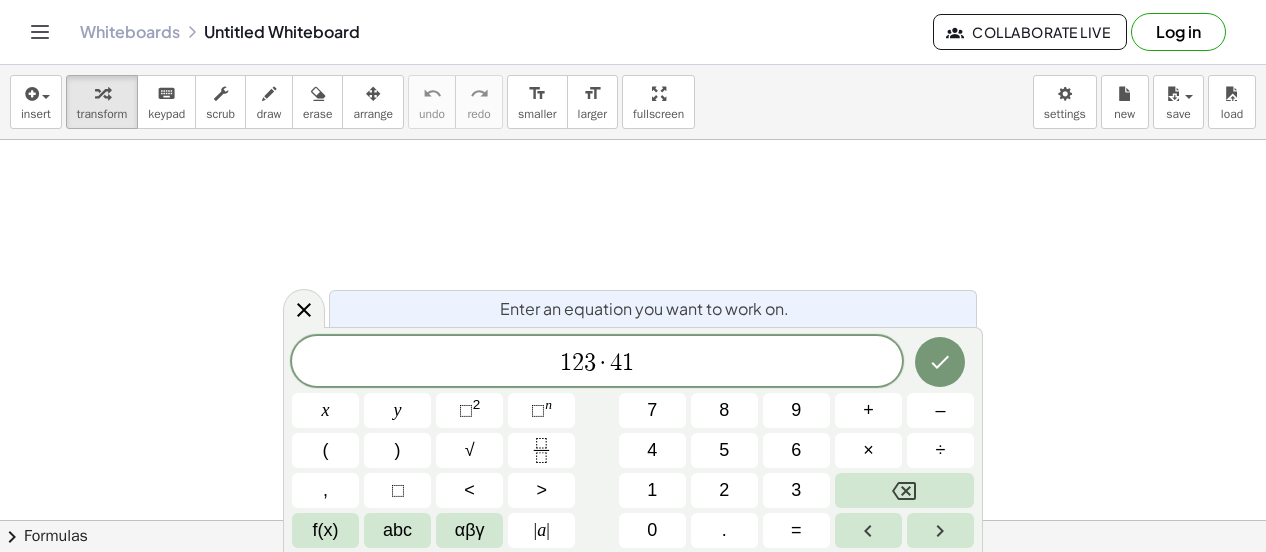 click on "=" at bounding box center [796, 530] 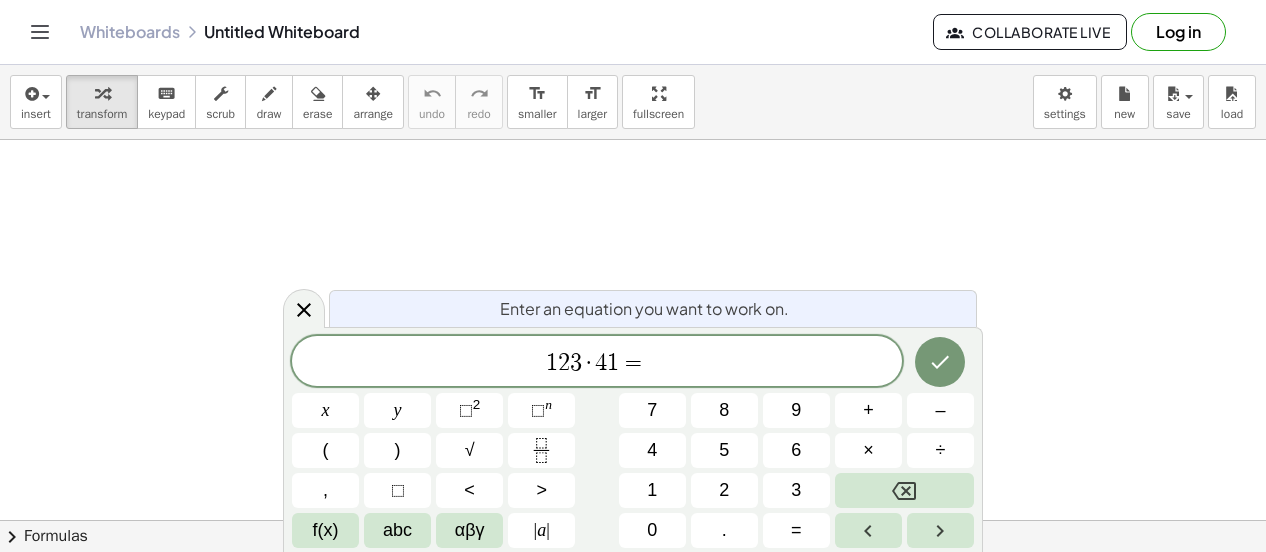 click 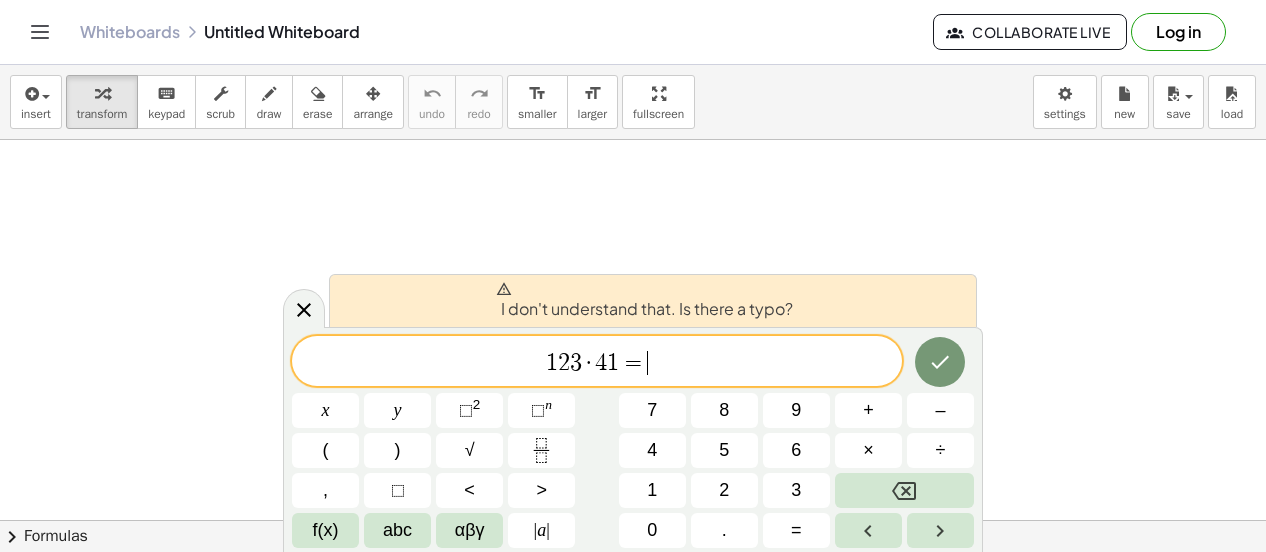 click at bounding box center [904, 490] 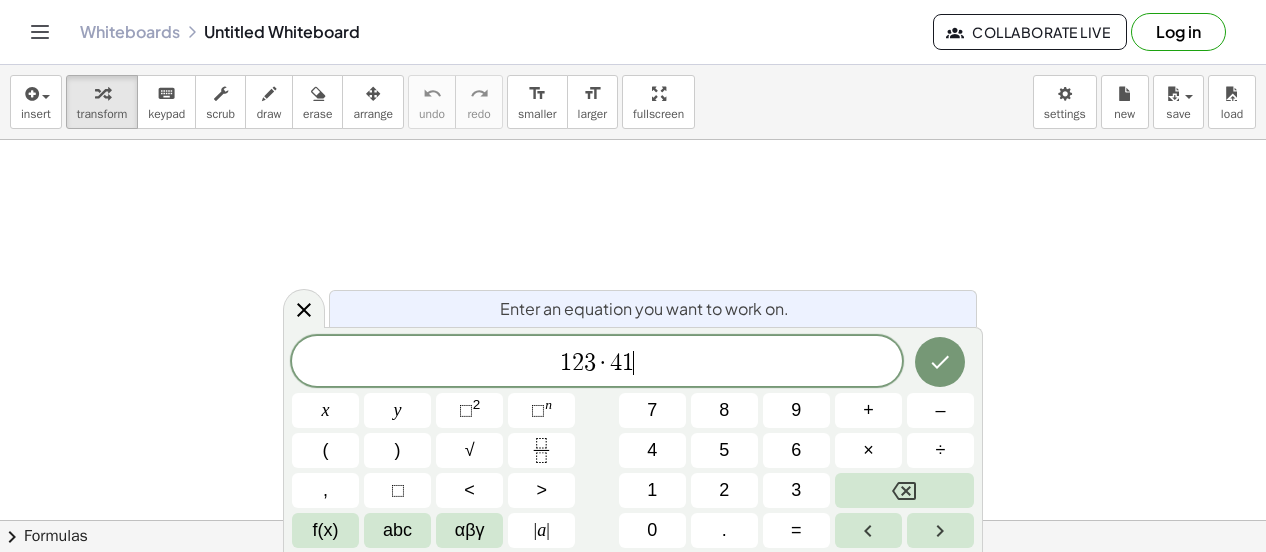 click 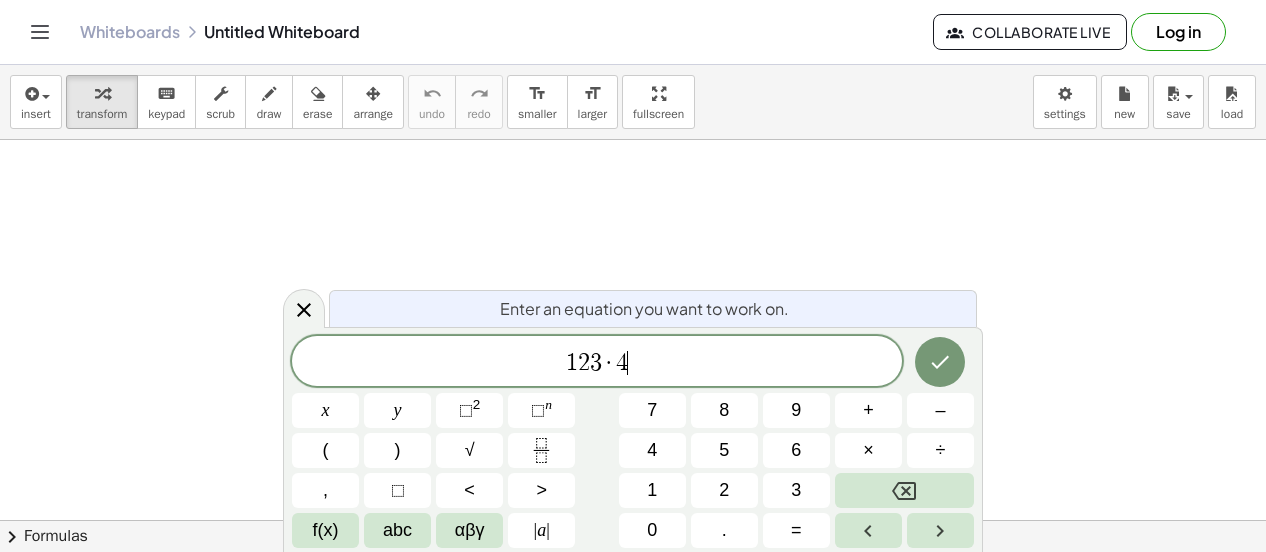 click 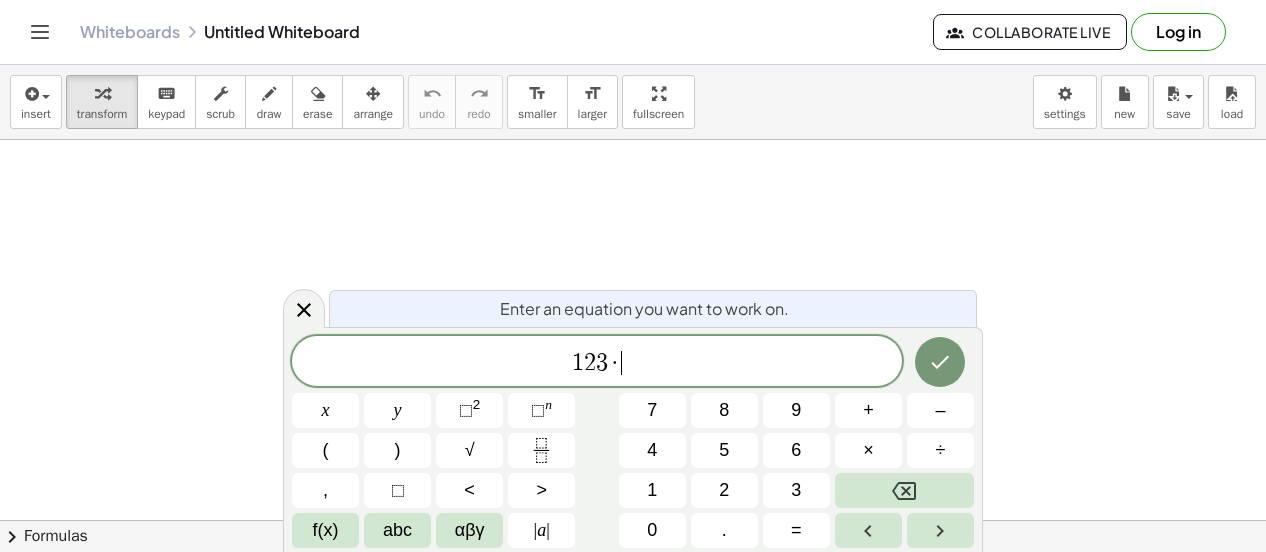 click 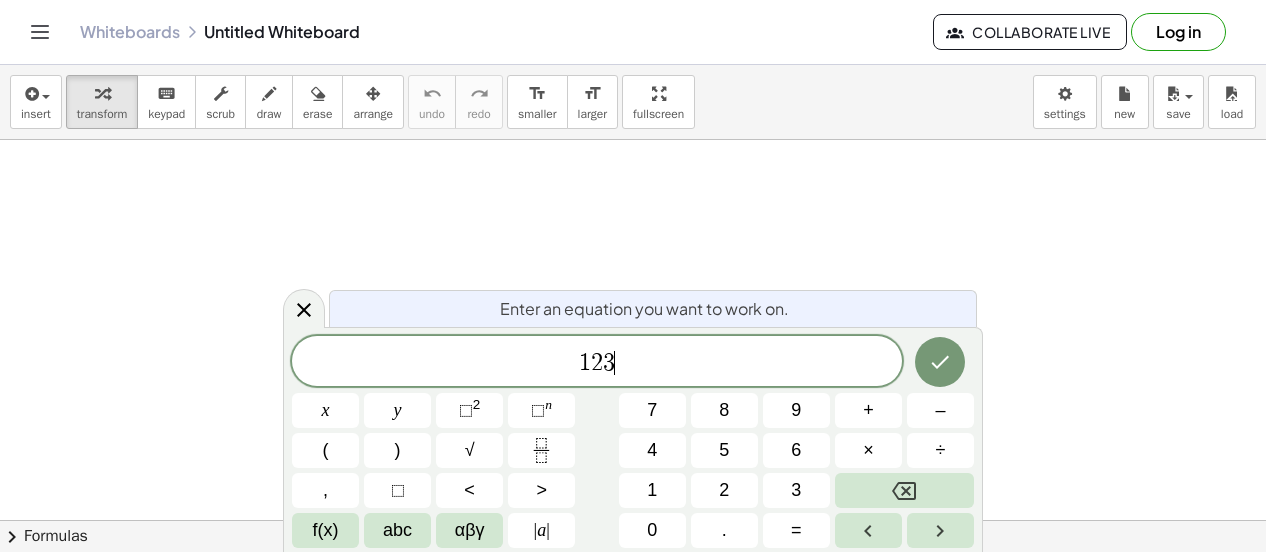 click on "×" at bounding box center (868, 450) 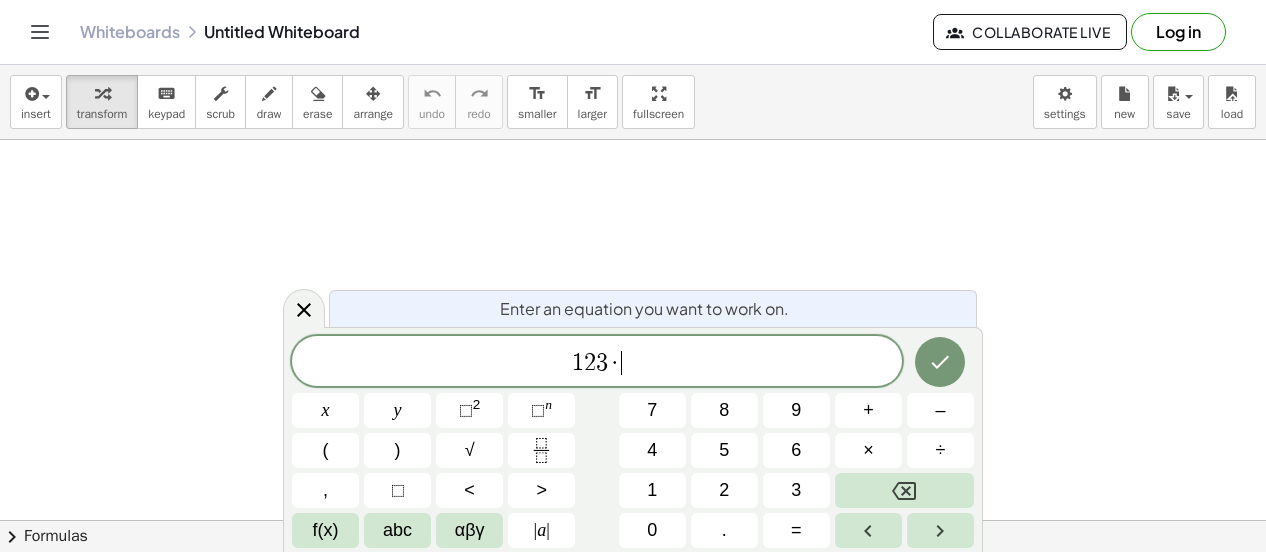 click on "4" at bounding box center (652, 450) 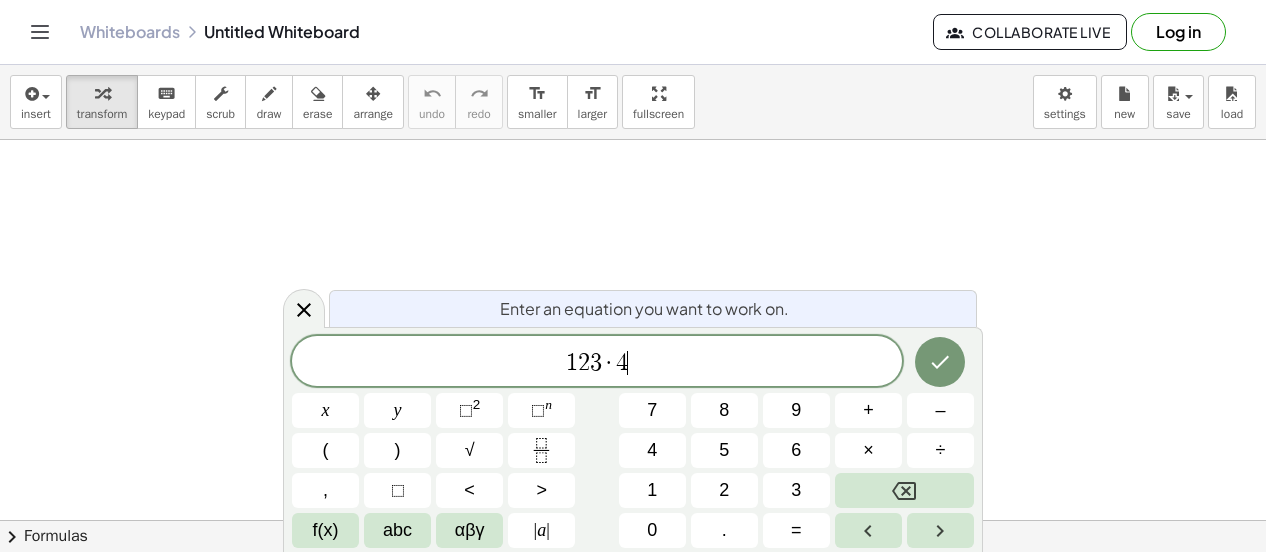 click on "1" at bounding box center [652, 490] 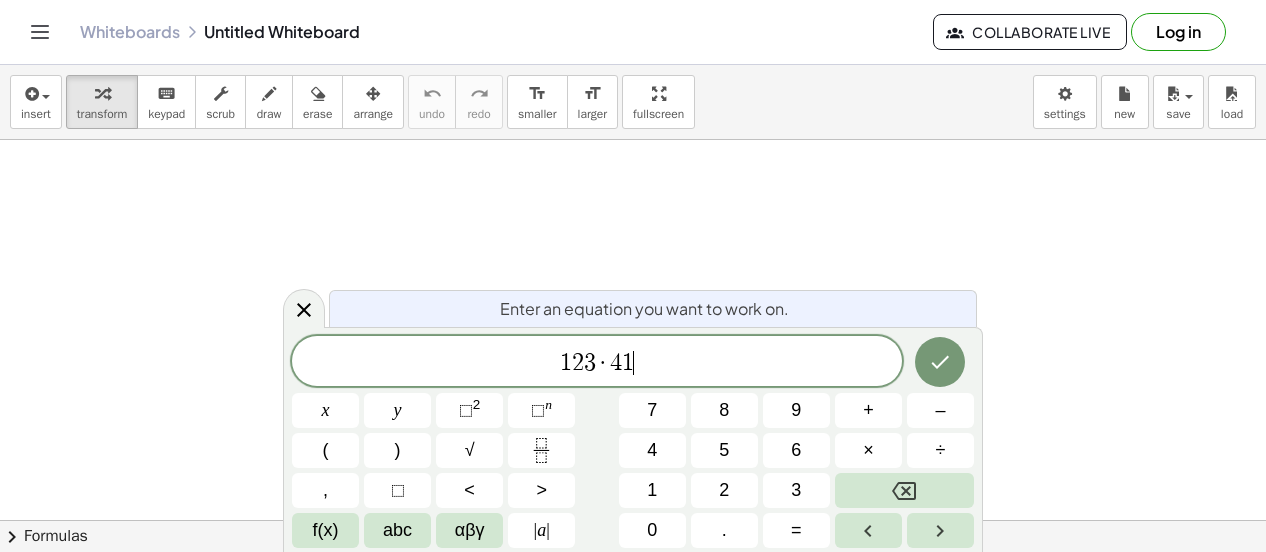 click on "=" at bounding box center [796, 530] 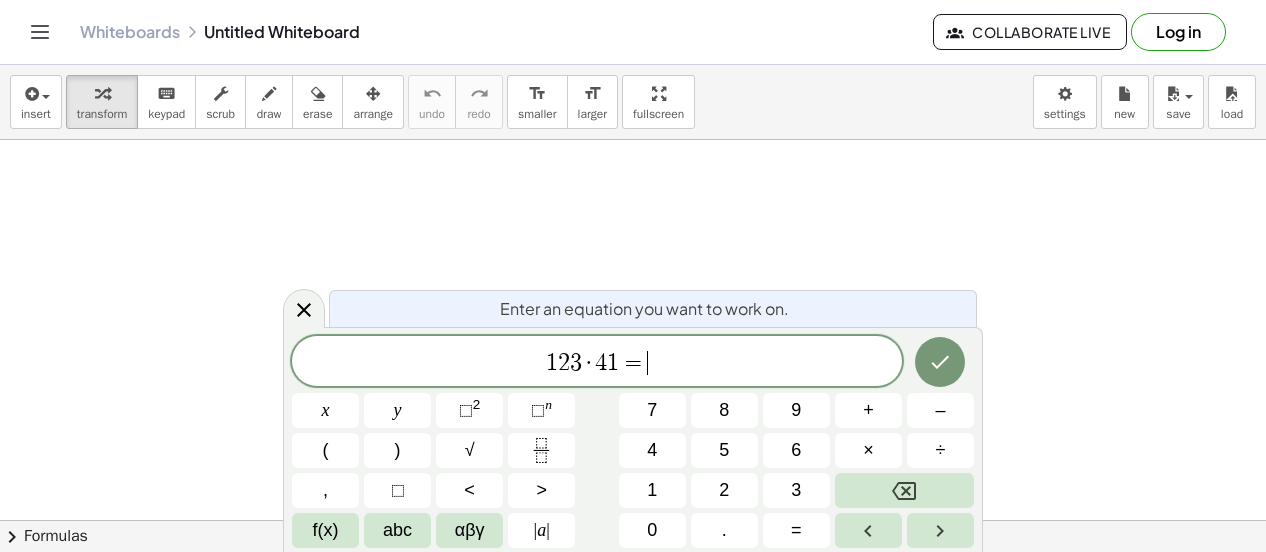 click at bounding box center [940, 362] 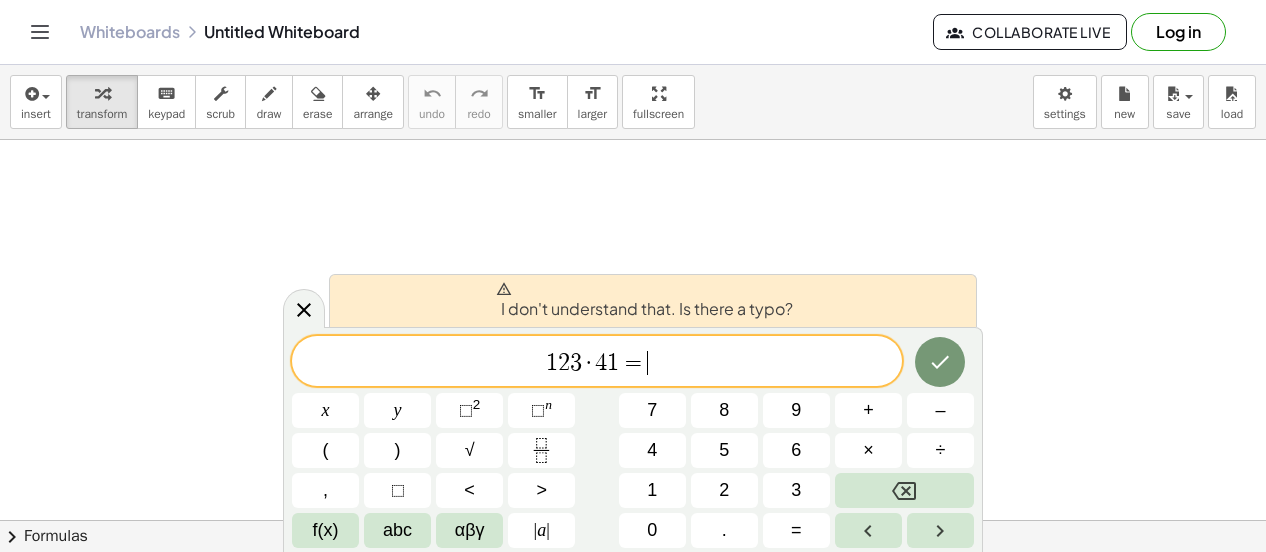 click 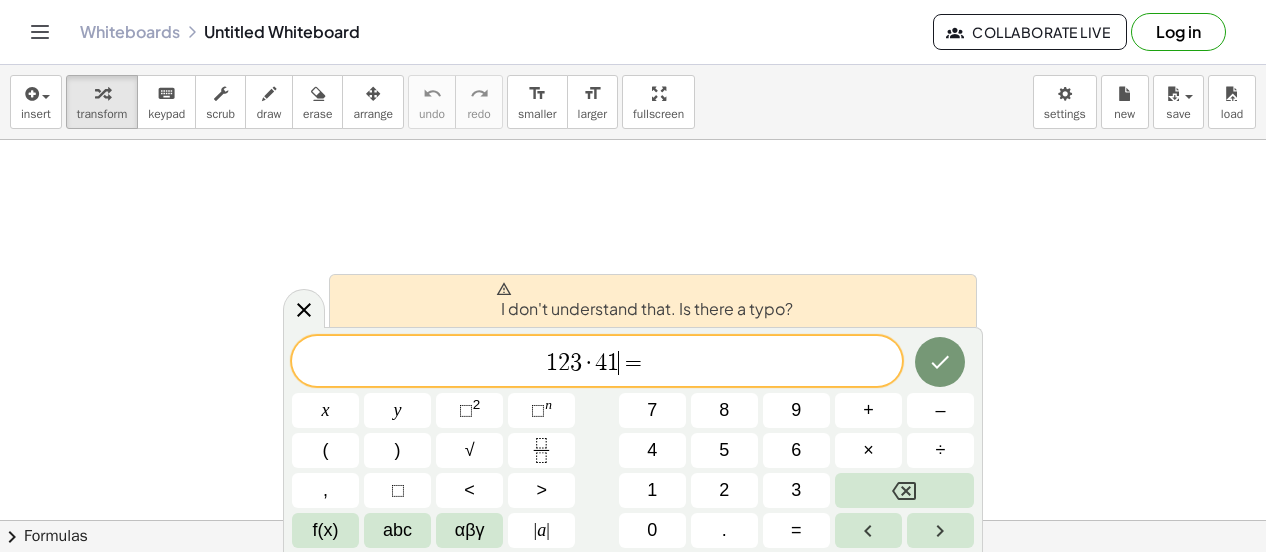 click 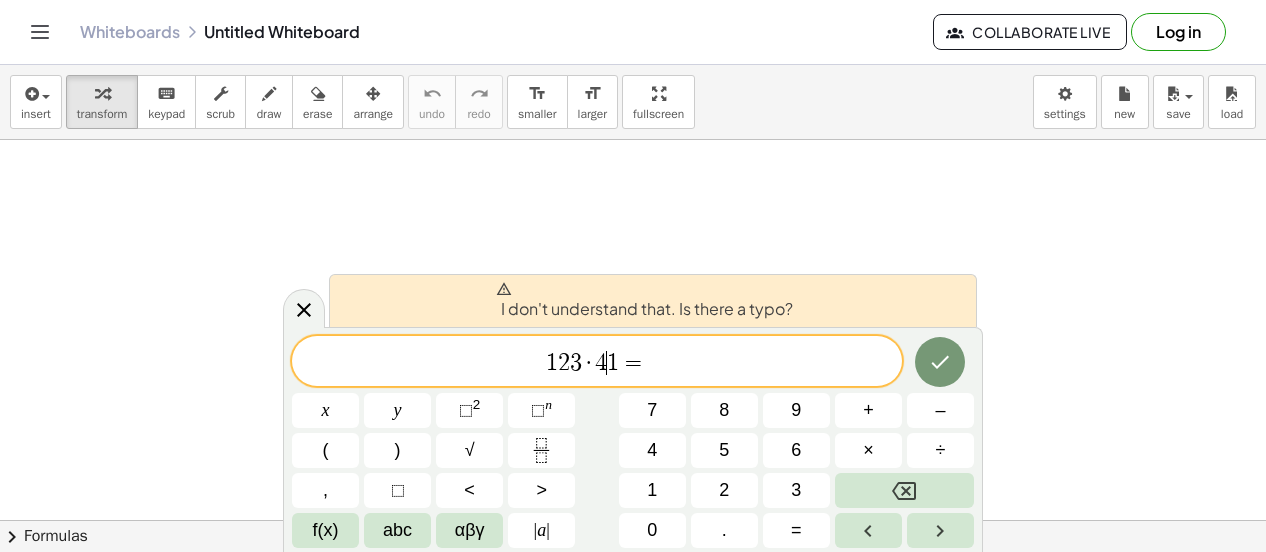 click 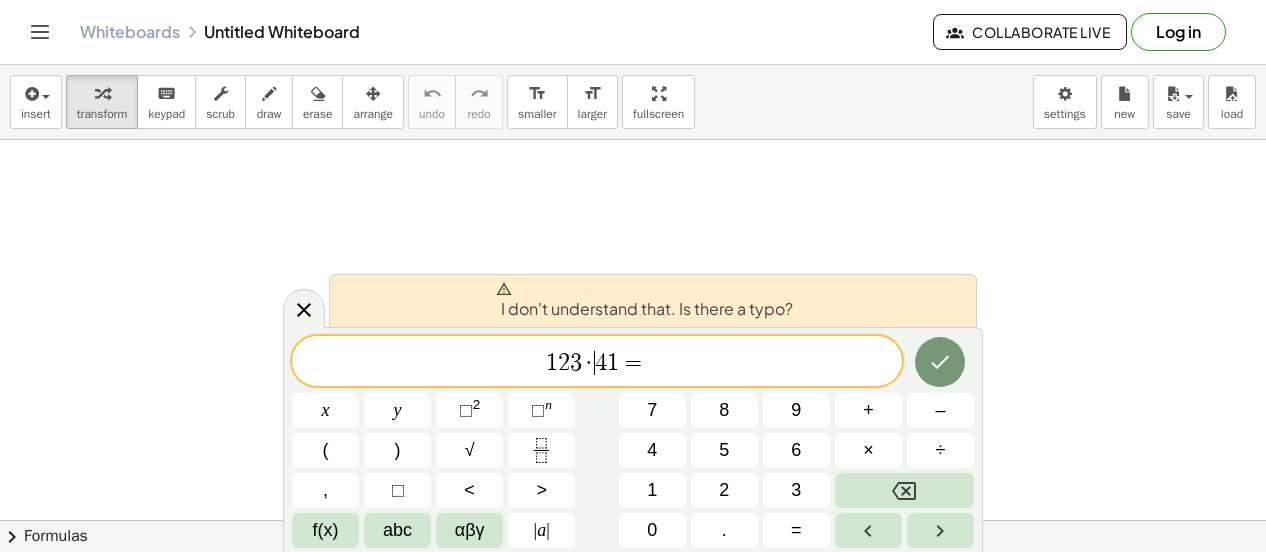 click 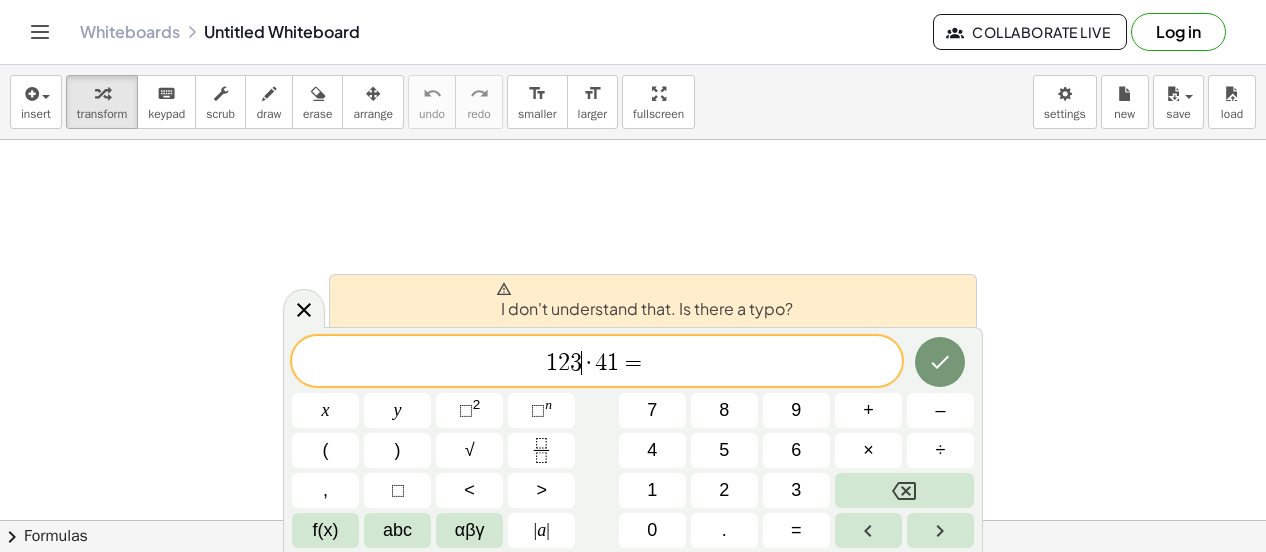click 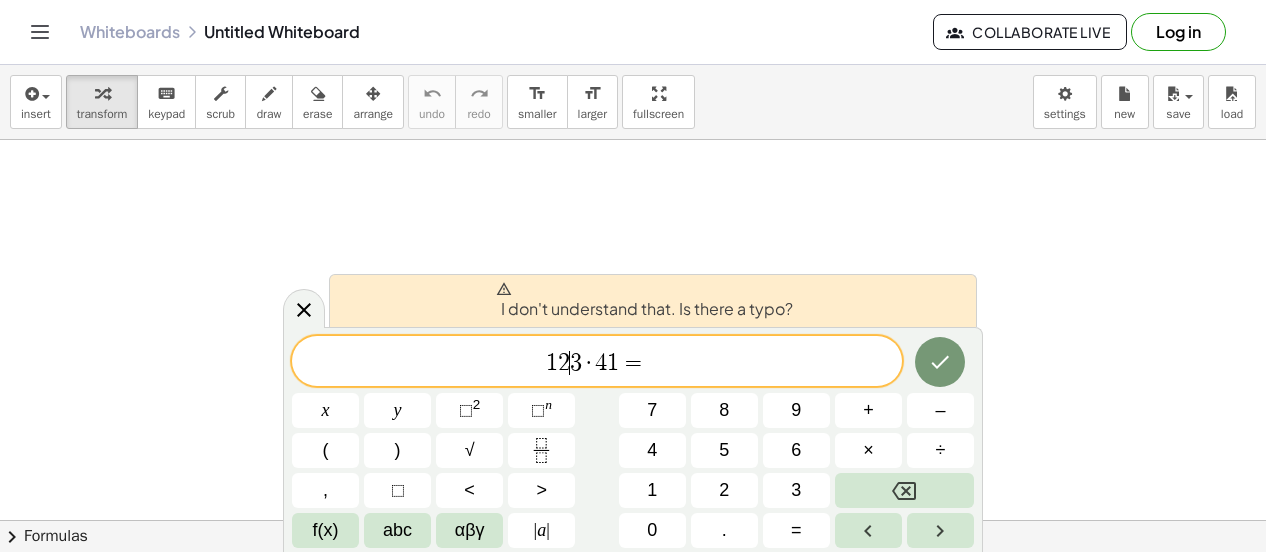 click 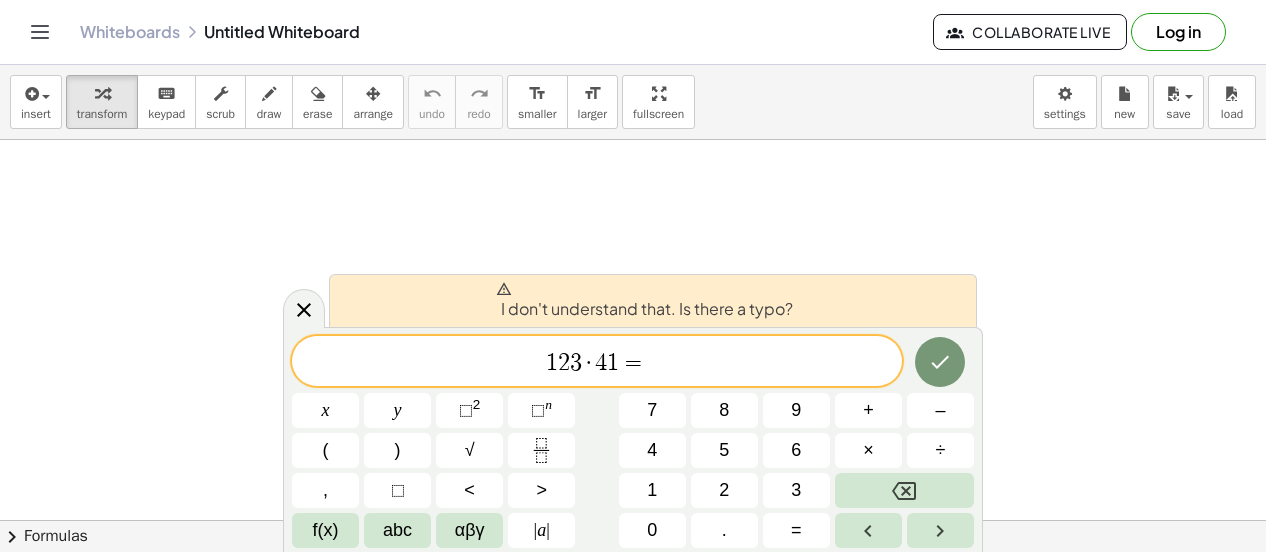 click 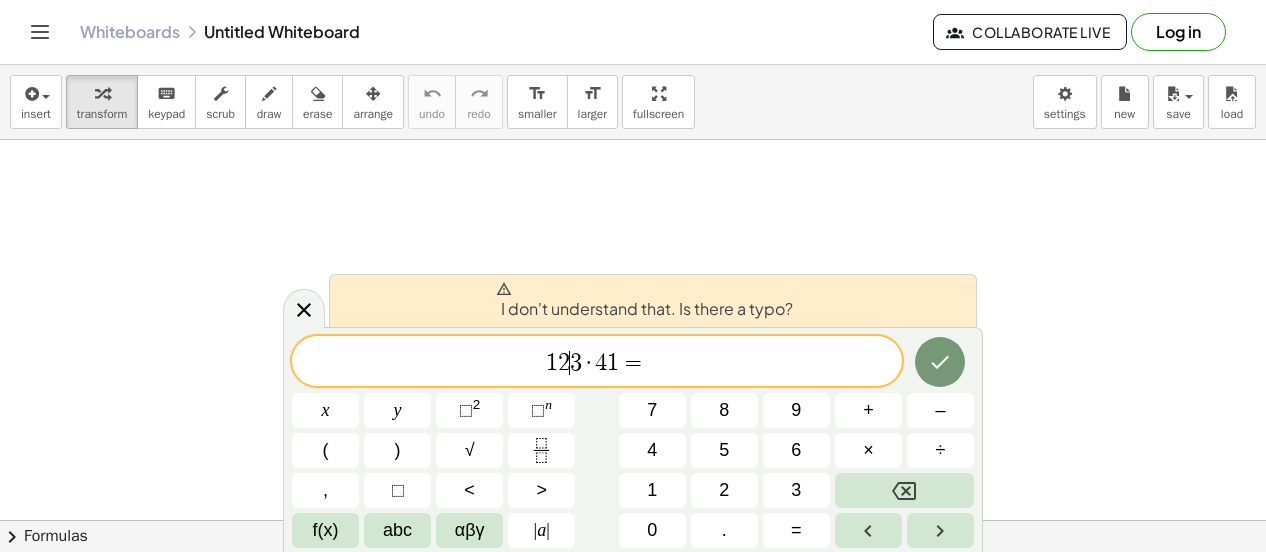 click 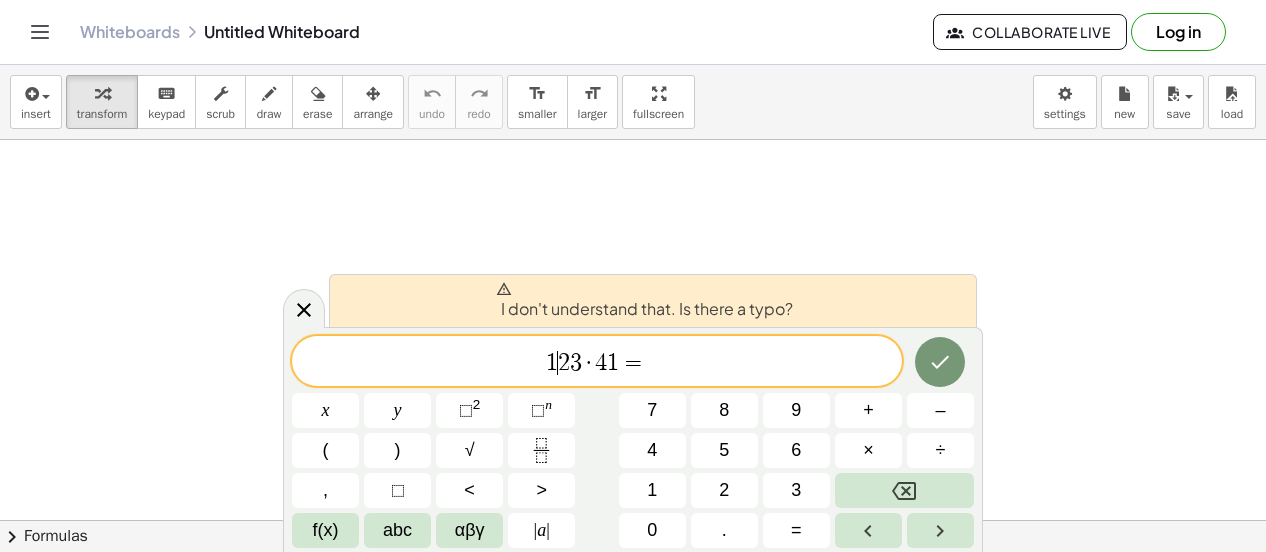 click 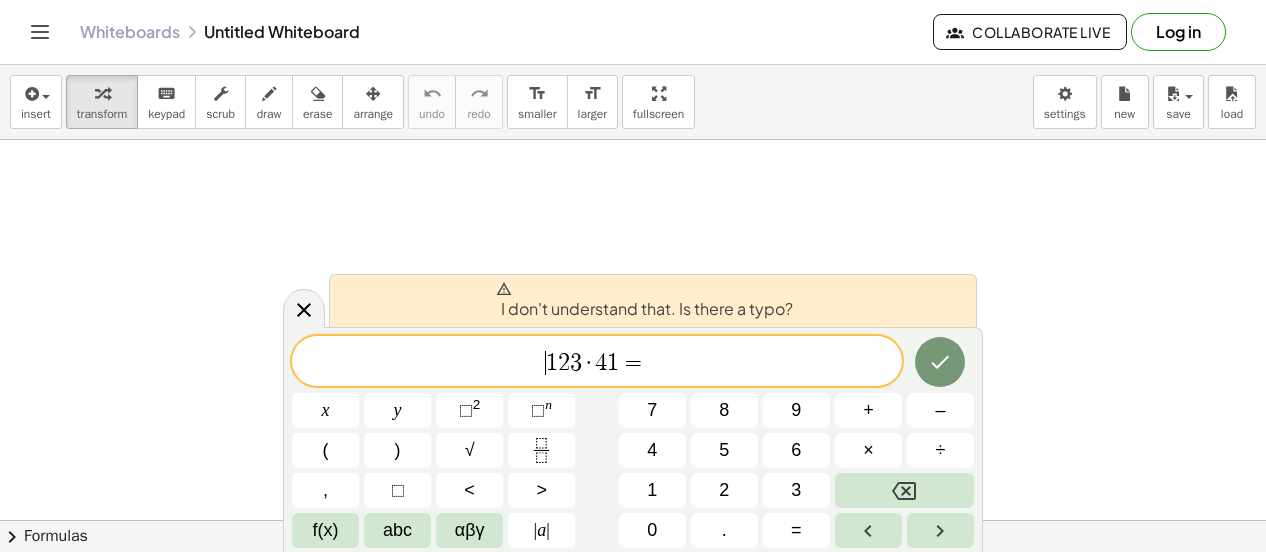 click on "(" at bounding box center [325, 450] 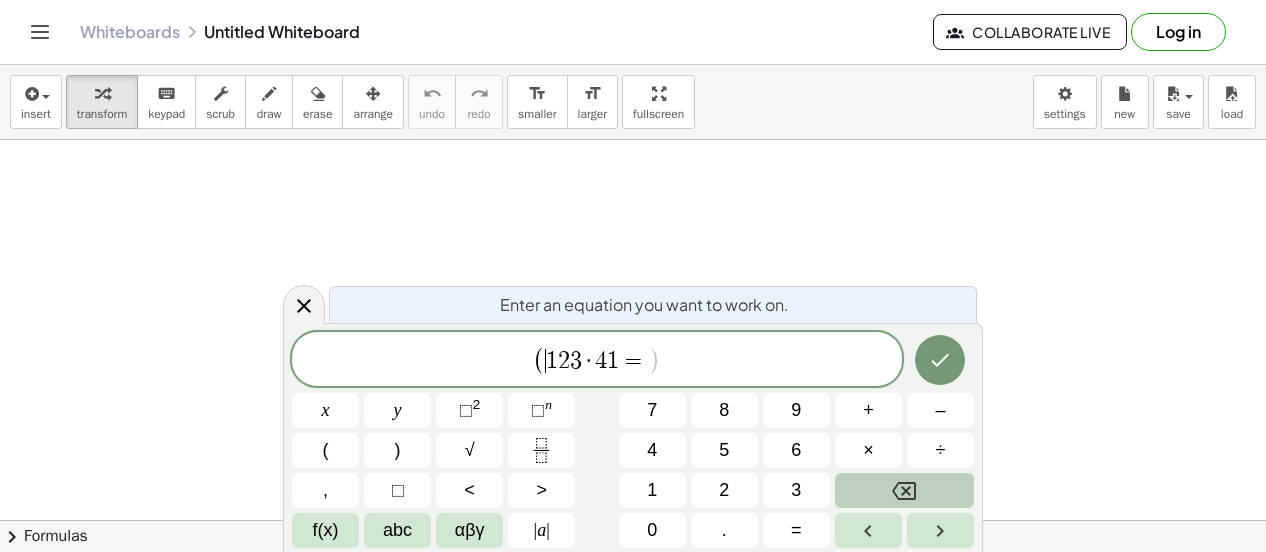 click at bounding box center [940, 530] 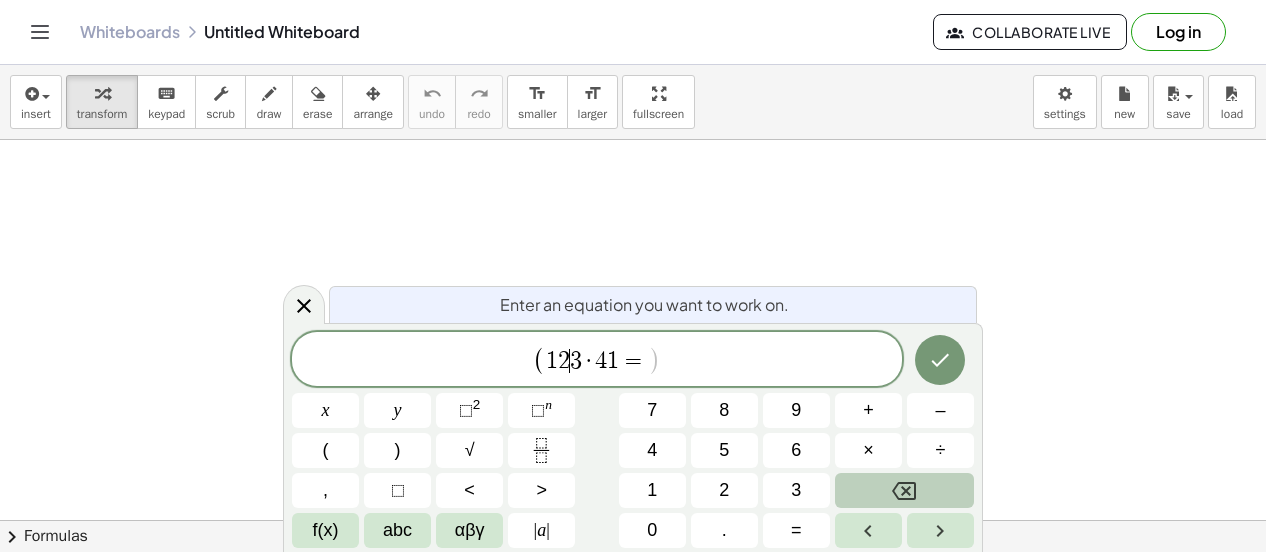 click at bounding box center [940, 530] 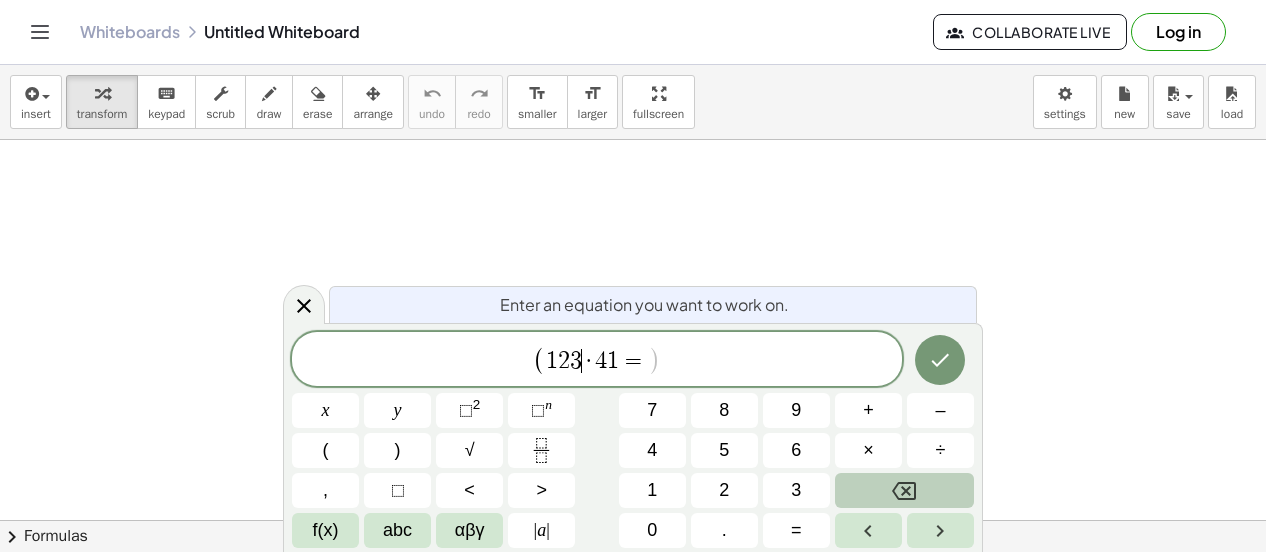 click at bounding box center (940, 530) 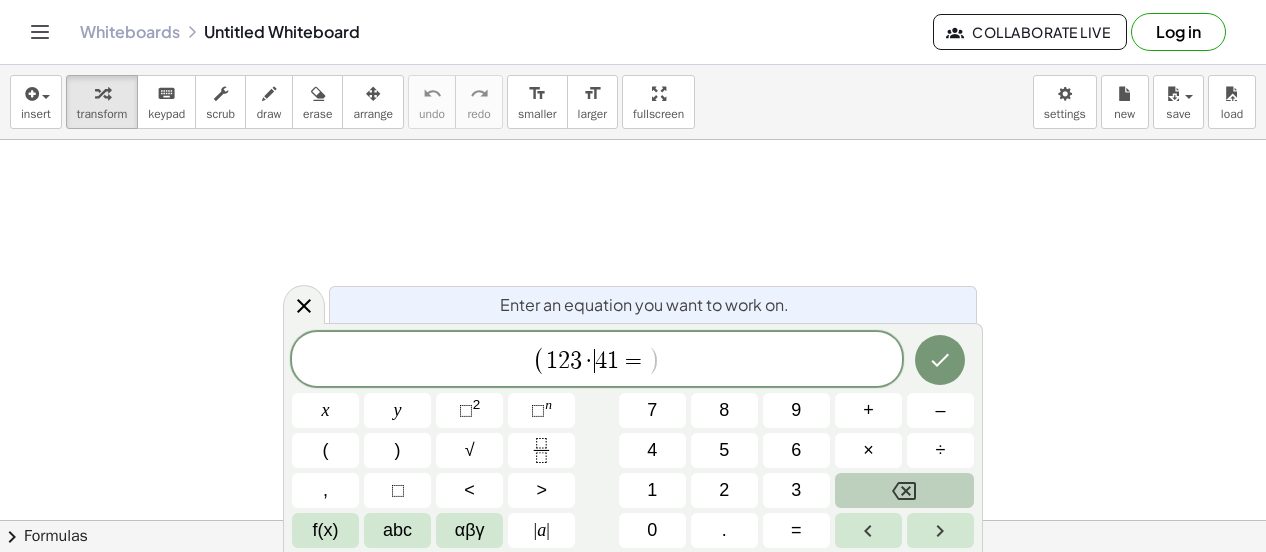 click at bounding box center (940, 530) 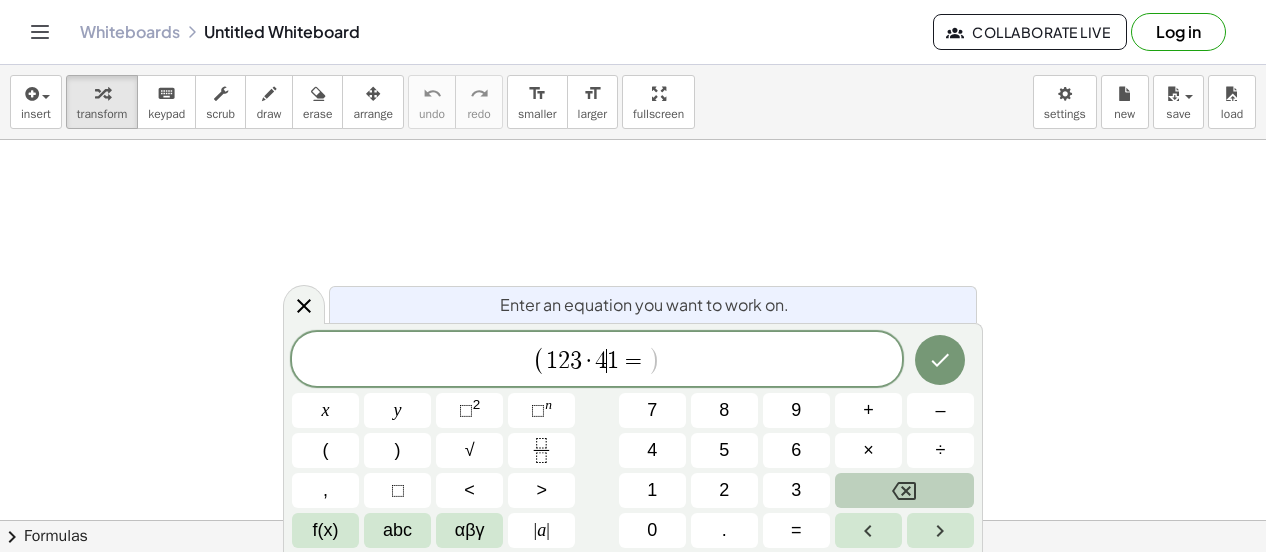 click at bounding box center [940, 530] 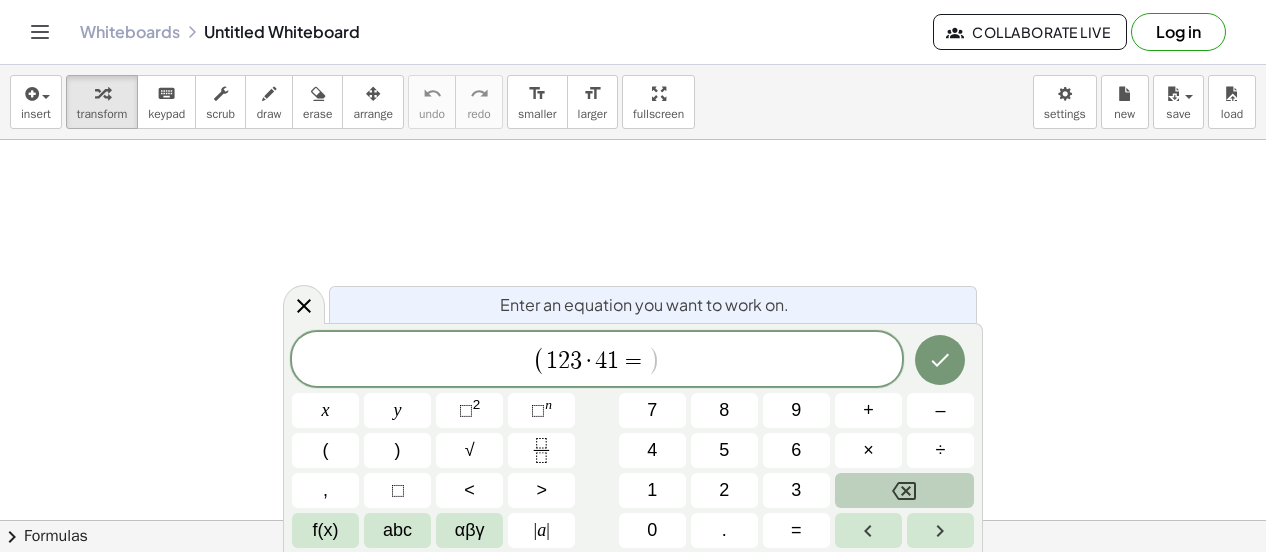 click at bounding box center (940, 530) 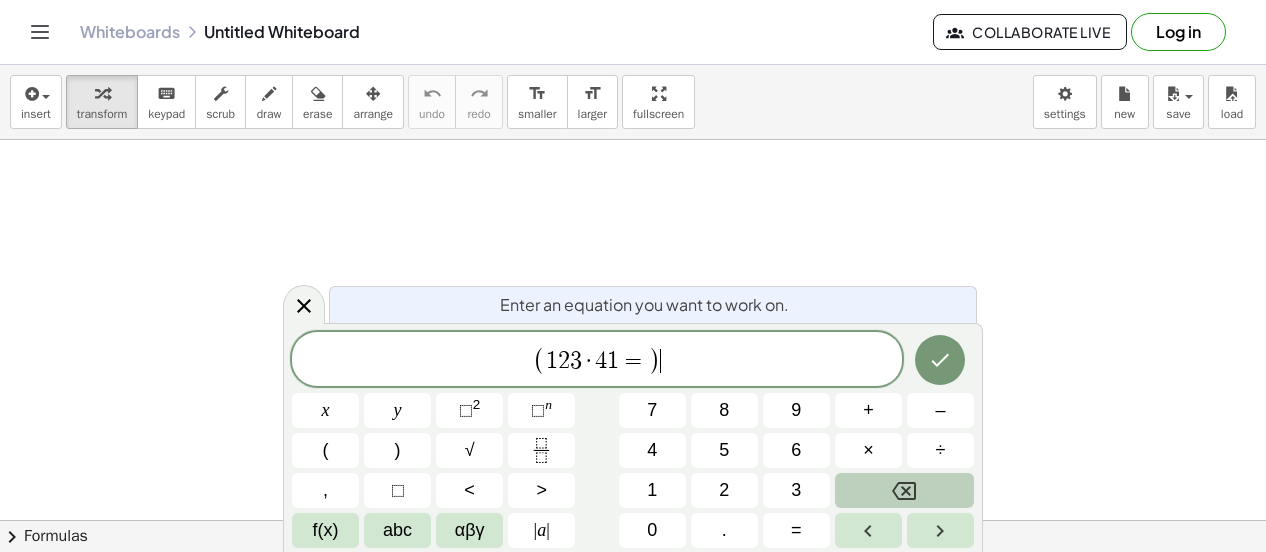 click 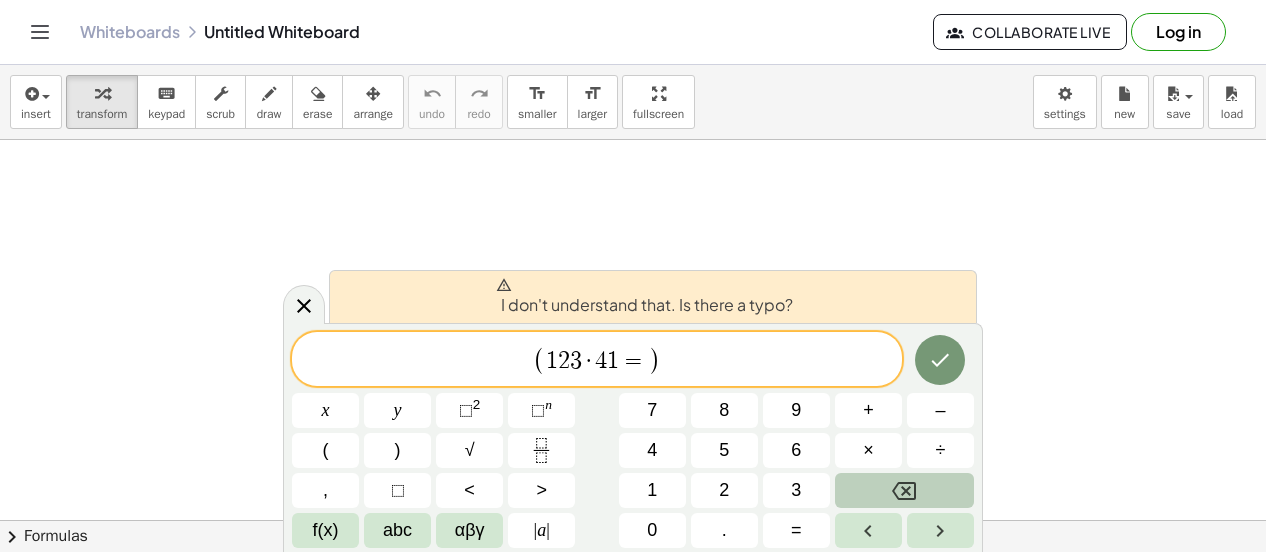 click at bounding box center [904, 490] 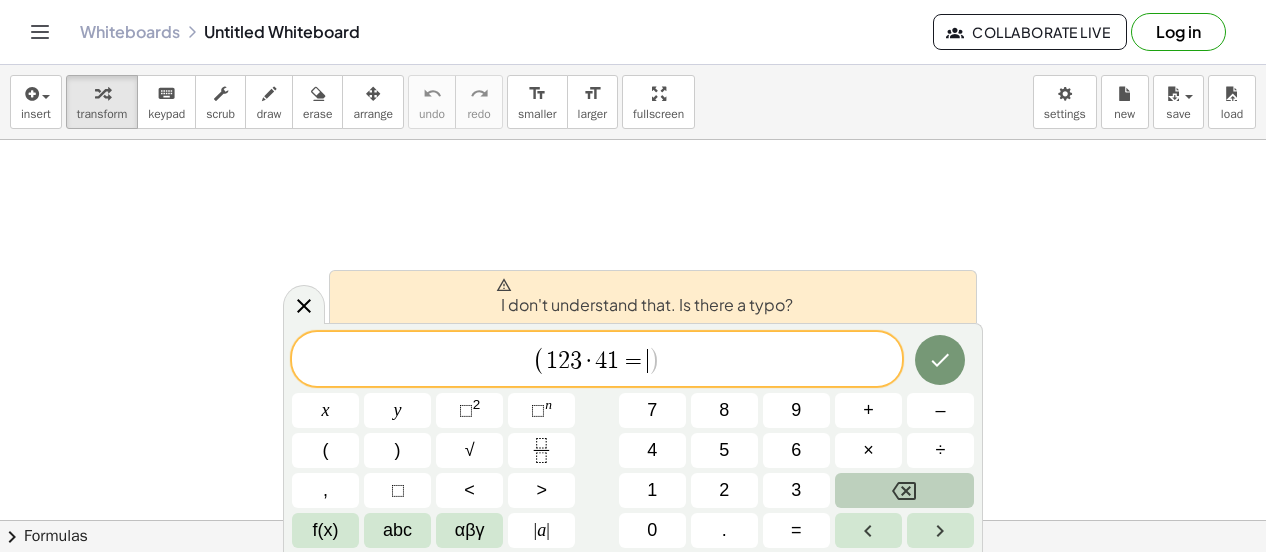 click at bounding box center [904, 490] 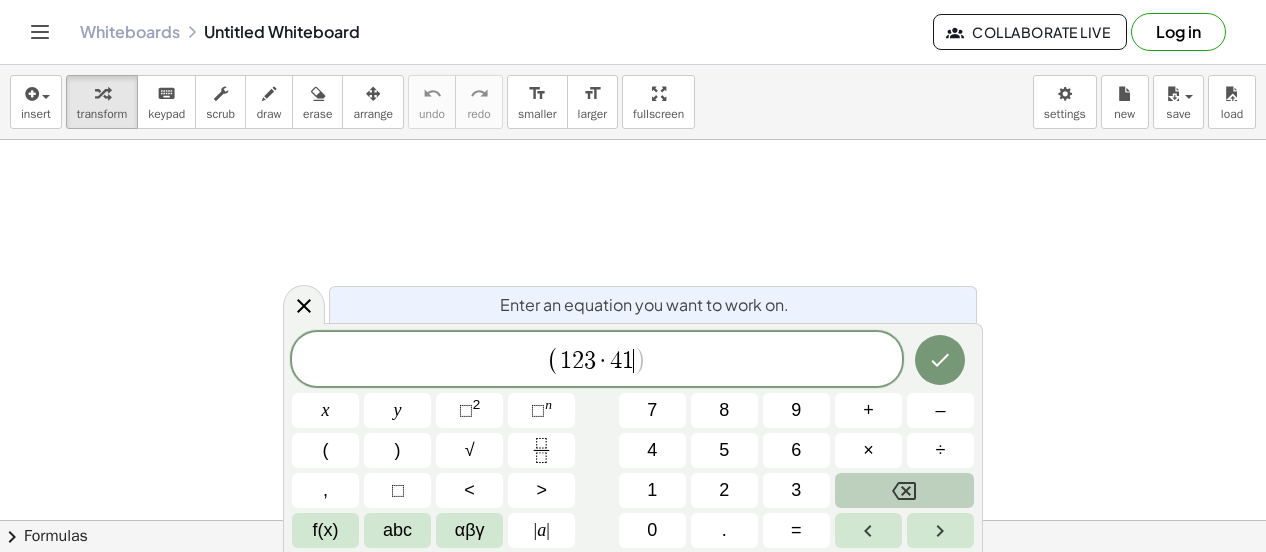 click 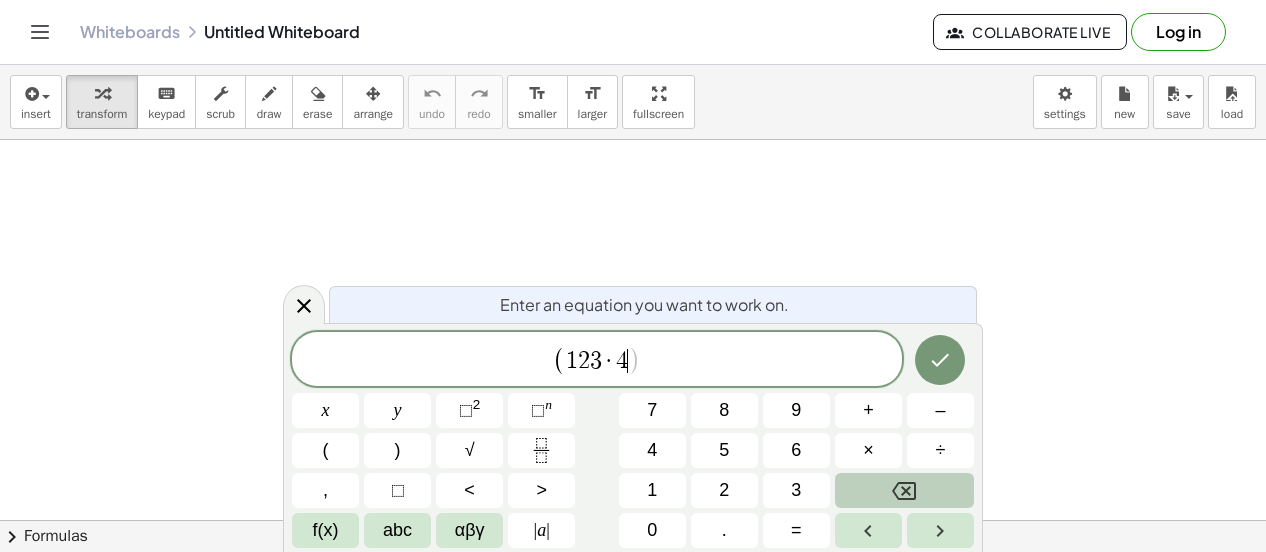 click 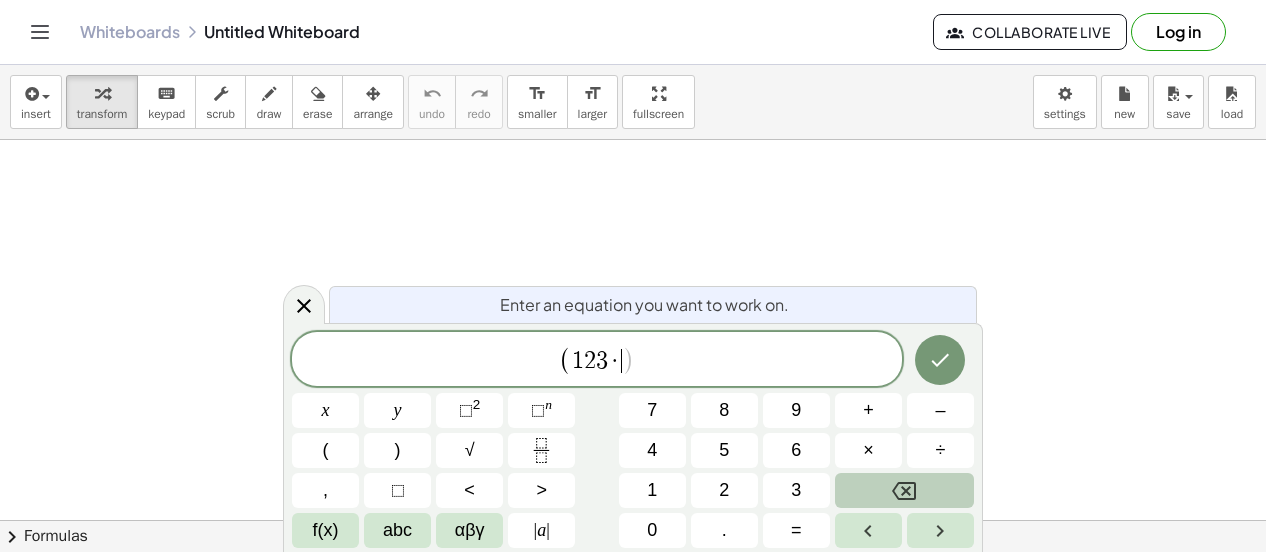 click 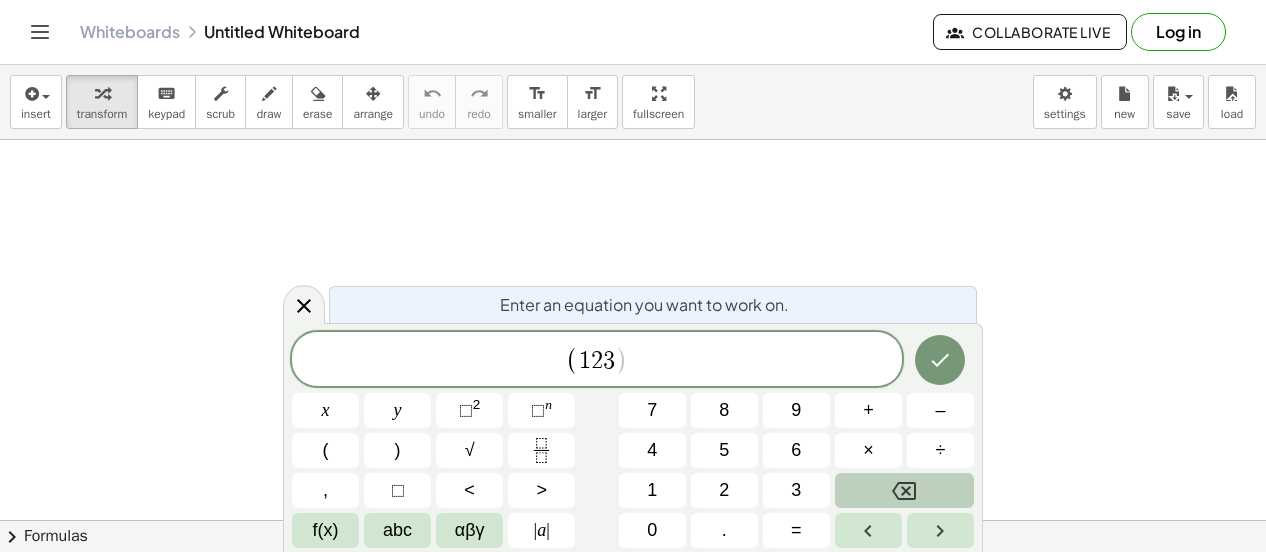 click on "×" at bounding box center (868, 450) 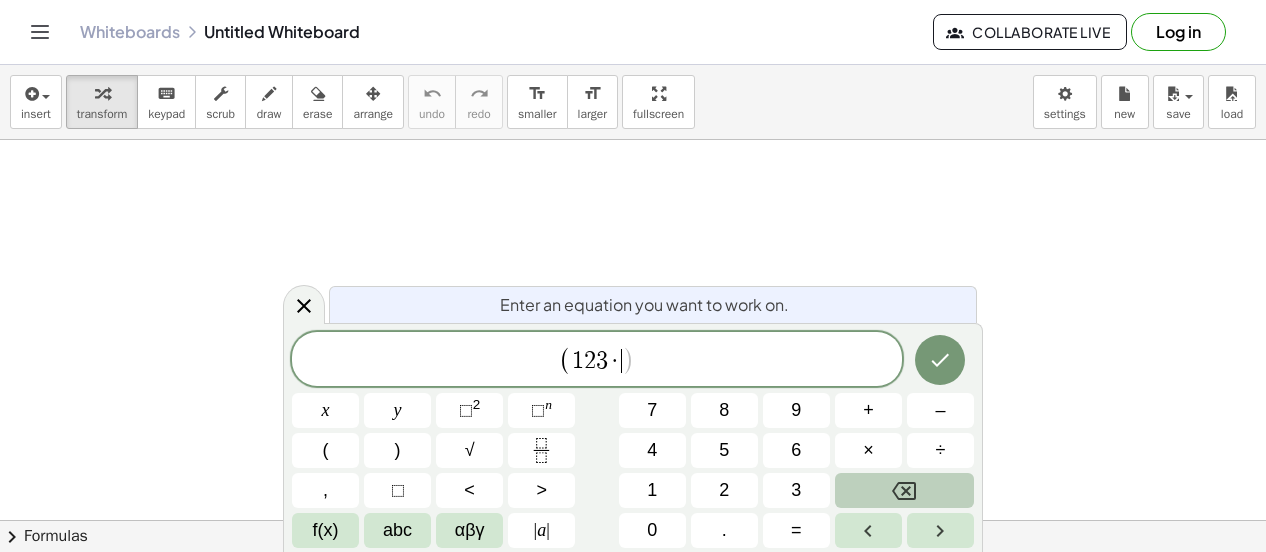 click on "4" at bounding box center (652, 450) 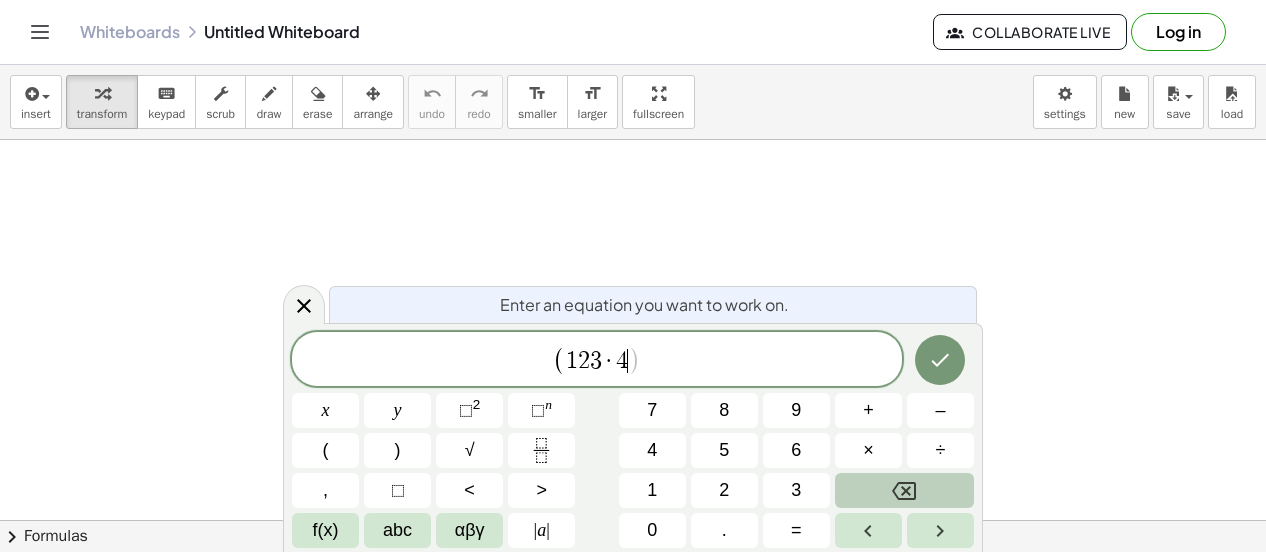 click on "1" at bounding box center (652, 490) 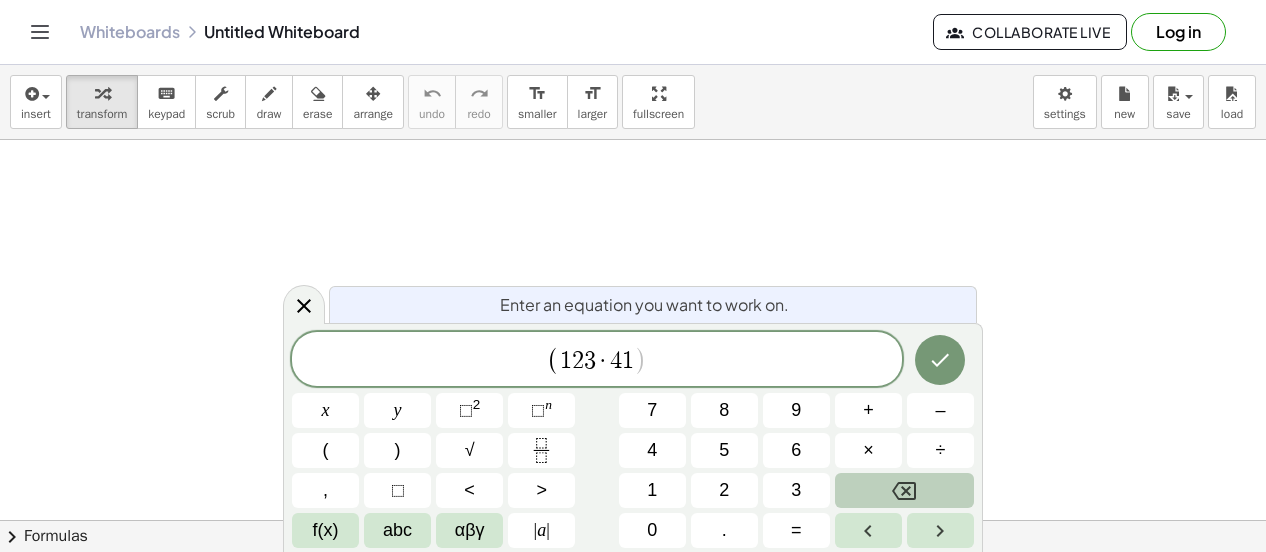 click on ")" at bounding box center [397, 450] 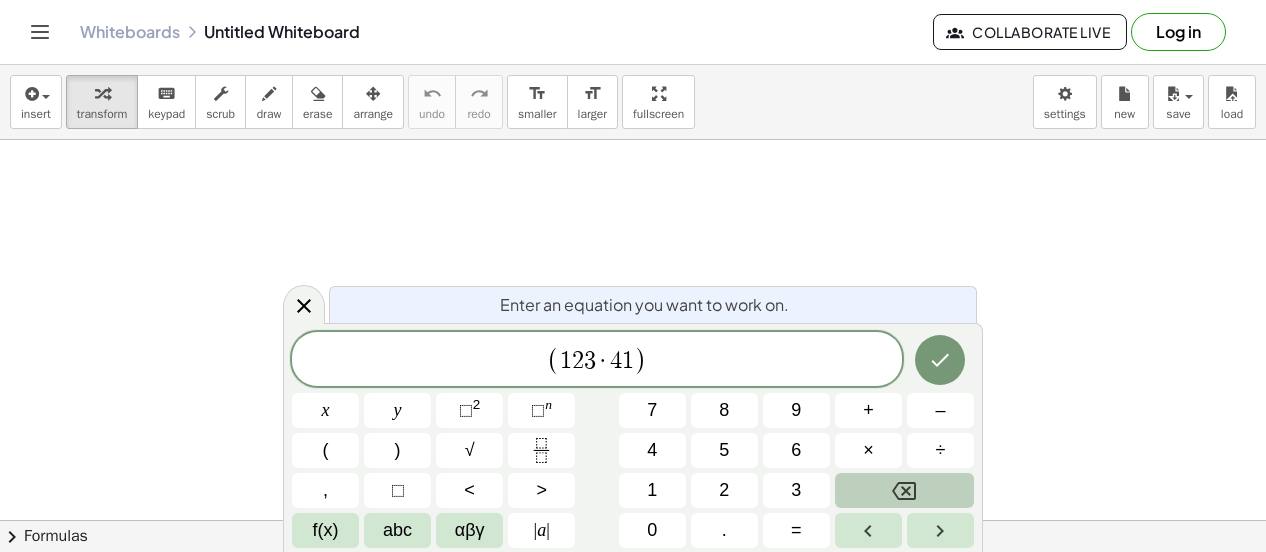click on "(" at bounding box center [325, 450] 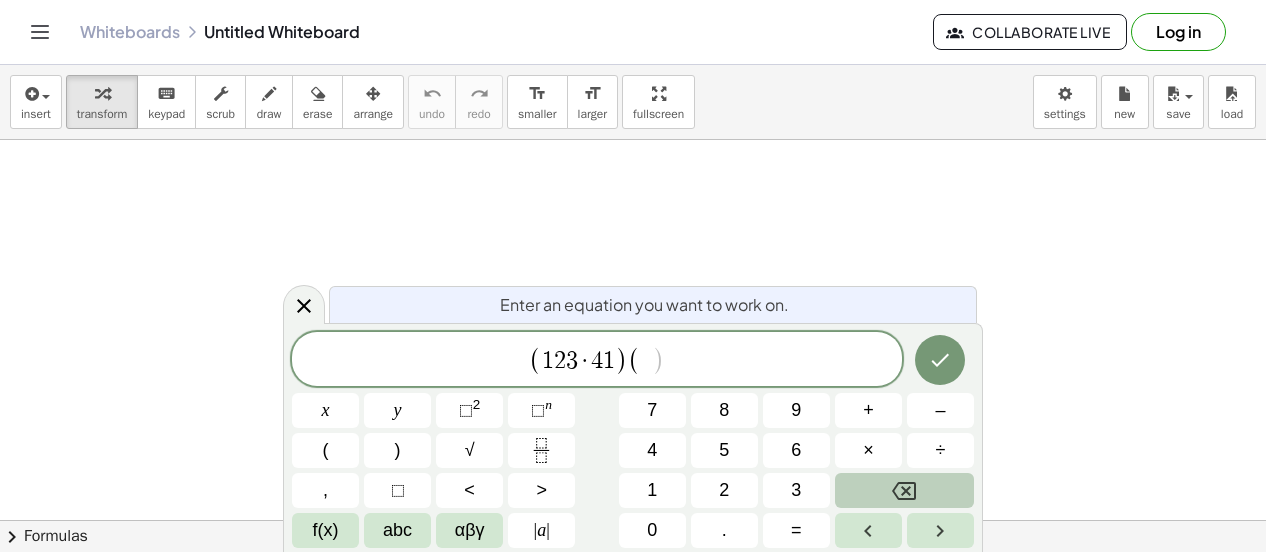 click on "9" at bounding box center (796, 410) 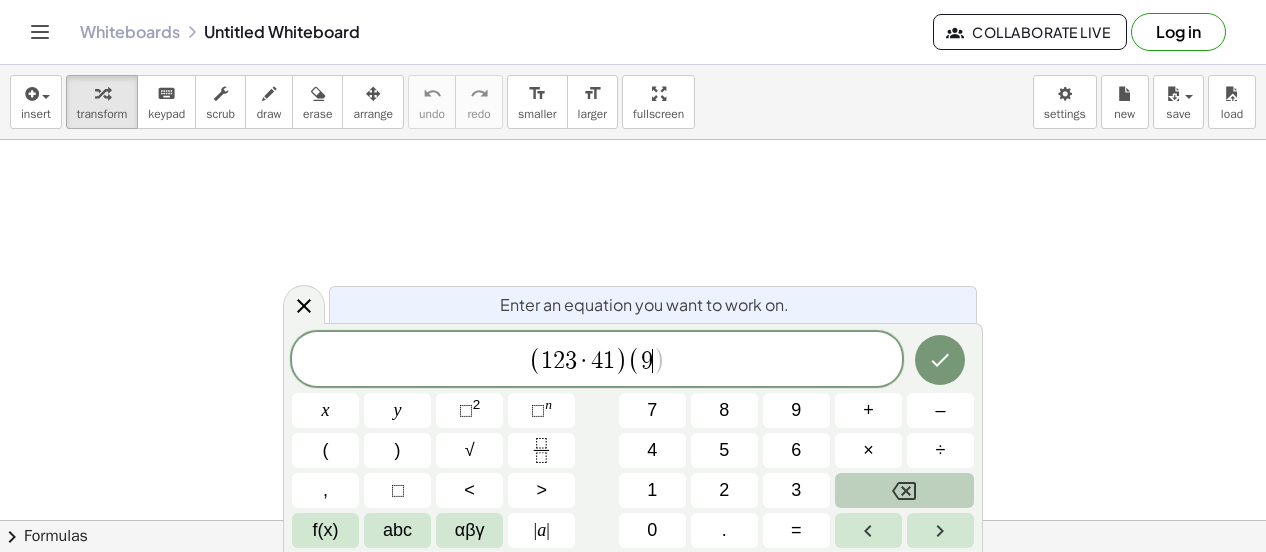 click on "1" at bounding box center [652, 490] 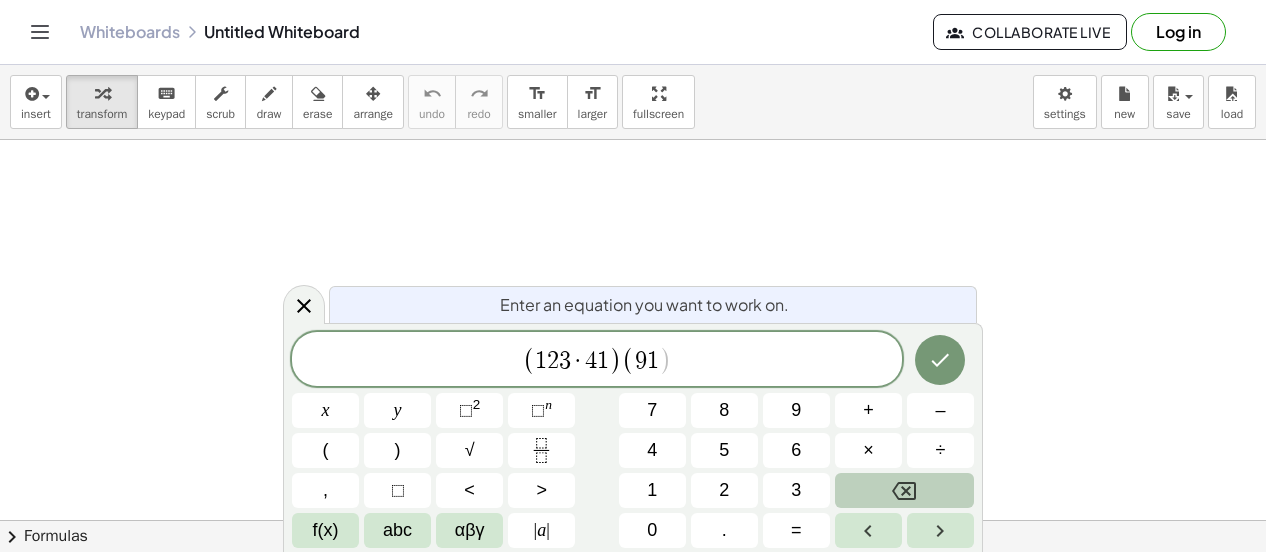 click on "×" at bounding box center (868, 450) 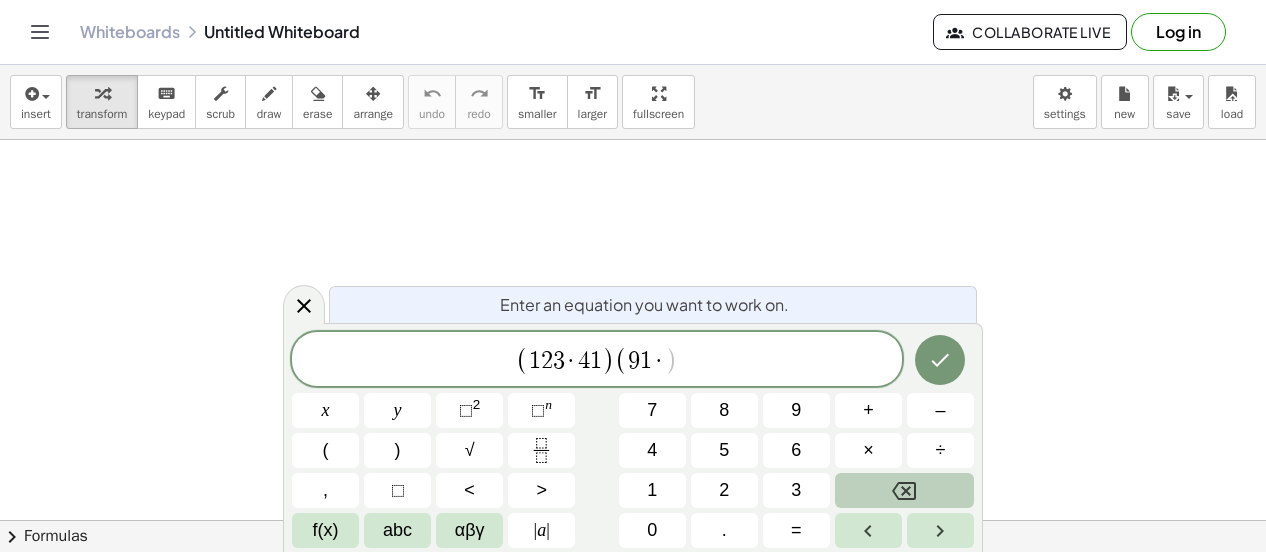click on "4" at bounding box center [652, 450] 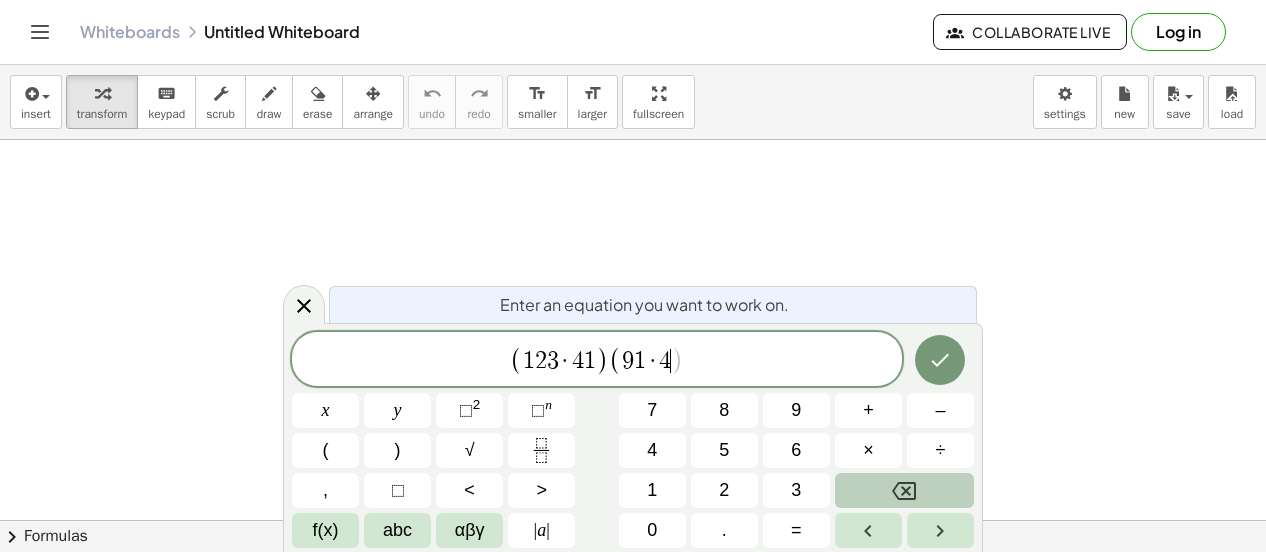 click on "1" at bounding box center [652, 490] 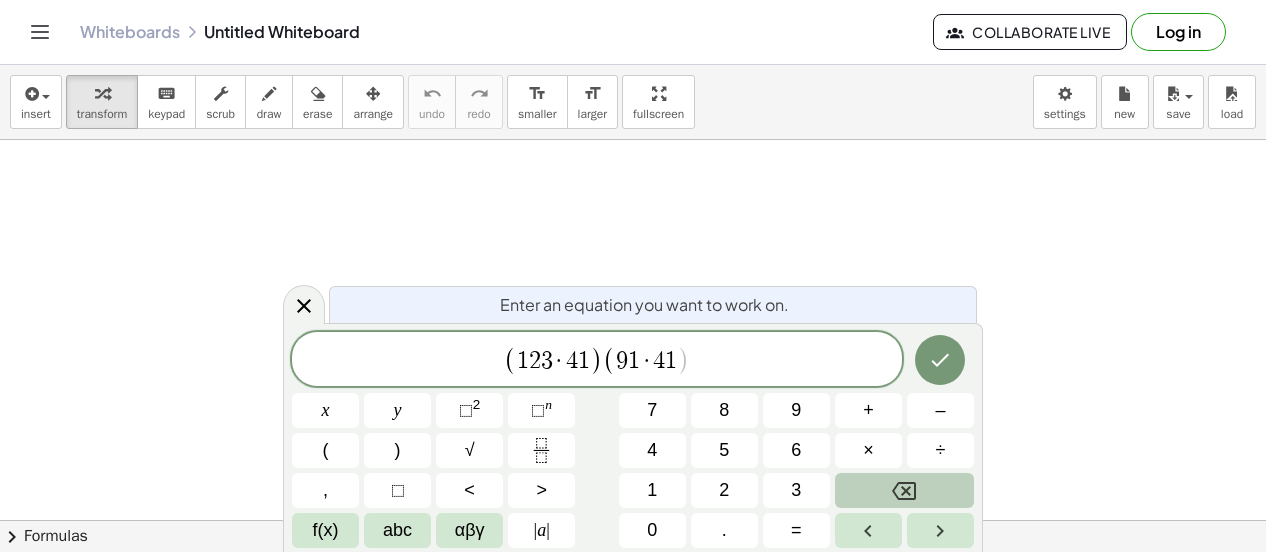 click on ")" at bounding box center (397, 450) 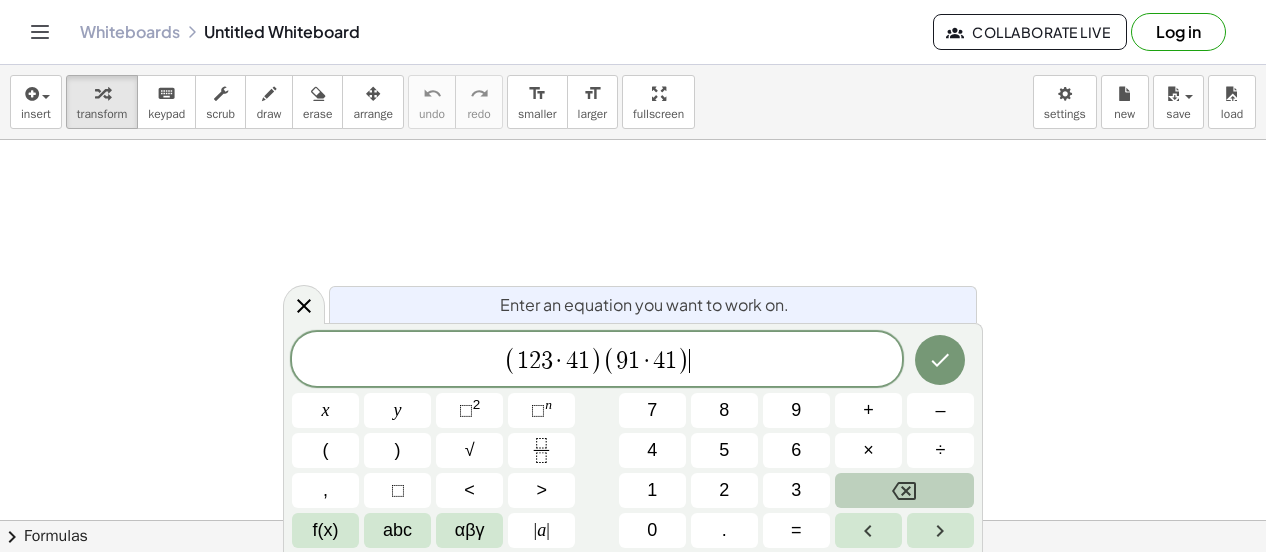 click at bounding box center (940, 360) 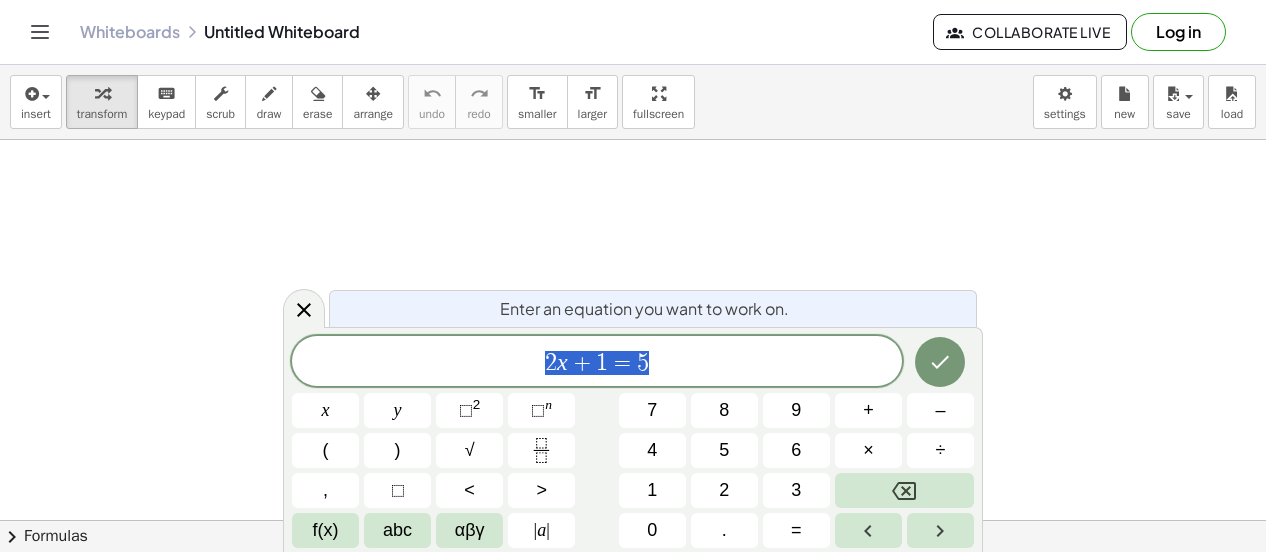 scroll, scrollTop: 0, scrollLeft: 0, axis: both 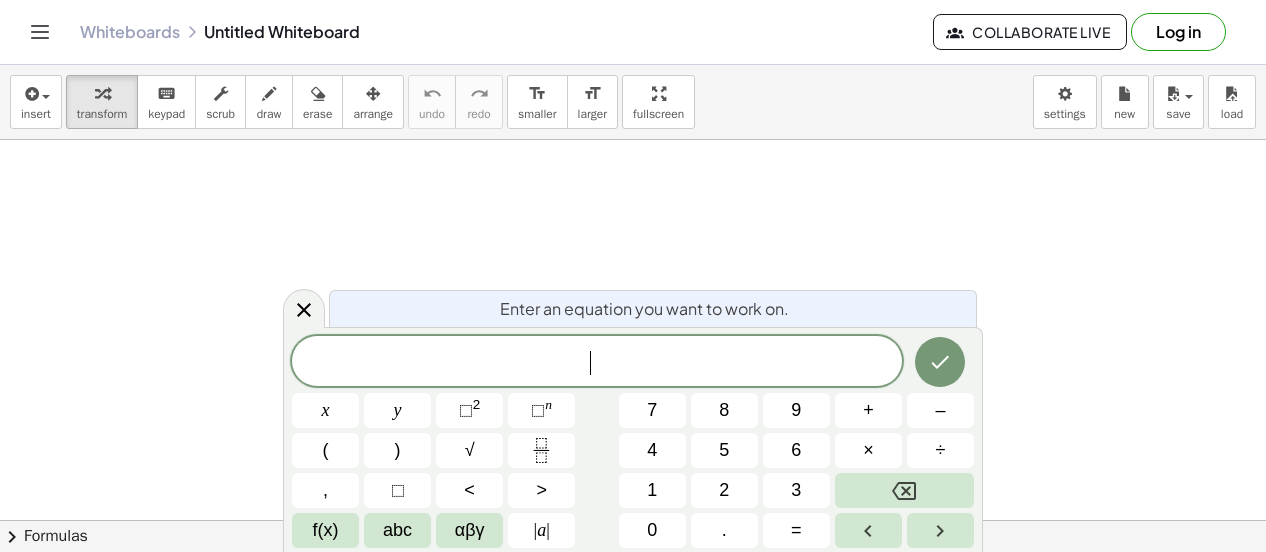 click on "1" at bounding box center [652, 490] 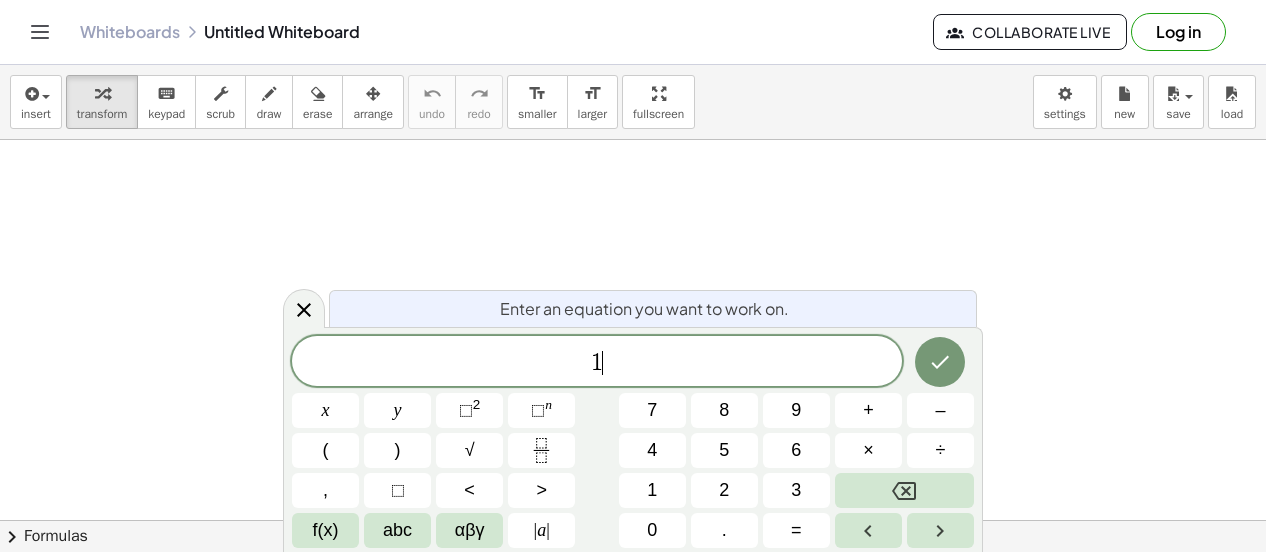 click on "0" at bounding box center [652, 530] 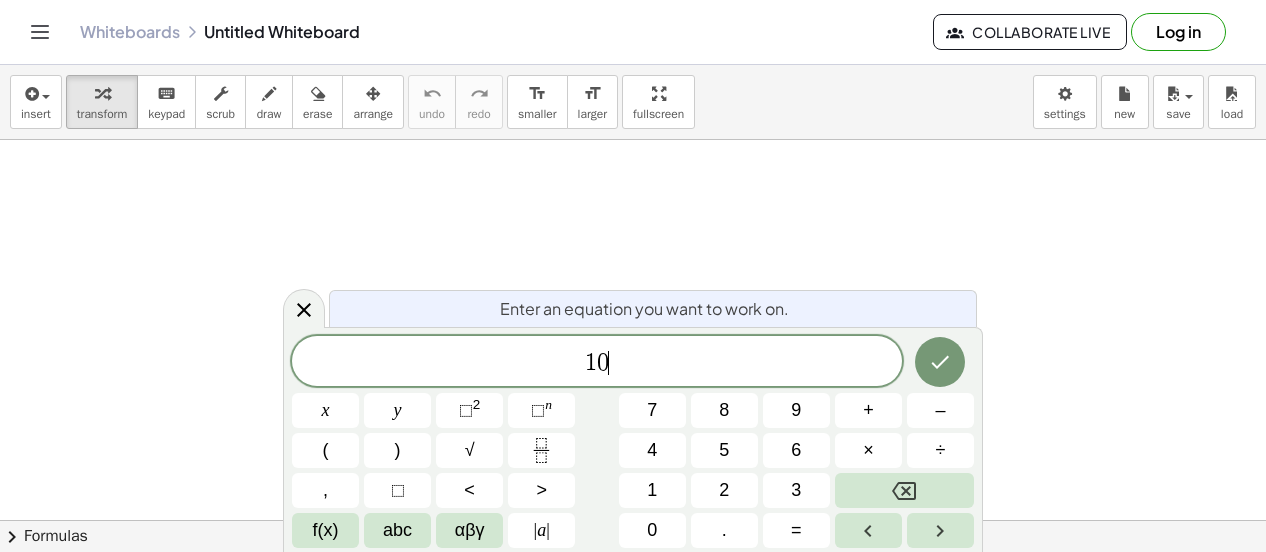 click on "0" at bounding box center [652, 530] 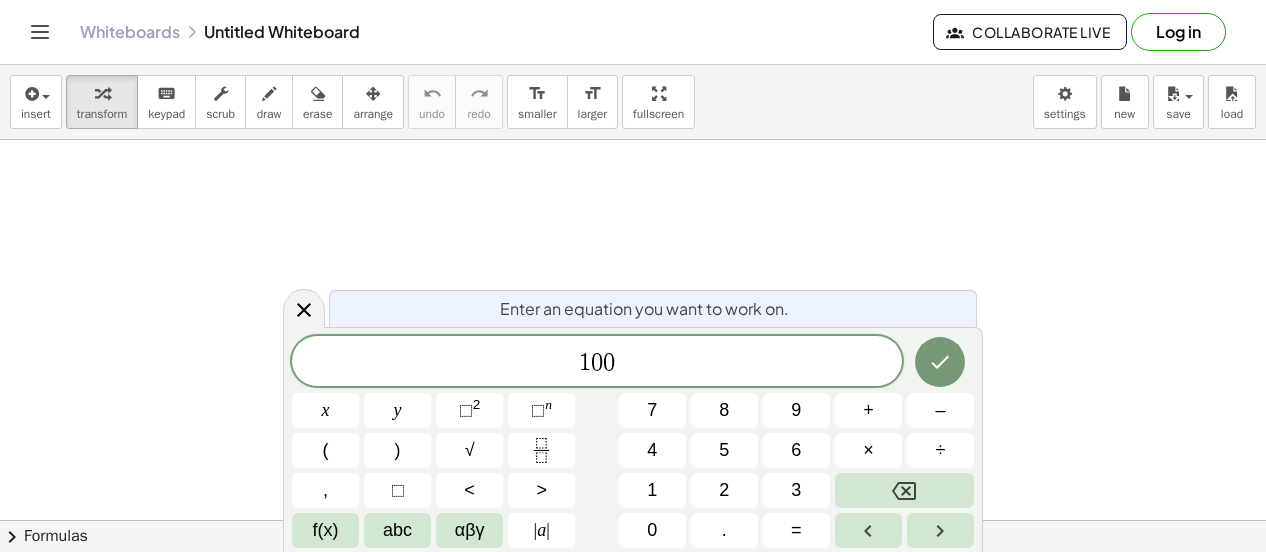 click on "0" at bounding box center [652, 530] 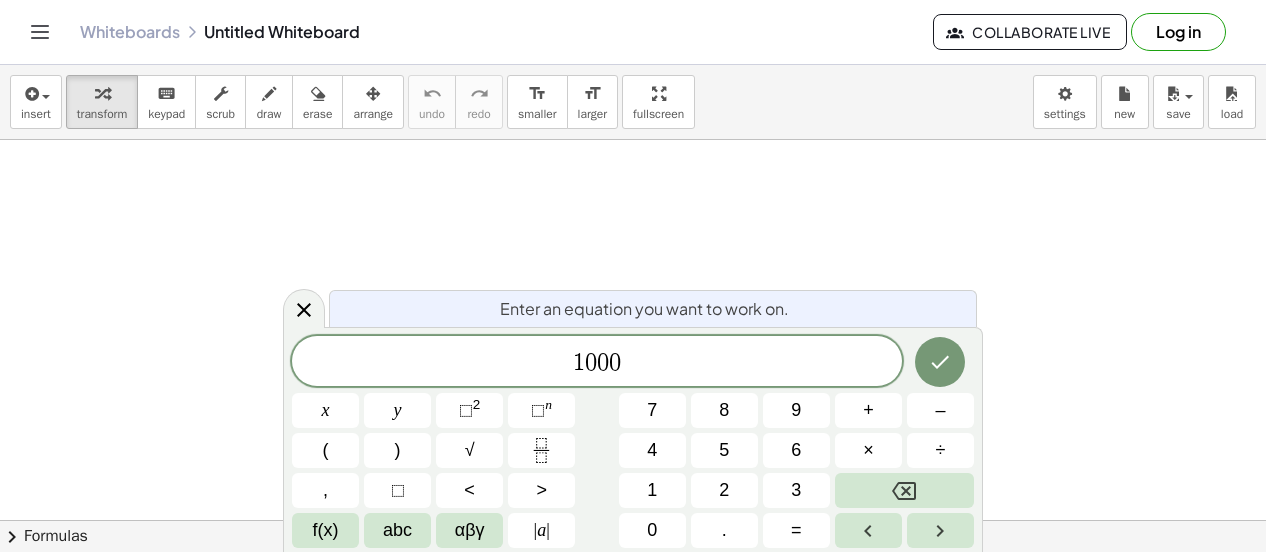 click on "×" at bounding box center [868, 450] 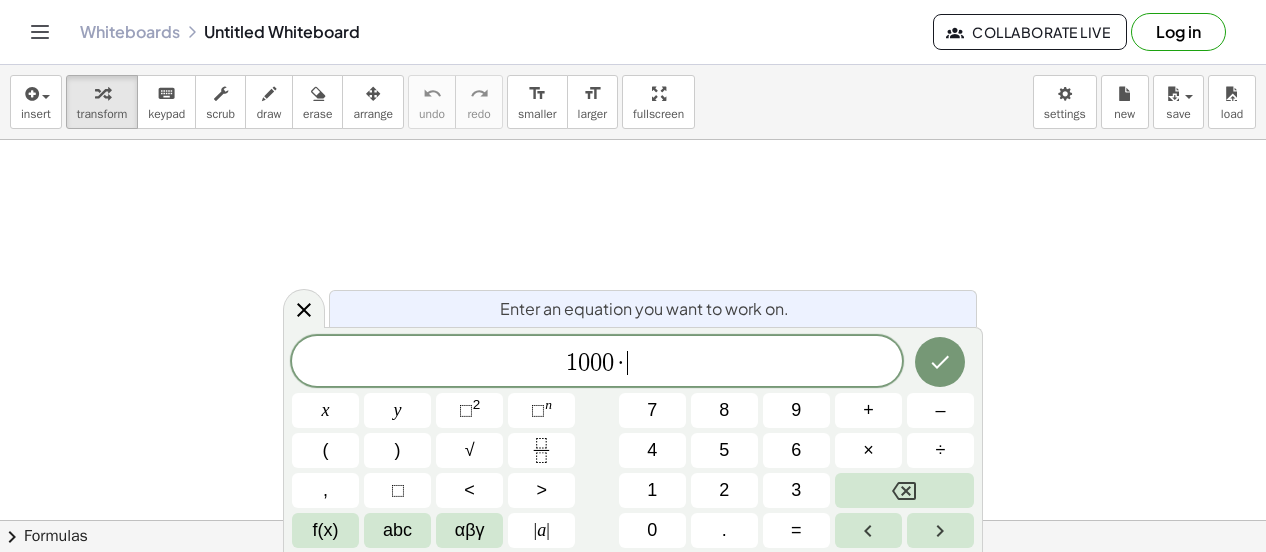 click on "1" at bounding box center [652, 490] 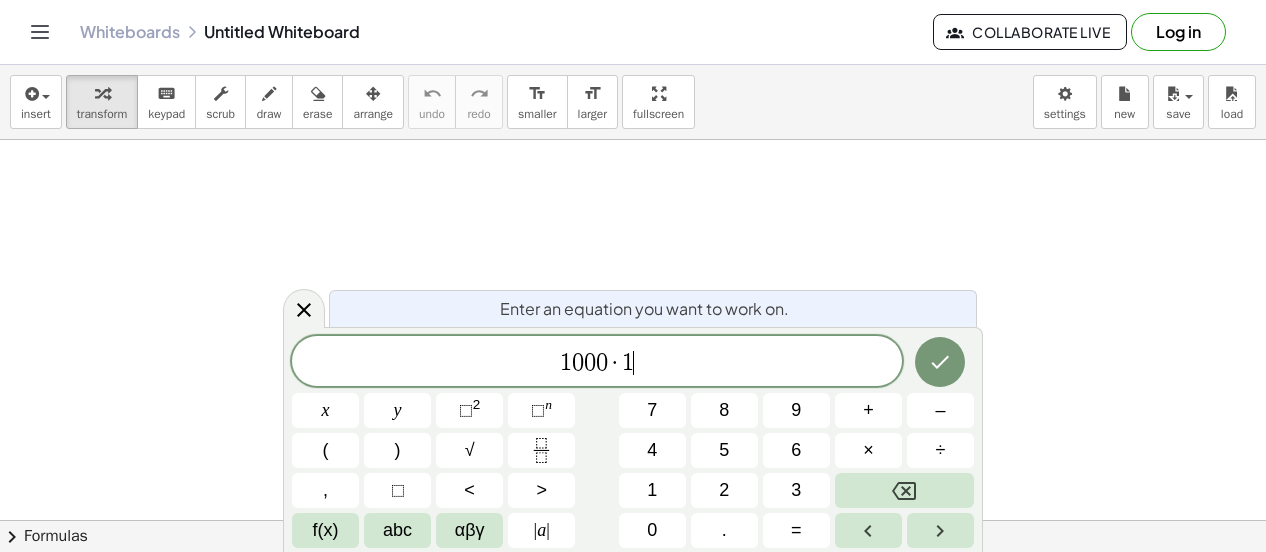 click on "0" at bounding box center (652, 530) 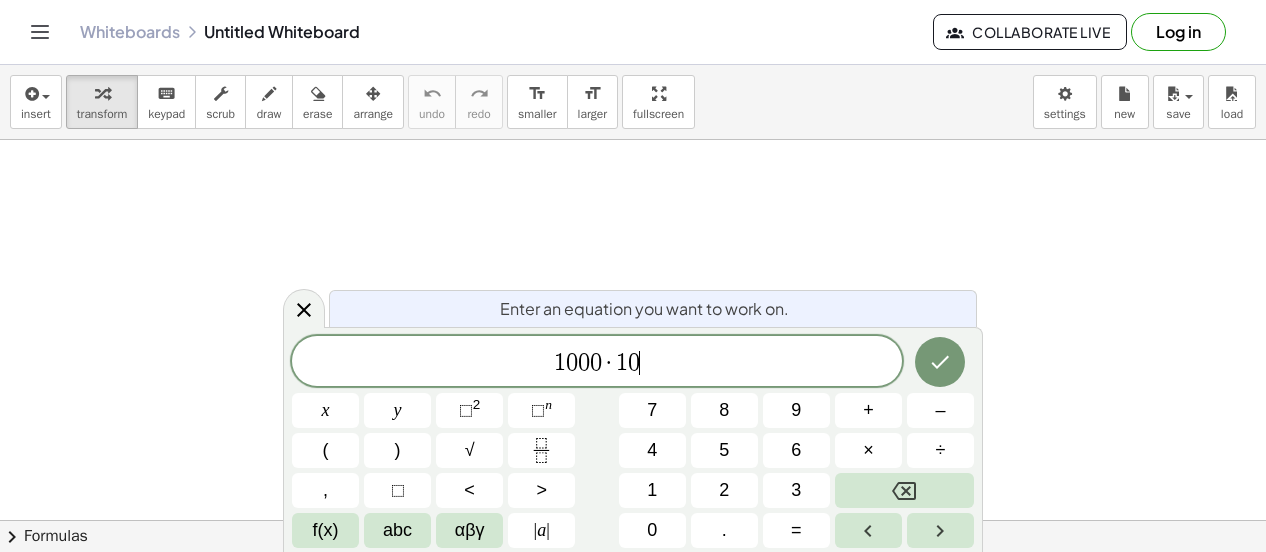 click 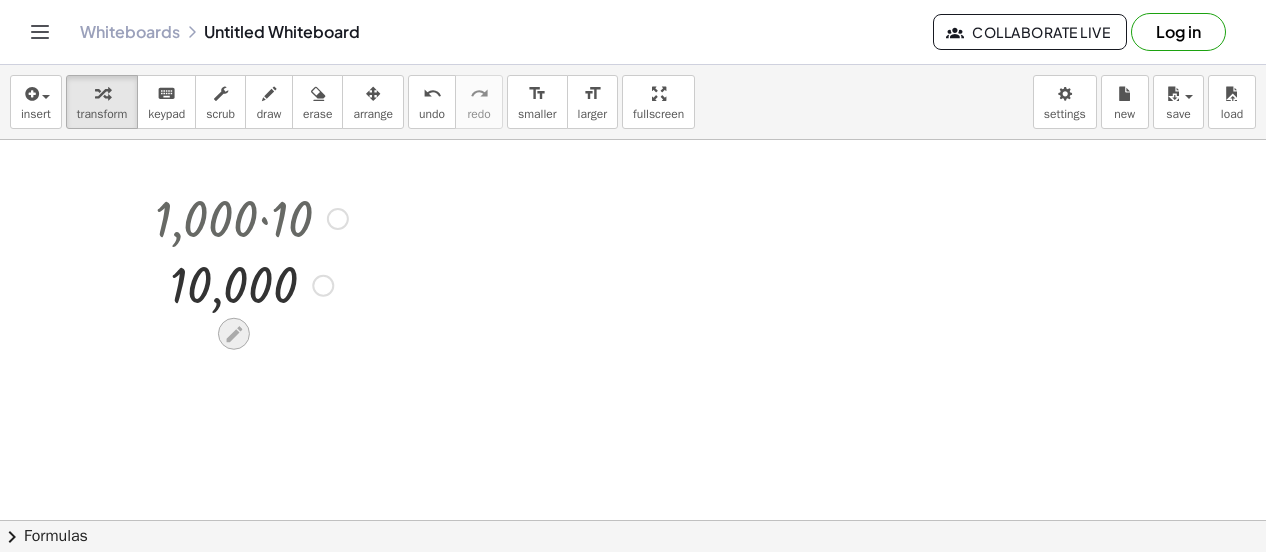 click 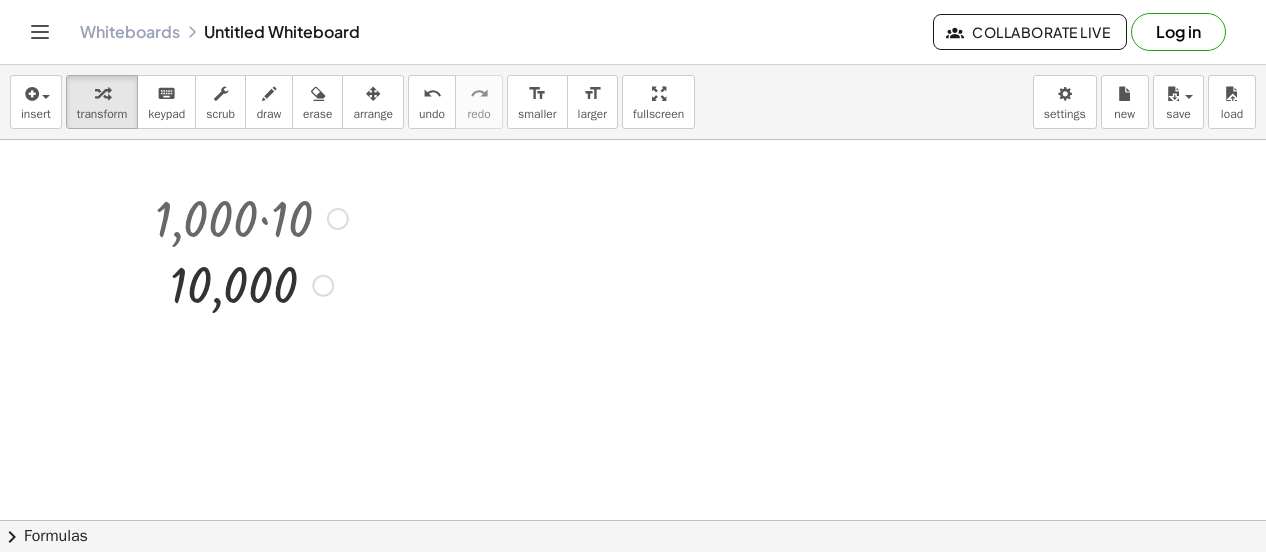 click on "· 1,000 · 10 10,000" at bounding box center (244, 250) 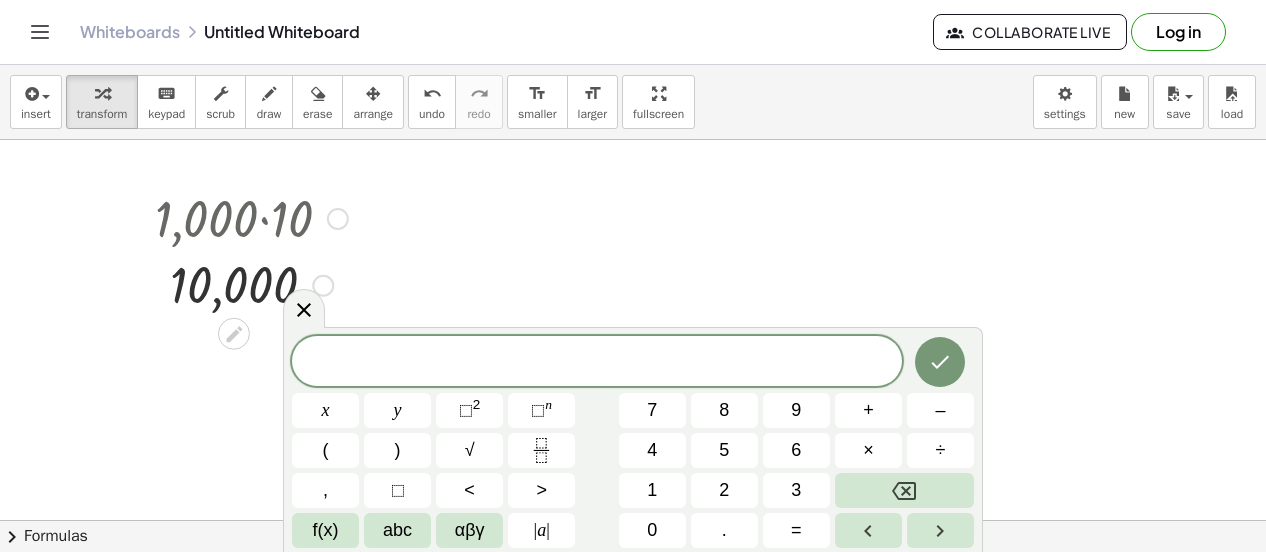 click on "7" at bounding box center (652, 410) 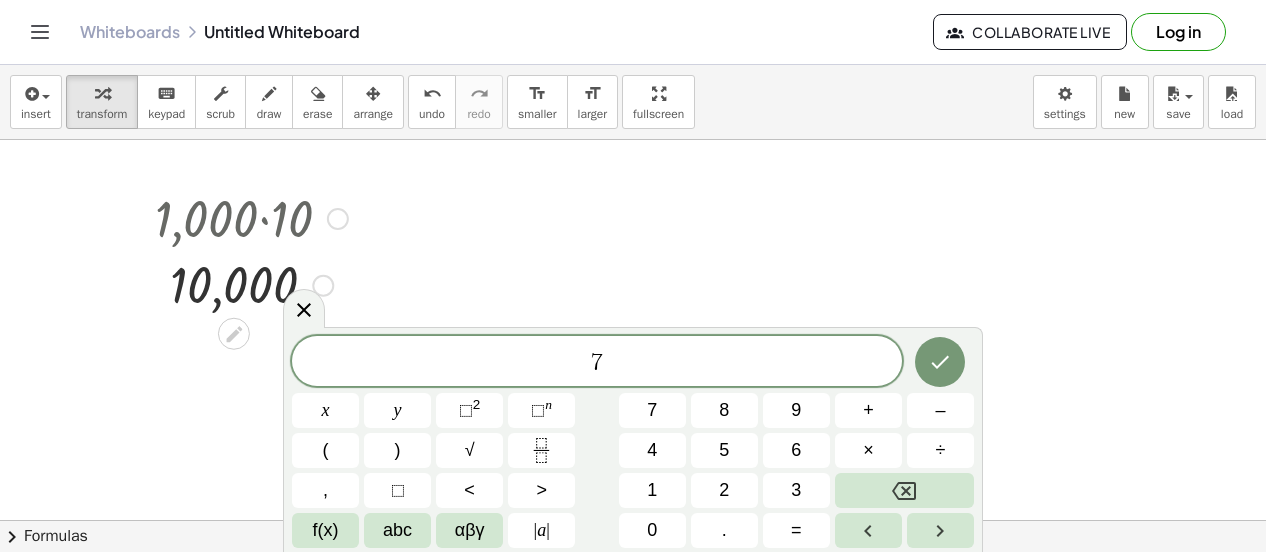 click on "1" at bounding box center (652, 490) 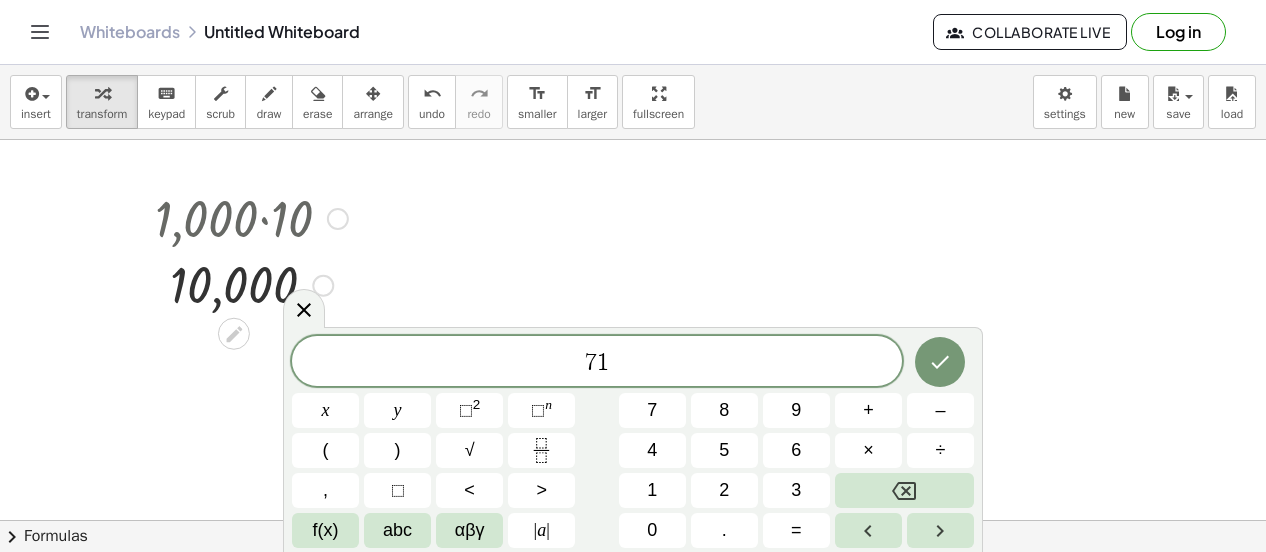 click on "×" at bounding box center (868, 450) 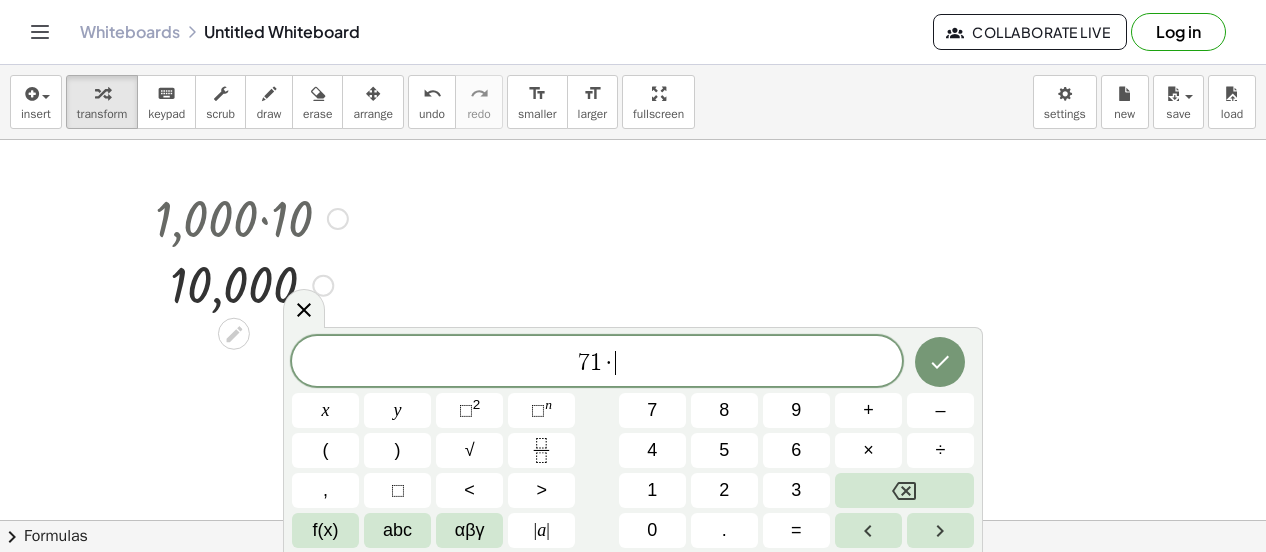 click on "9" at bounding box center (796, 410) 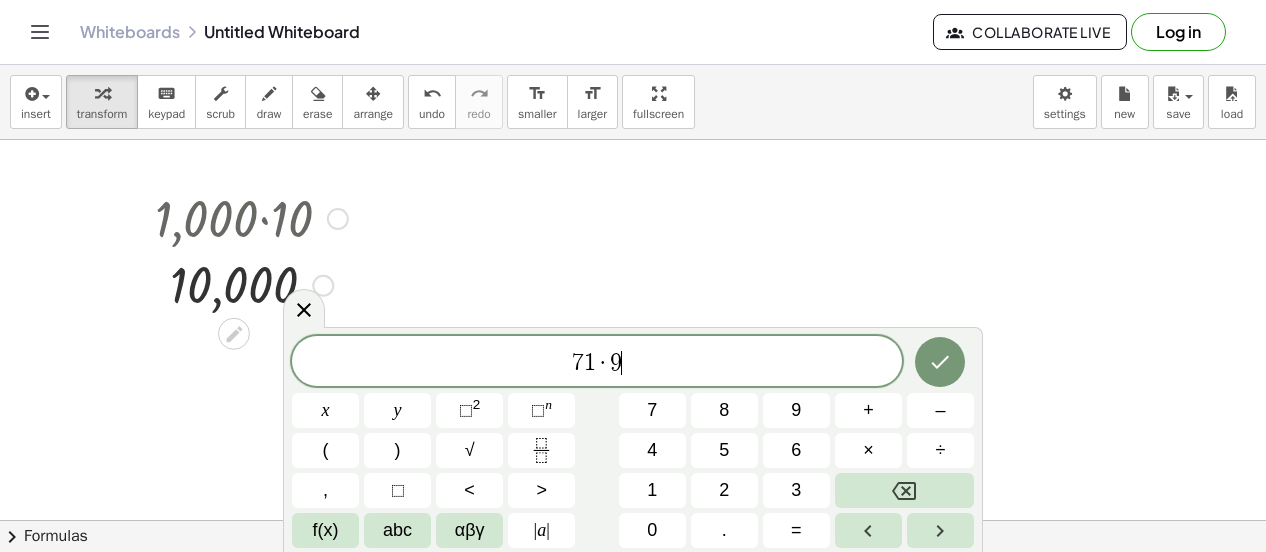 click on "1" at bounding box center (652, 490) 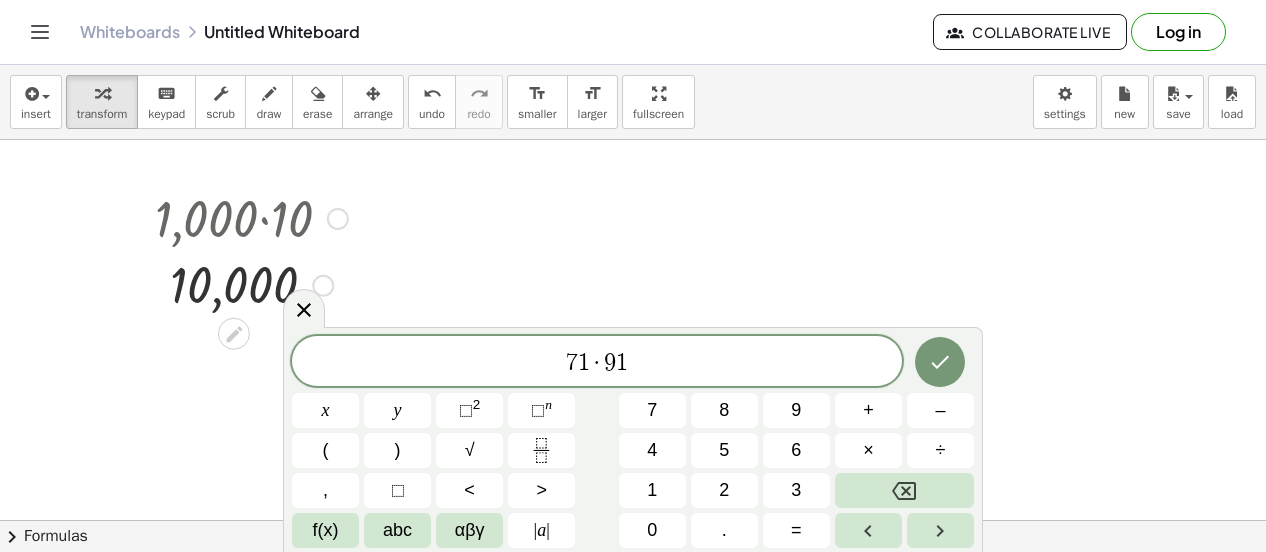 click on "×" at bounding box center [868, 450] 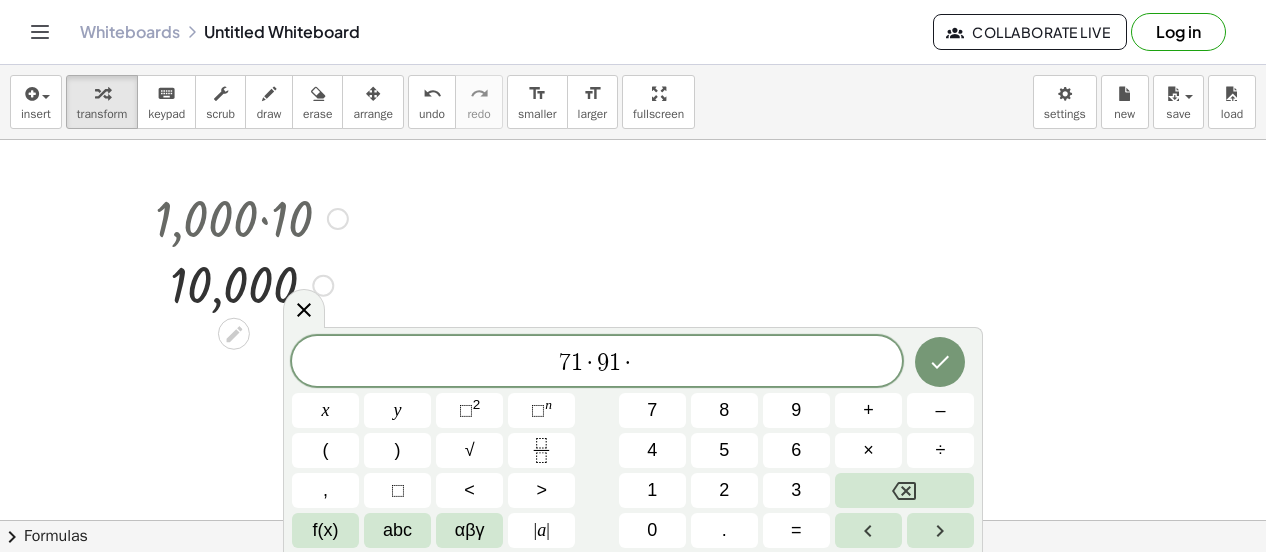 click on "1" at bounding box center (652, 490) 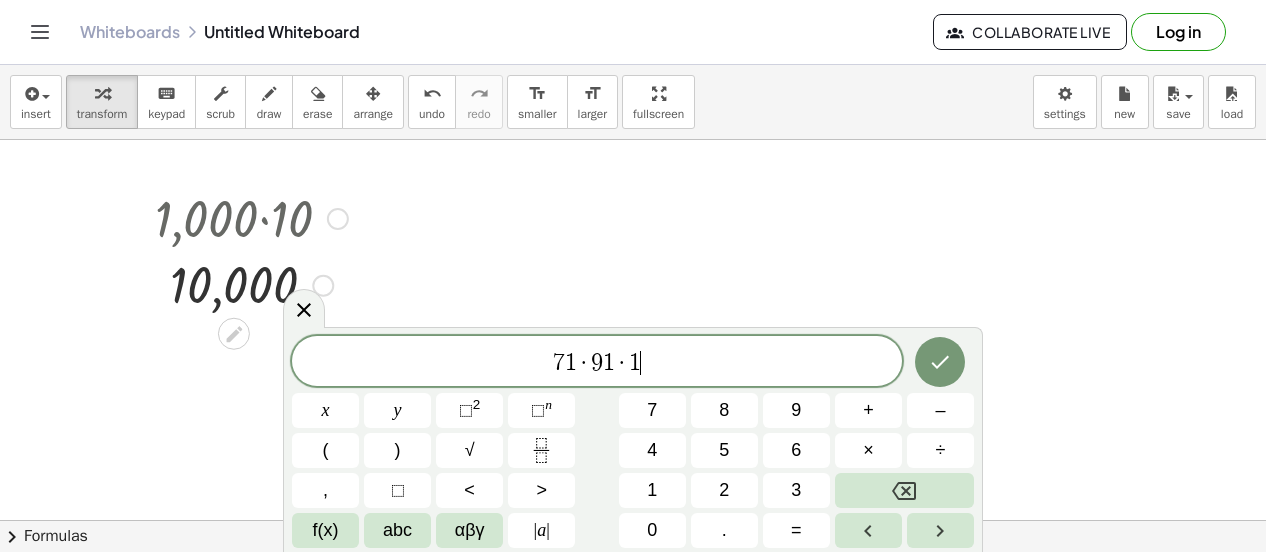 click on "0" at bounding box center (652, 530) 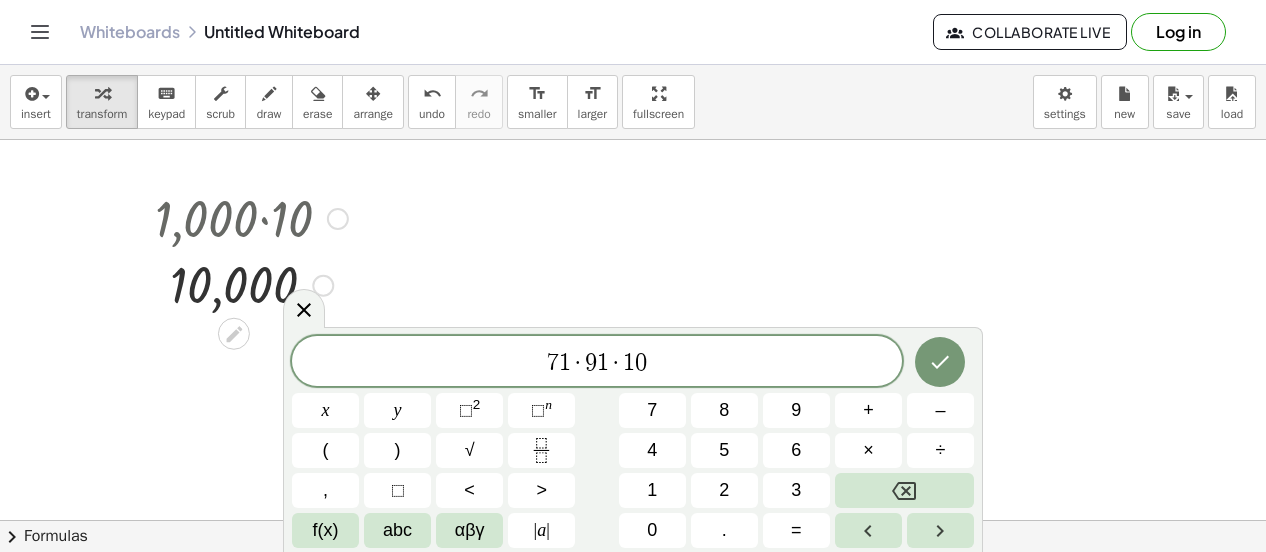 click on "0" at bounding box center [652, 530] 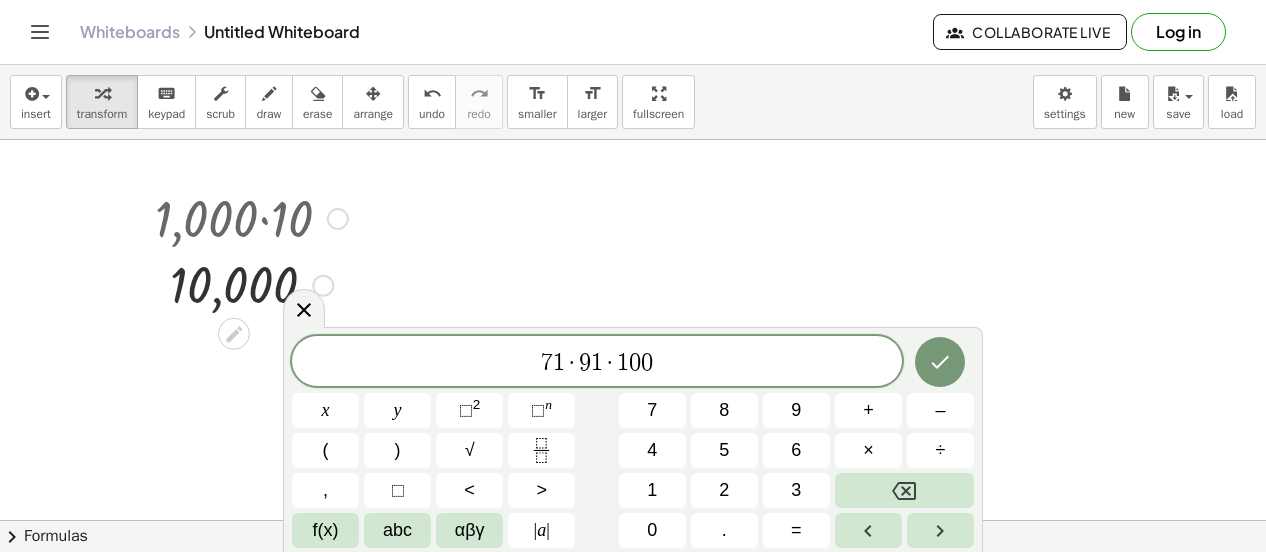 click at bounding box center (940, 362) 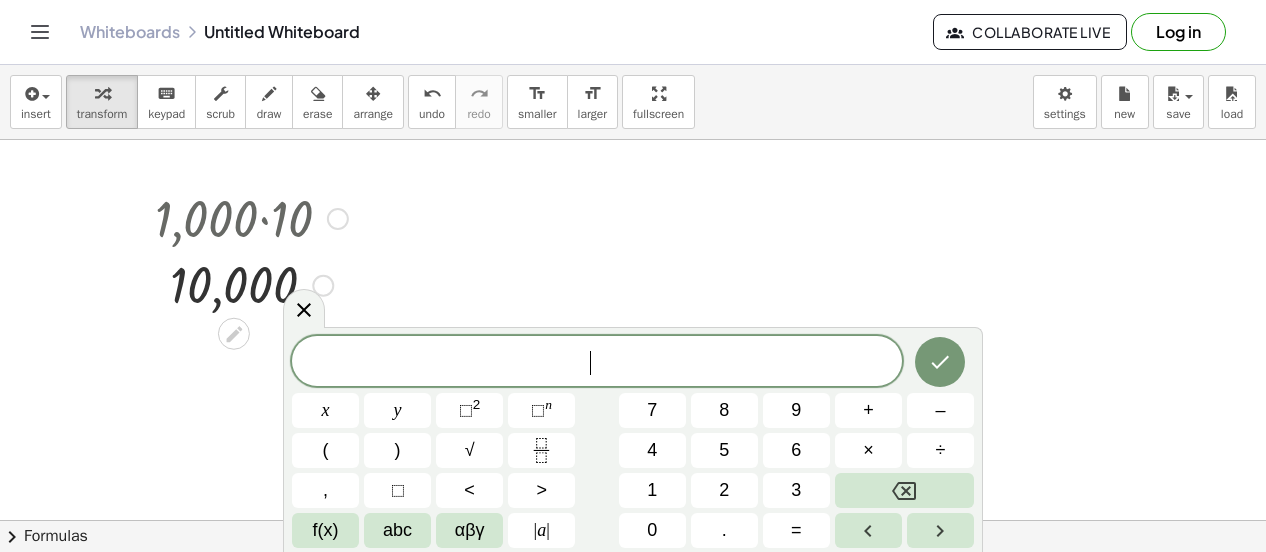click on "4" at bounding box center (652, 450) 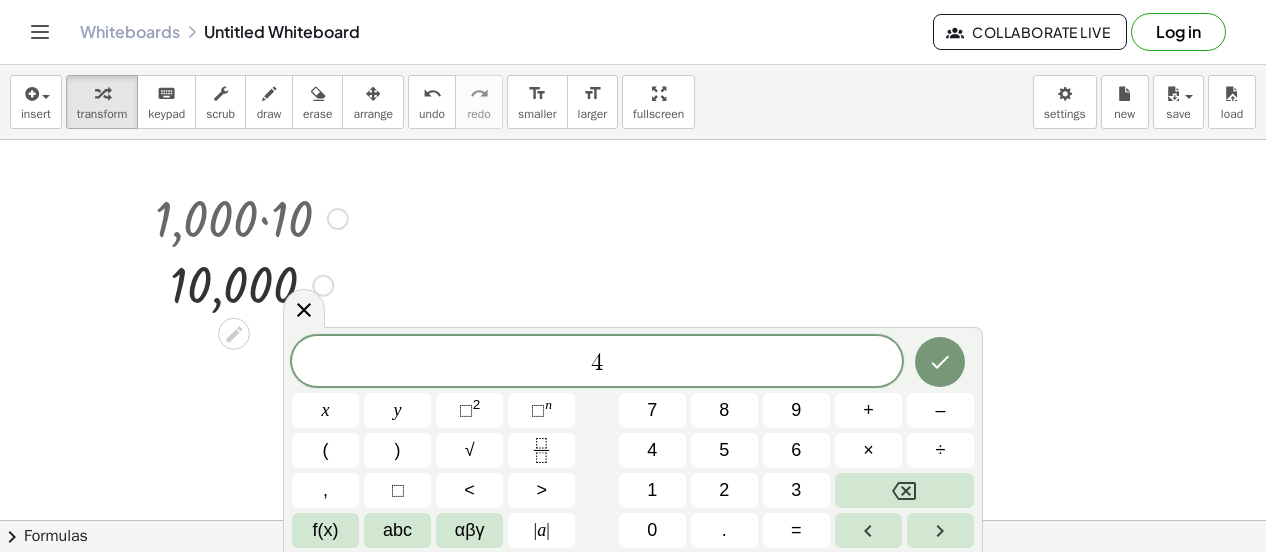 click on "." at bounding box center (724, 530) 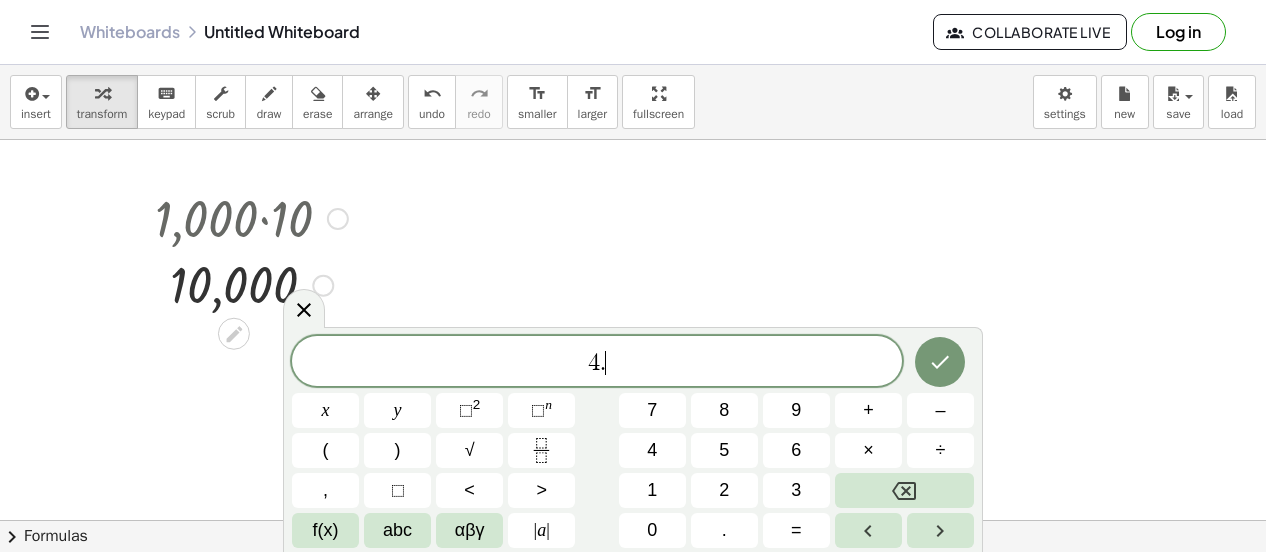 click on "6" at bounding box center (796, 450) 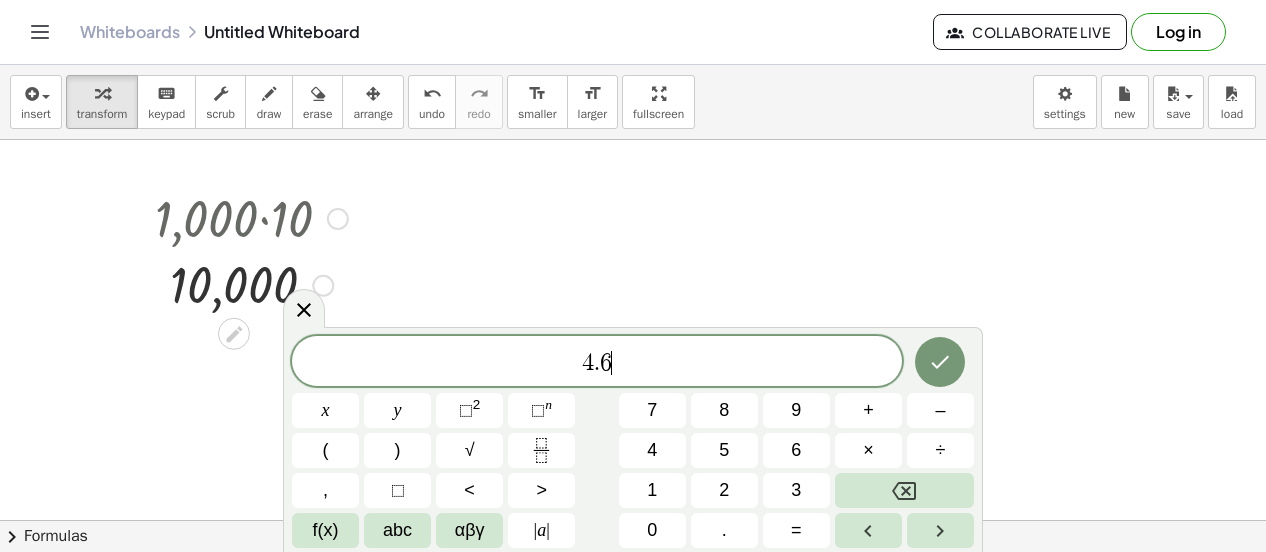 click on "9" at bounding box center [796, 410] 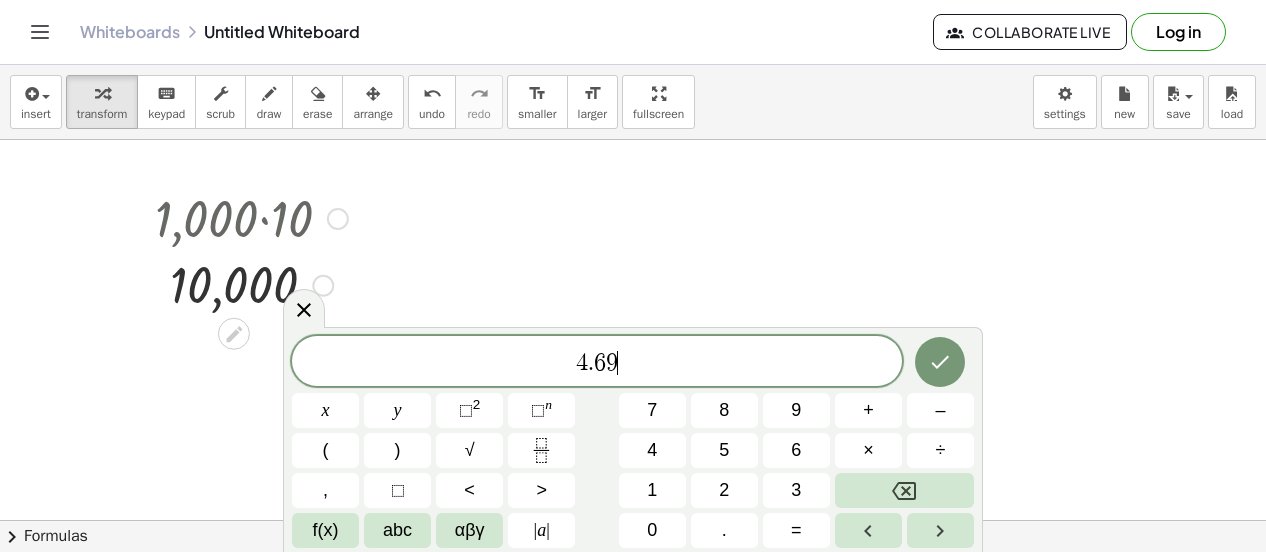 click at bounding box center [904, 490] 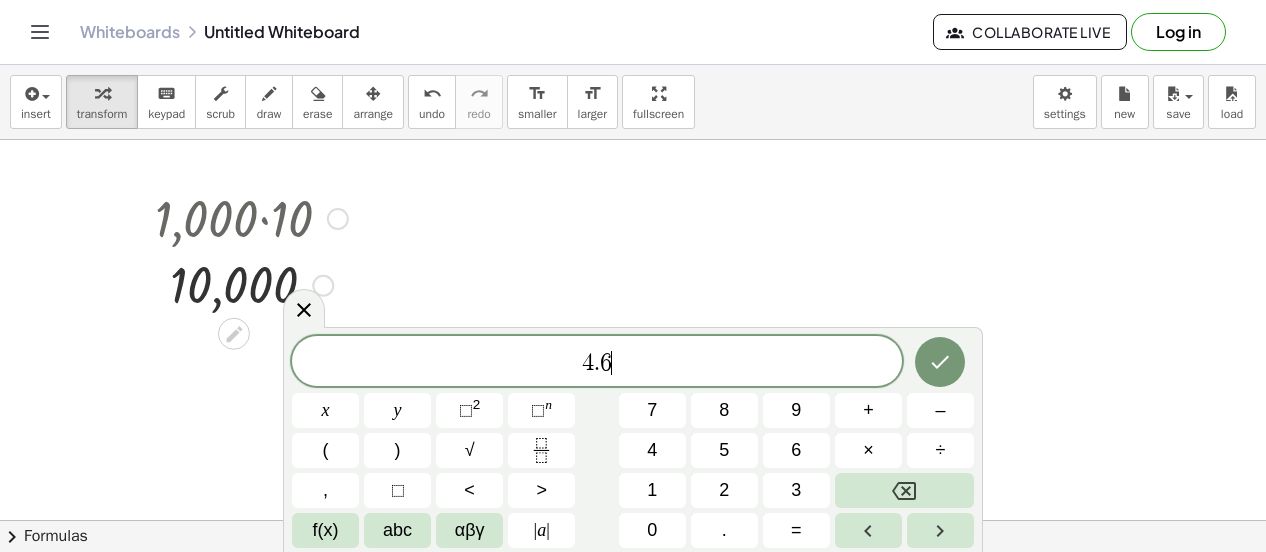 click on "6" at bounding box center [796, 450] 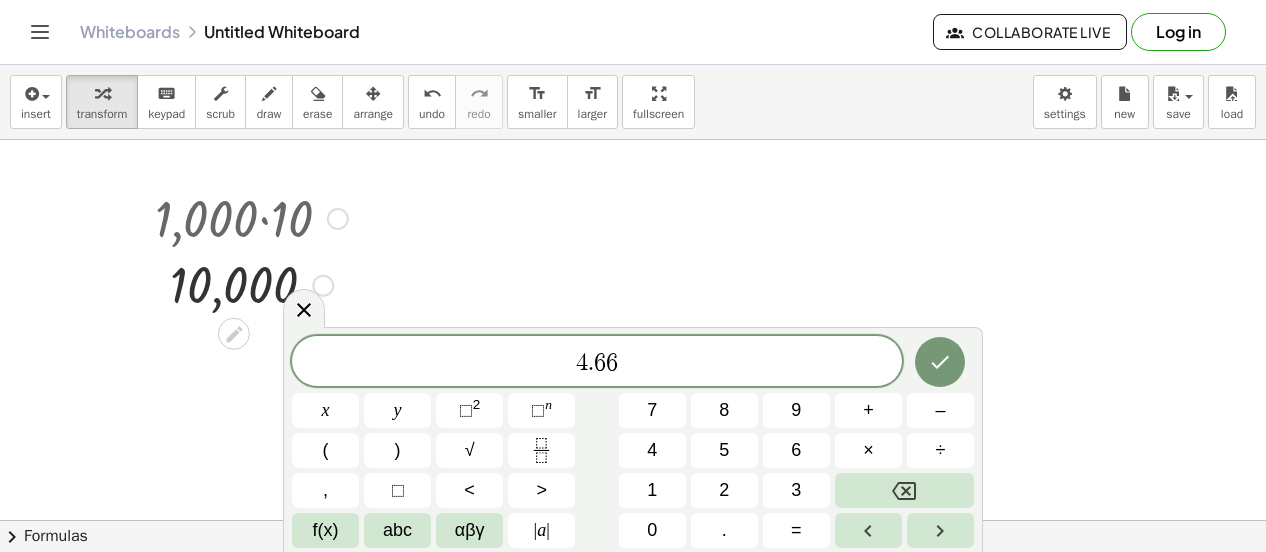 click on "×" at bounding box center [868, 450] 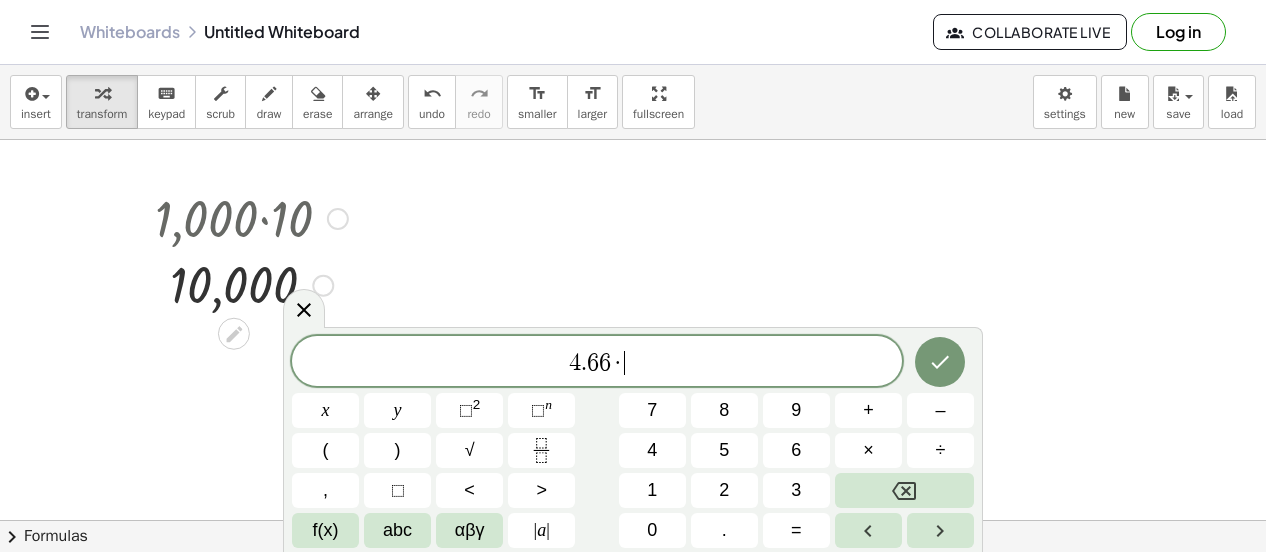 click on "6" at bounding box center (796, 450) 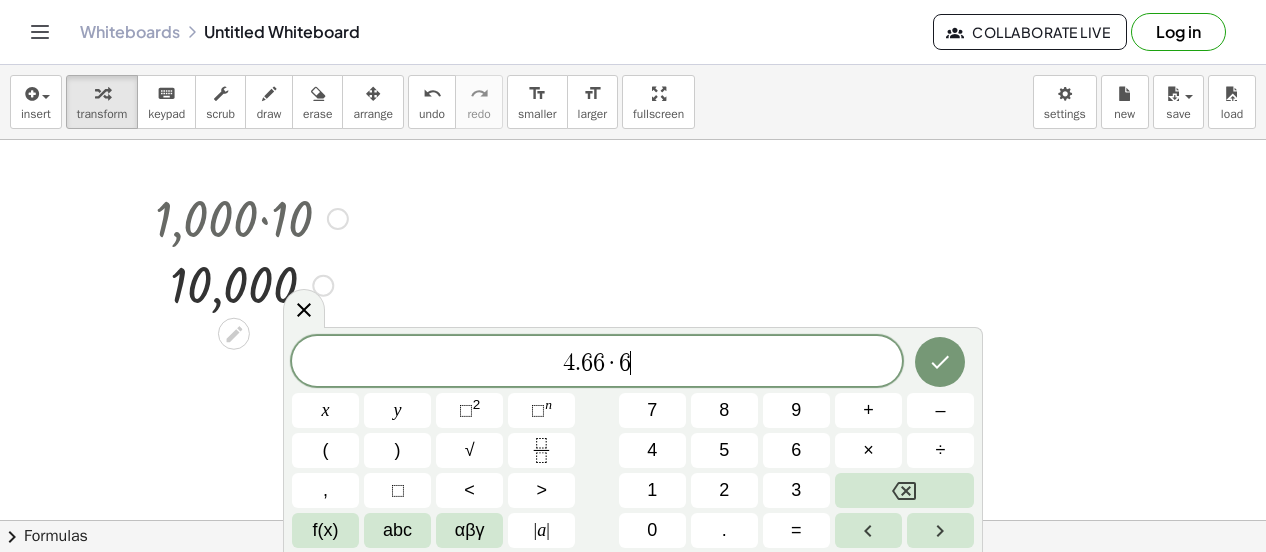 click on "." at bounding box center [724, 530] 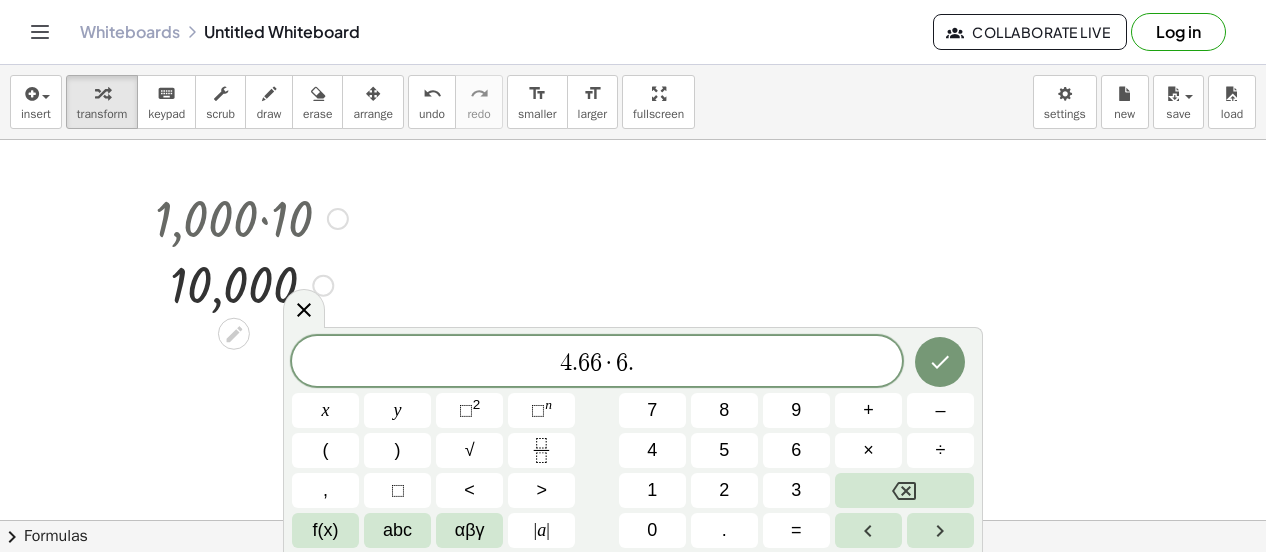click on "7" at bounding box center [652, 410] 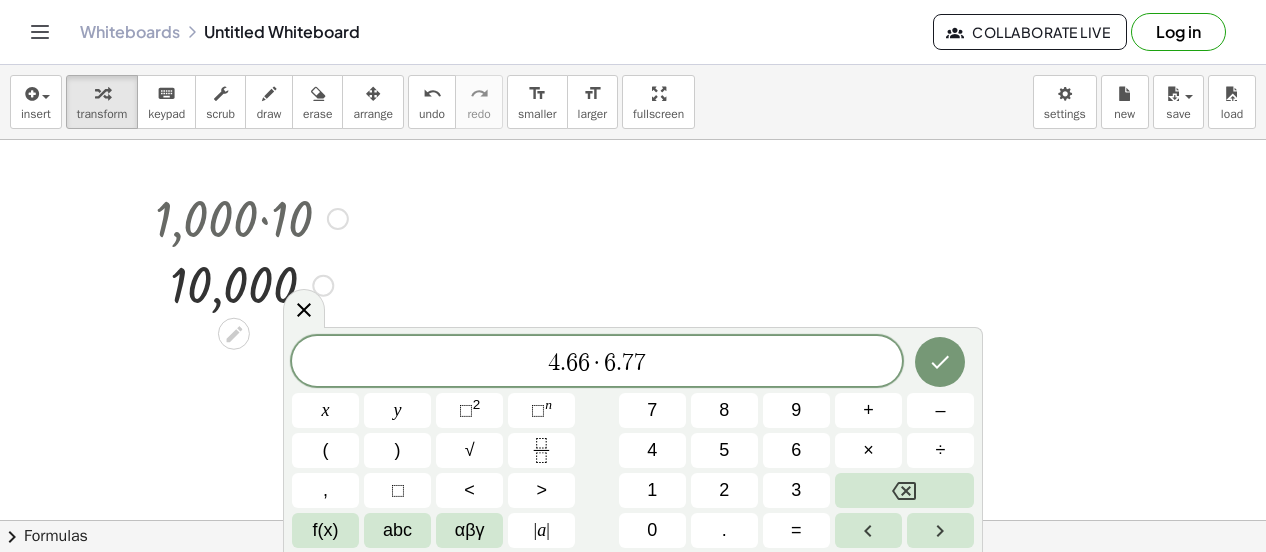click on "8" at bounding box center (724, 410) 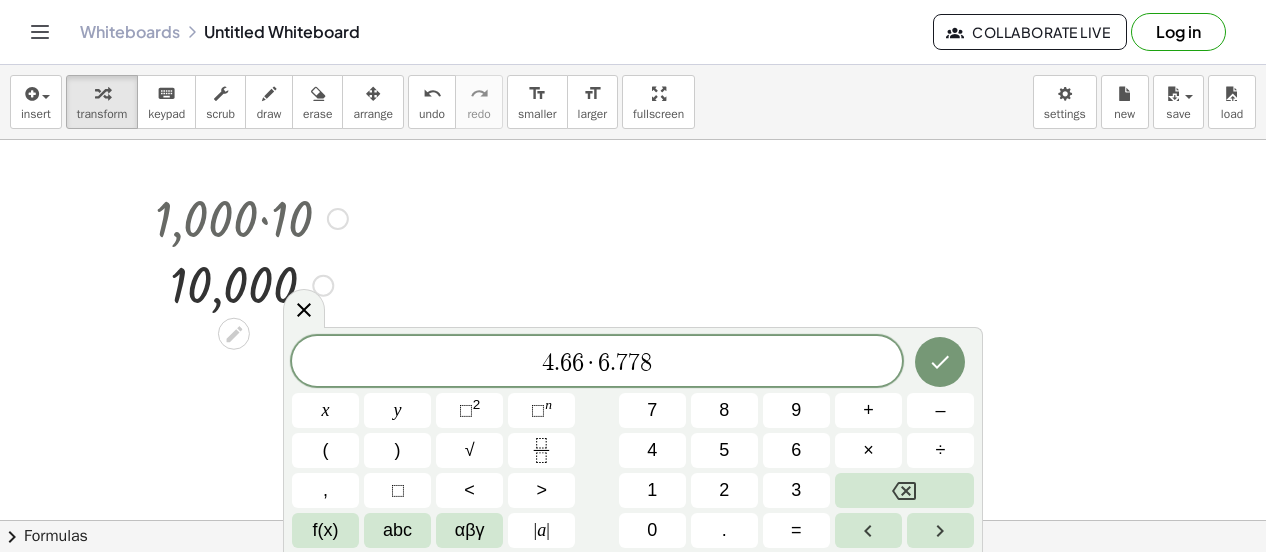 click on "2" at bounding box center [724, 490] 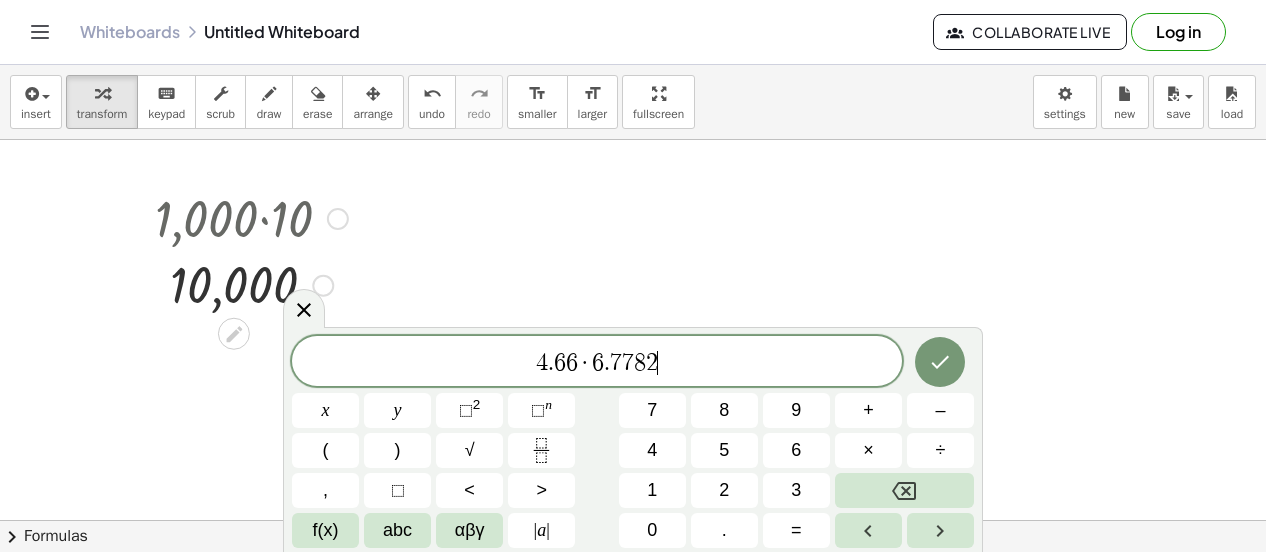click on "÷" at bounding box center [940, 450] 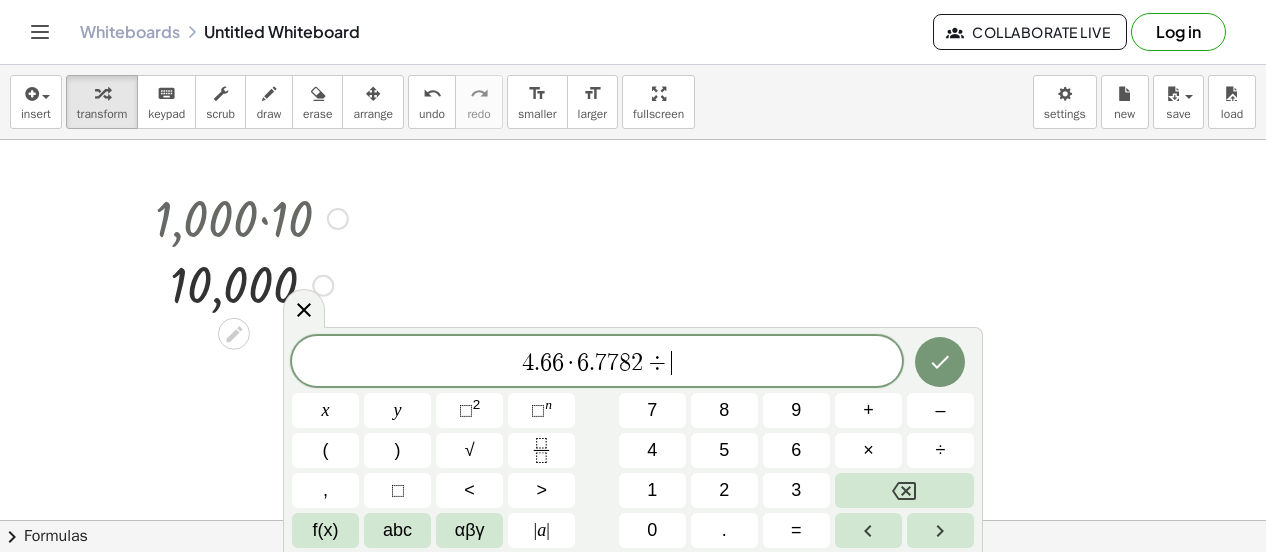 click on "5" at bounding box center [724, 450] 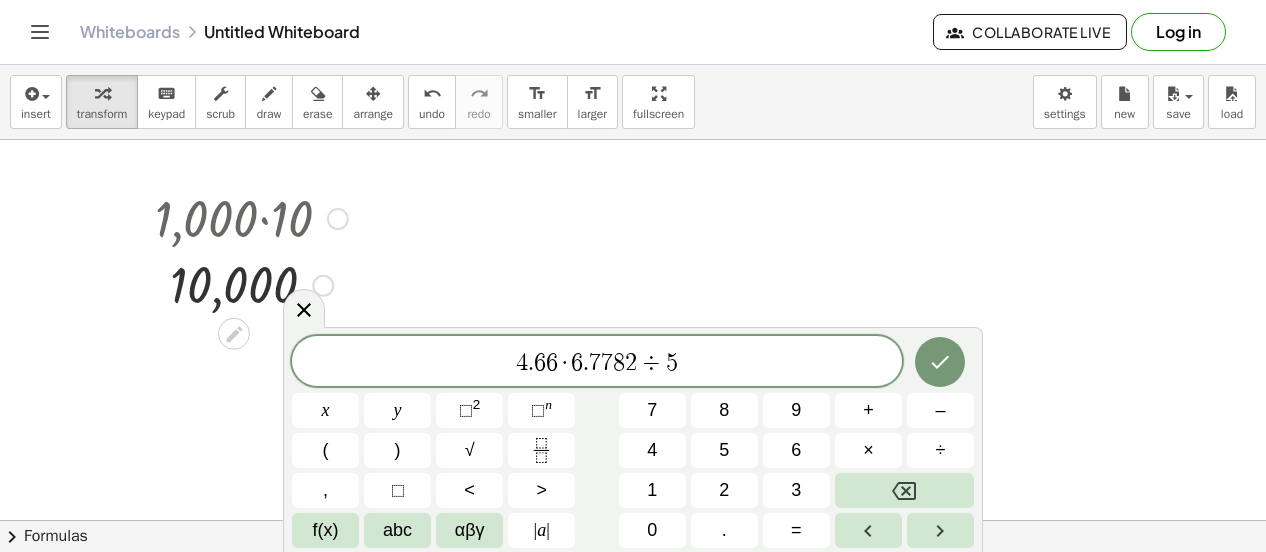 click 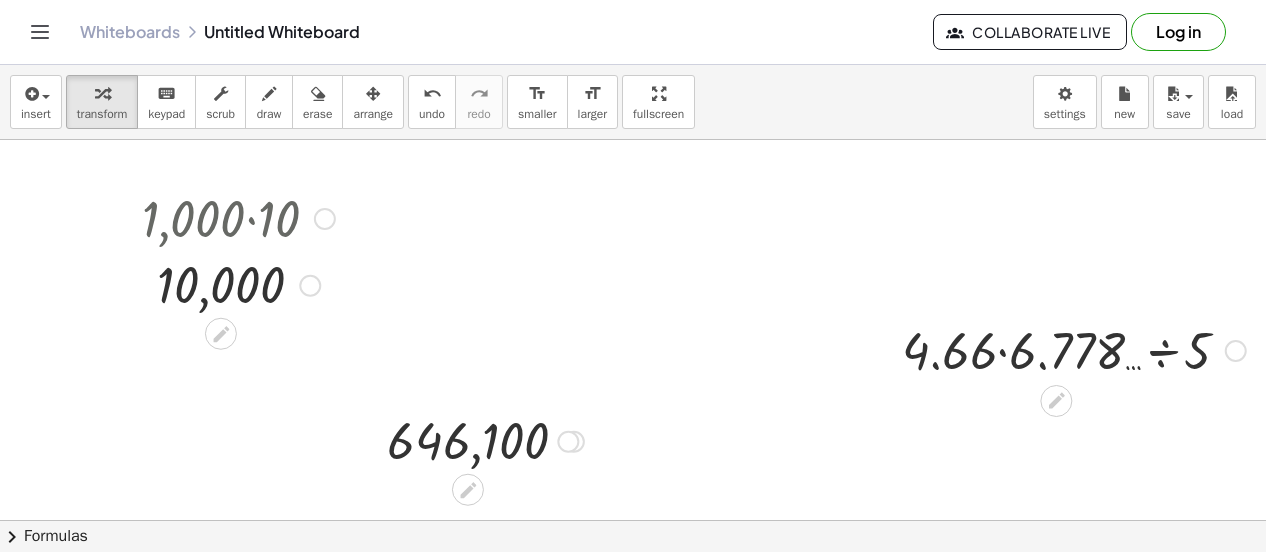 scroll, scrollTop: 0, scrollLeft: 28, axis: horizontal 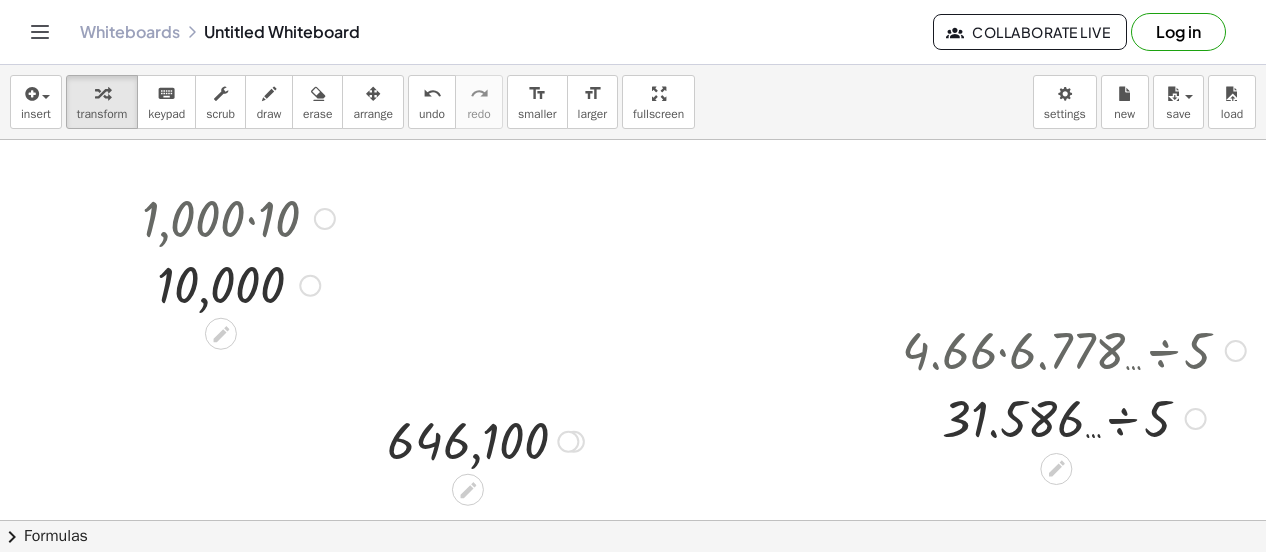 click at bounding box center (1074, 349) 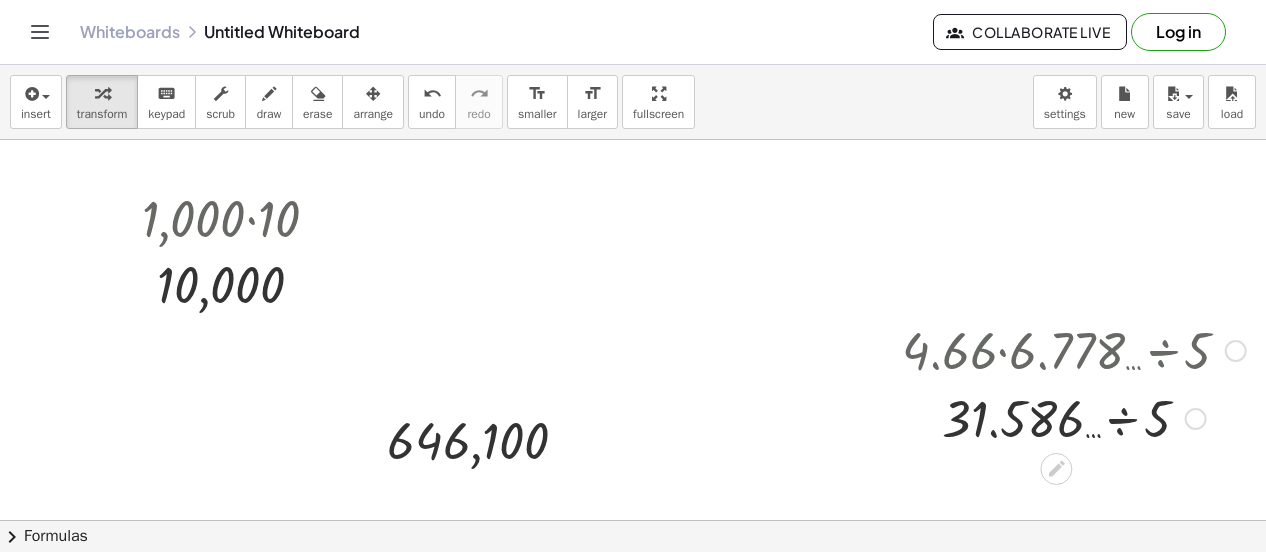 click at bounding box center (1074, 349) 